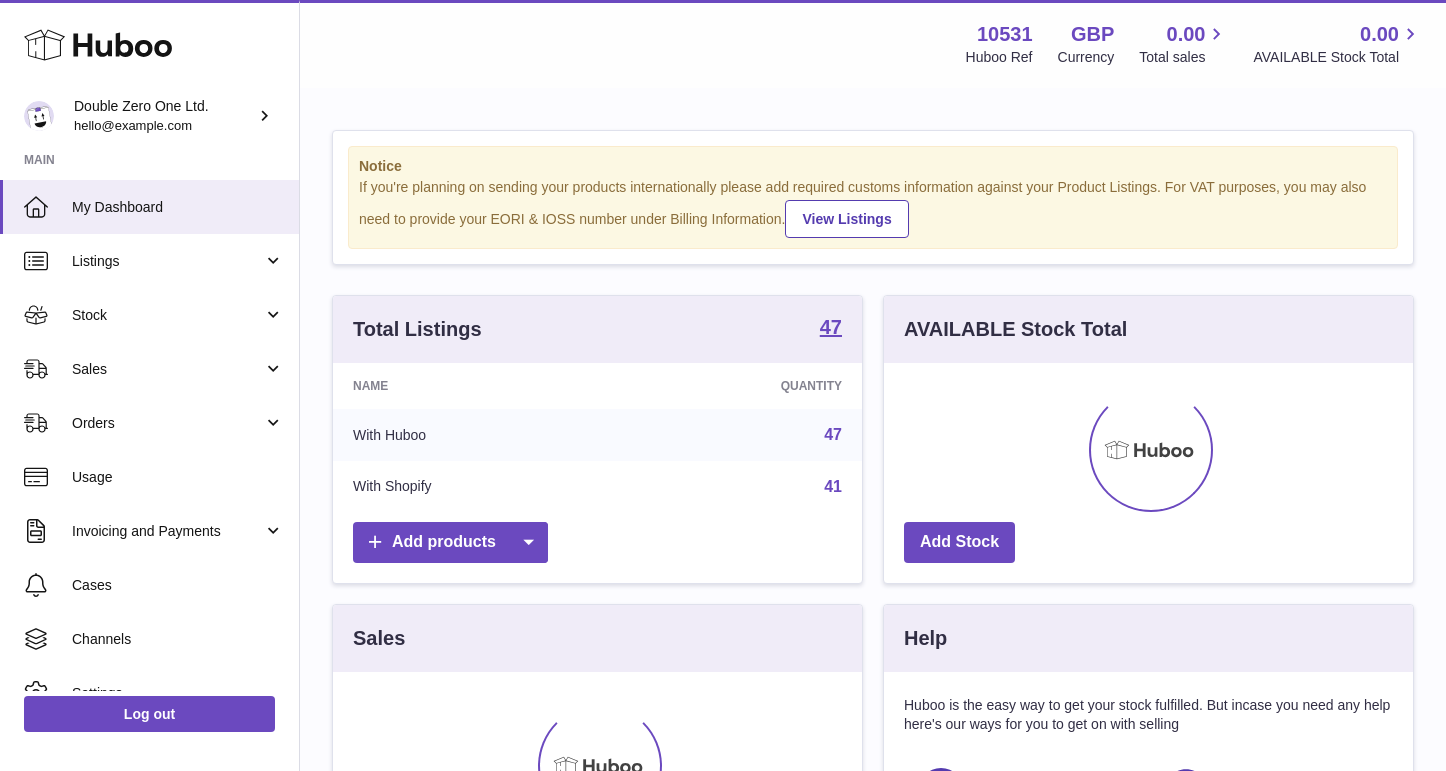 scroll, scrollTop: 0, scrollLeft: 0, axis: both 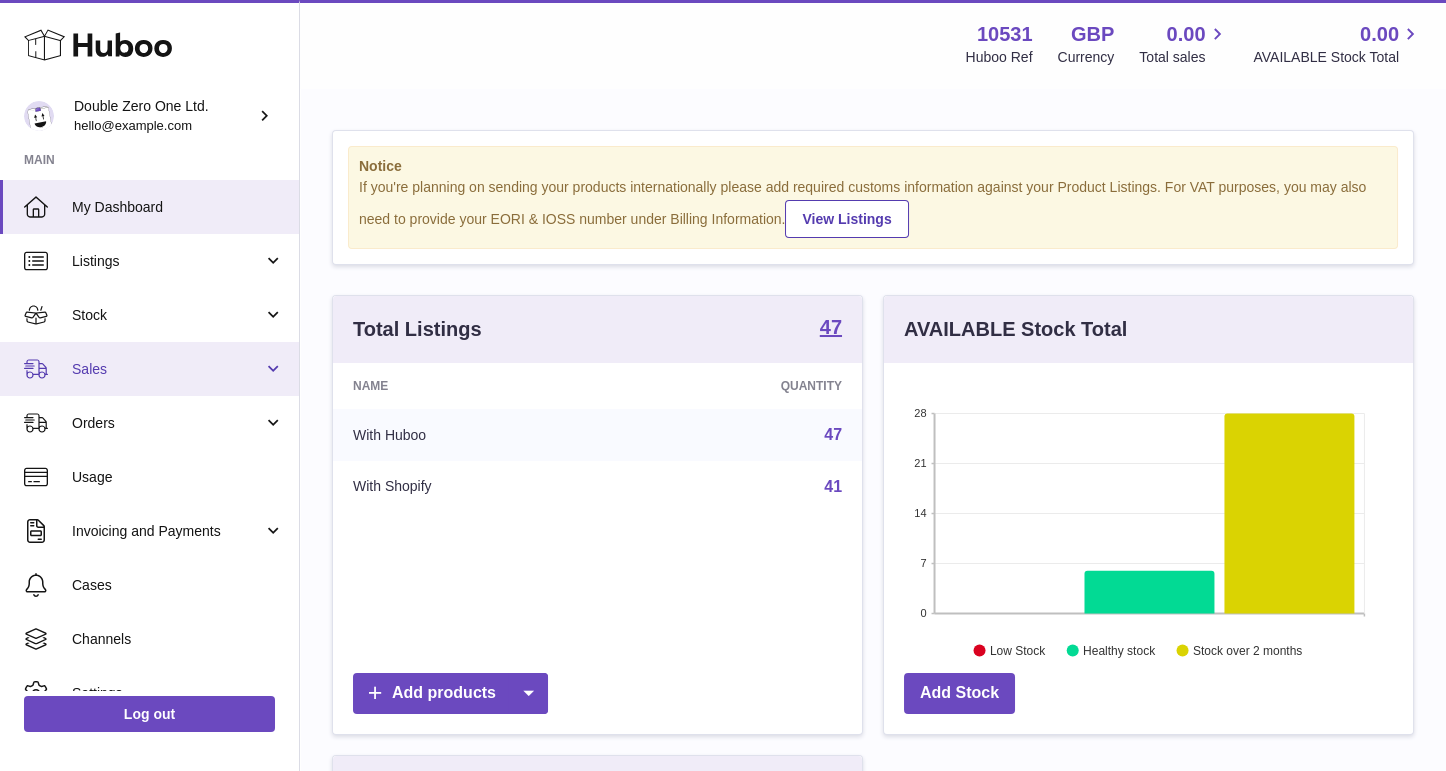 click on "Sales" at bounding box center [167, 369] 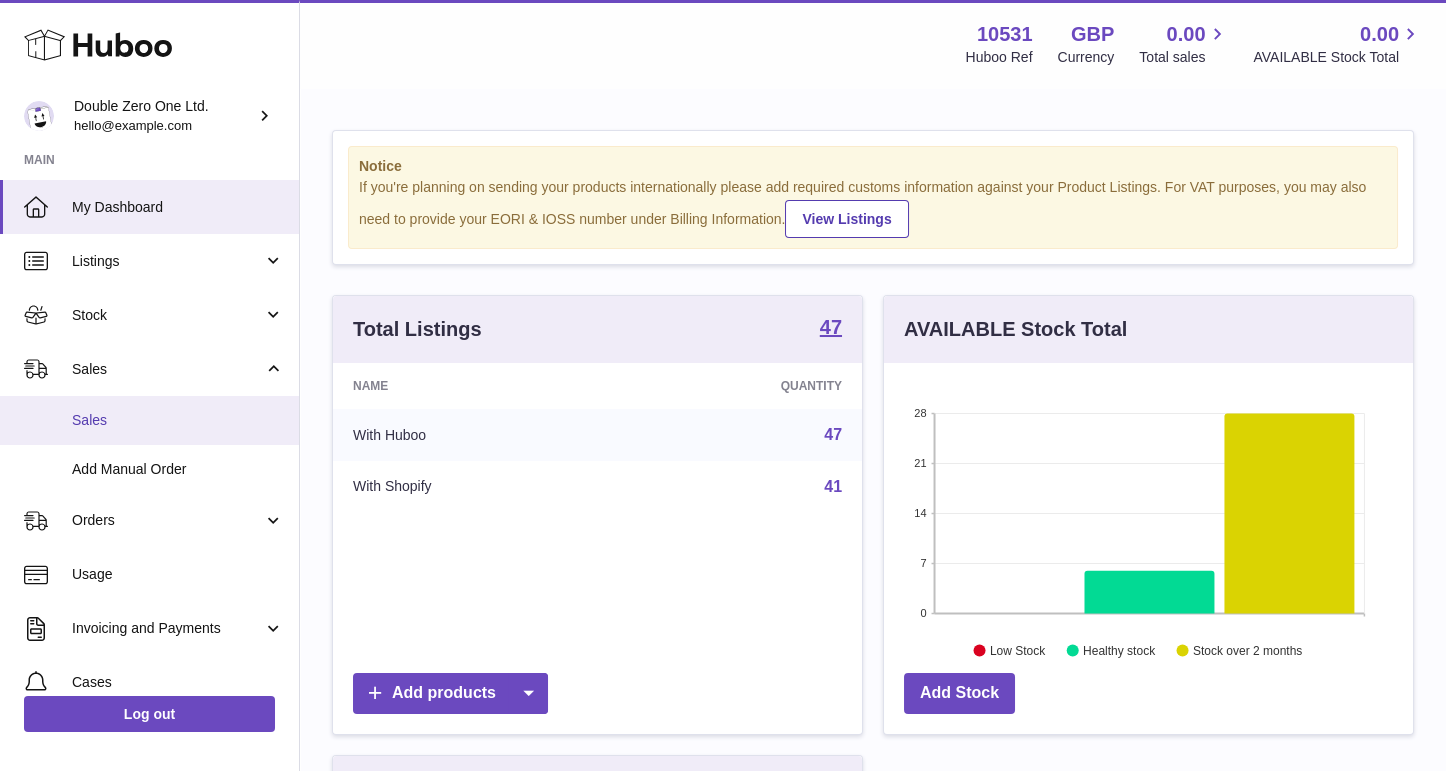 click on "Sales" at bounding box center [178, 420] 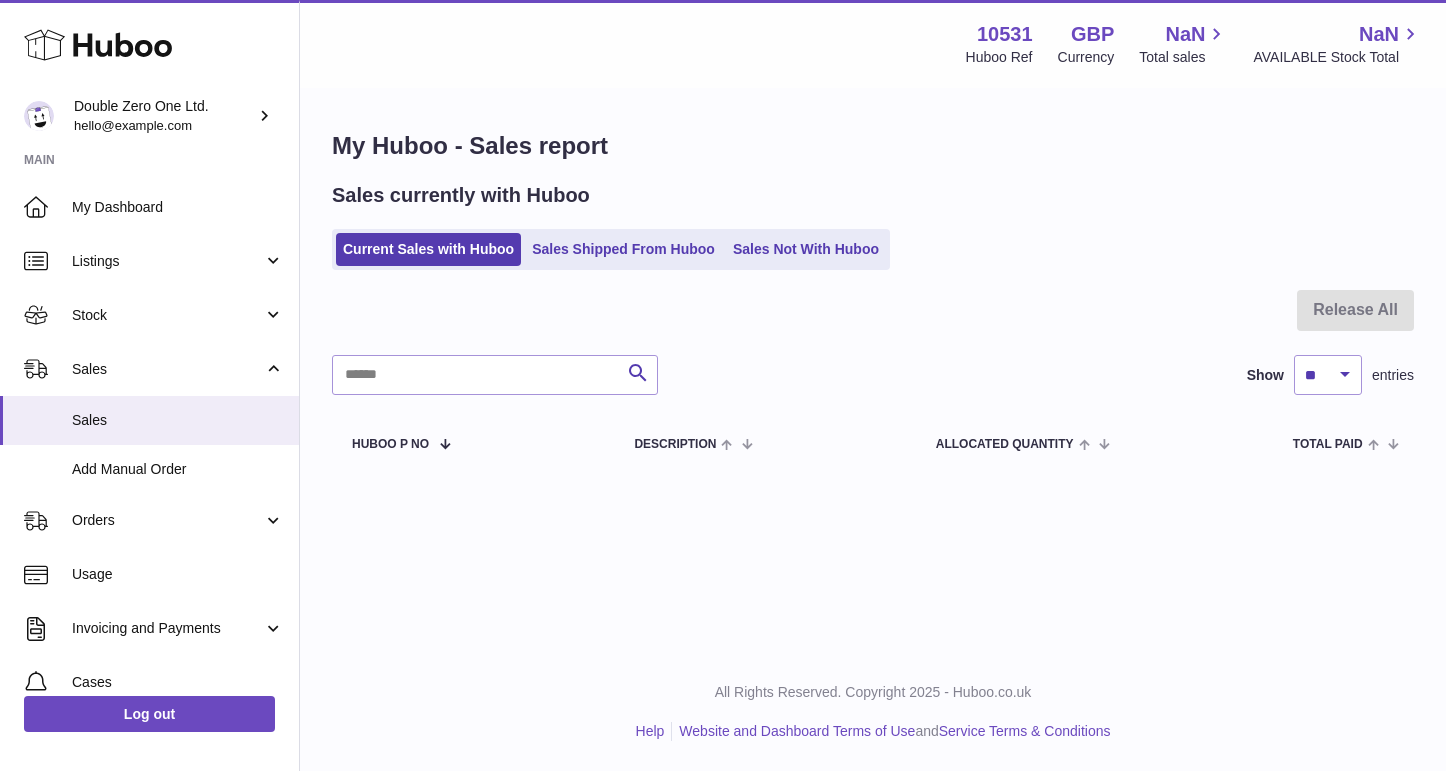 scroll, scrollTop: 0, scrollLeft: 0, axis: both 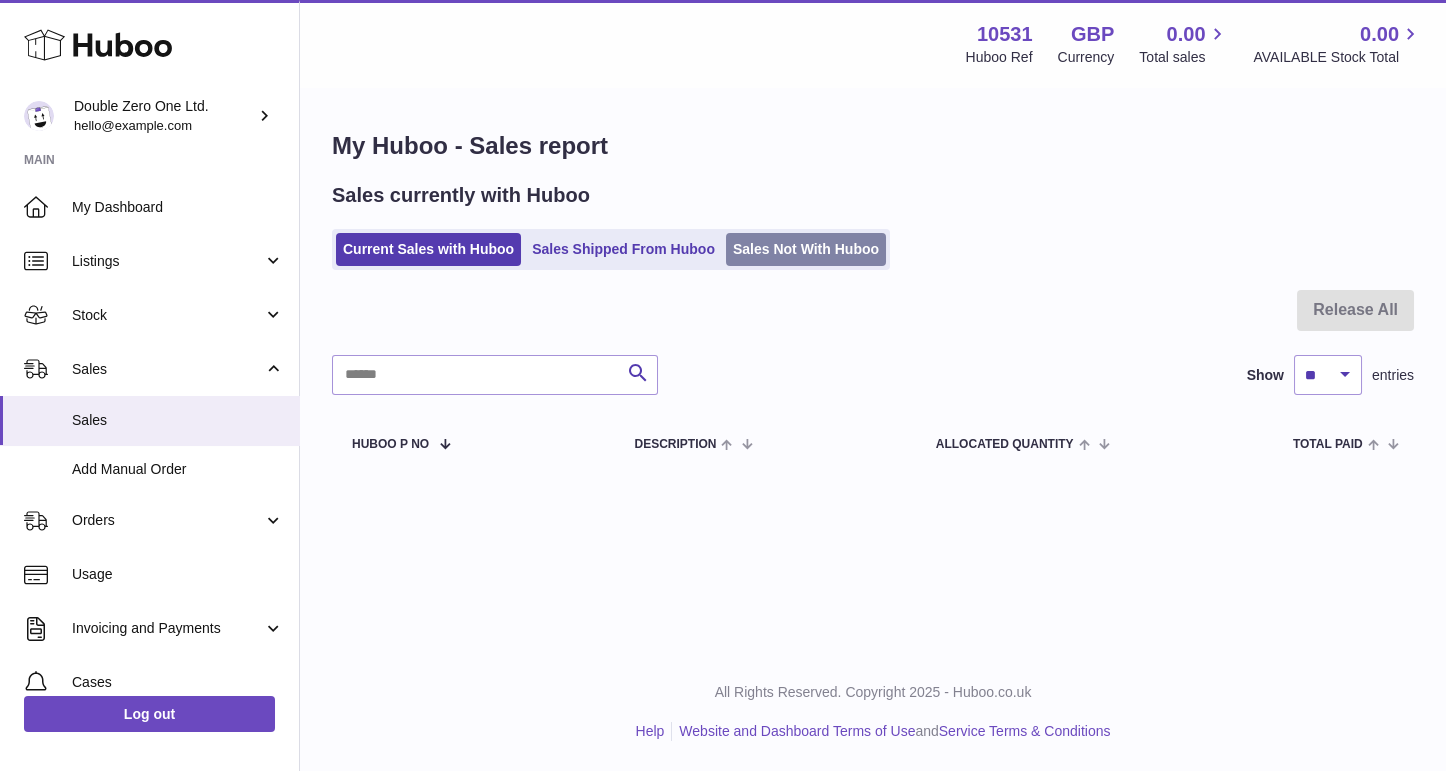 click on "Sales Not With Huboo" at bounding box center [806, 249] 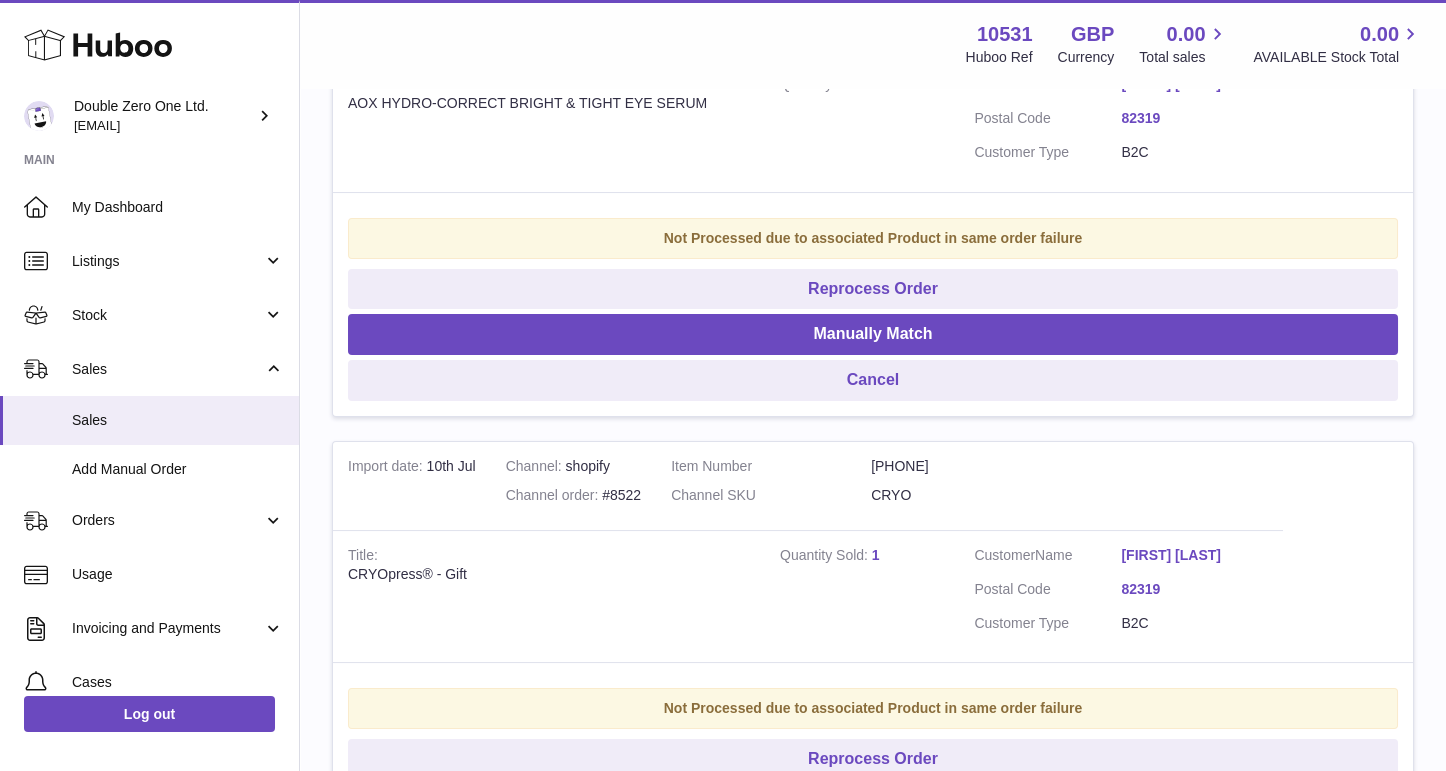 scroll, scrollTop: 1487, scrollLeft: 0, axis: vertical 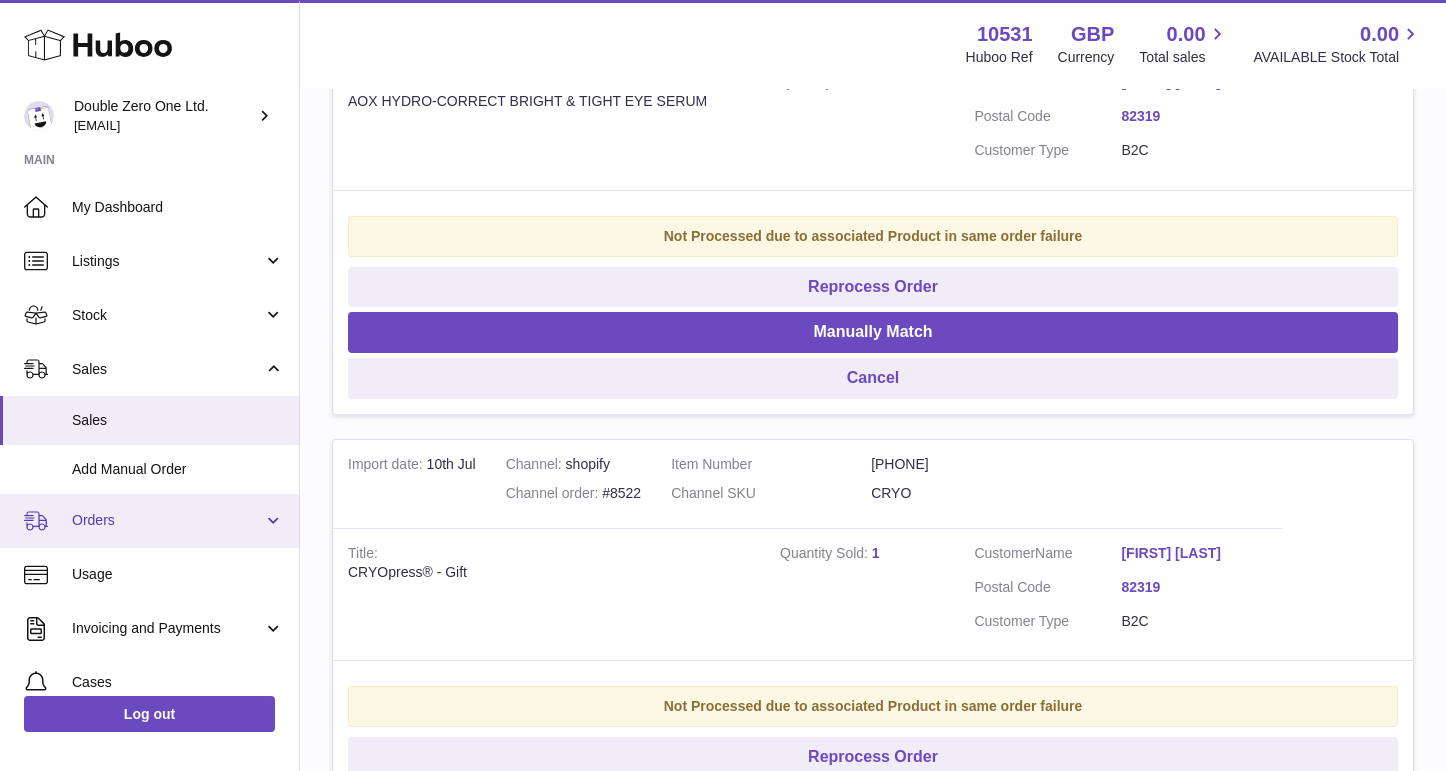 click on "Orders" at bounding box center (149, 521) 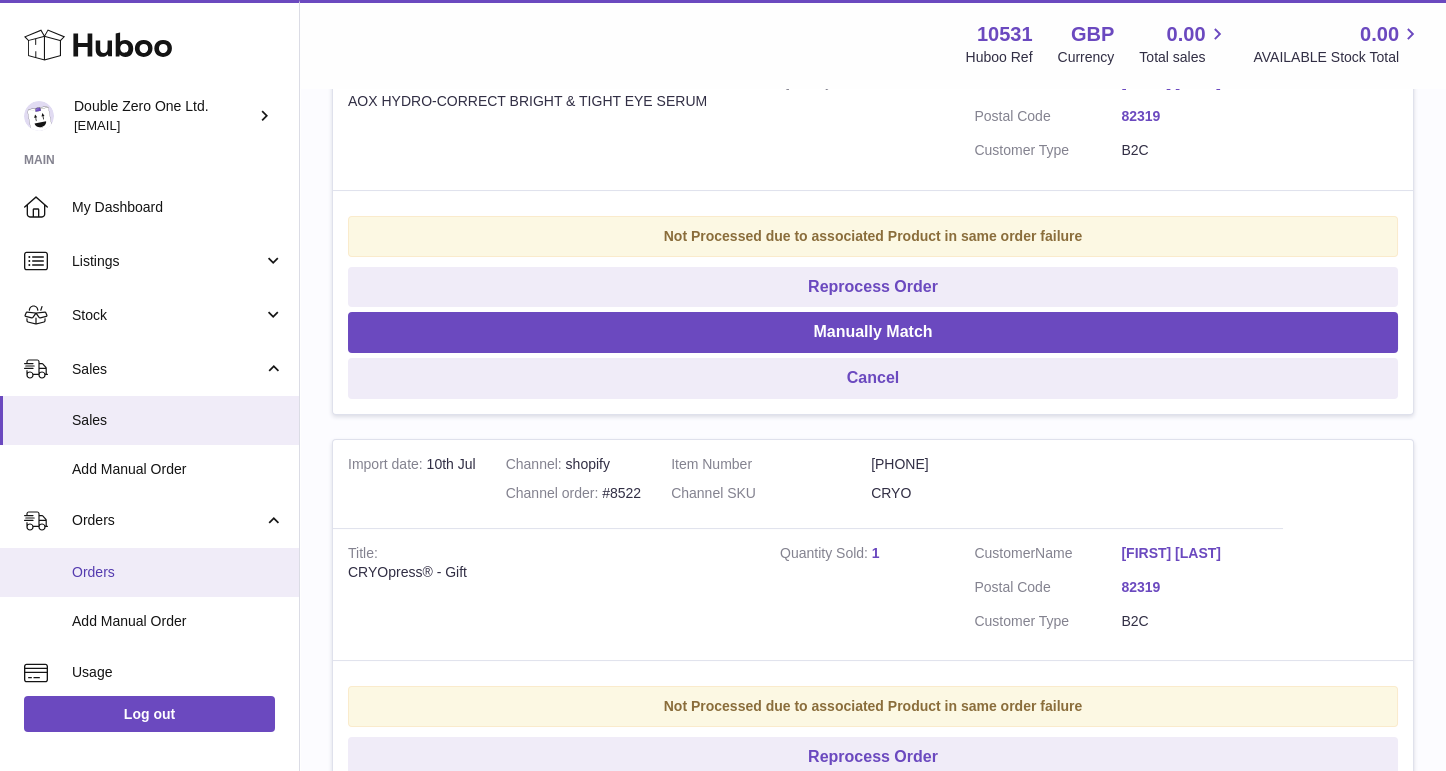 click on "Orders" at bounding box center [178, 572] 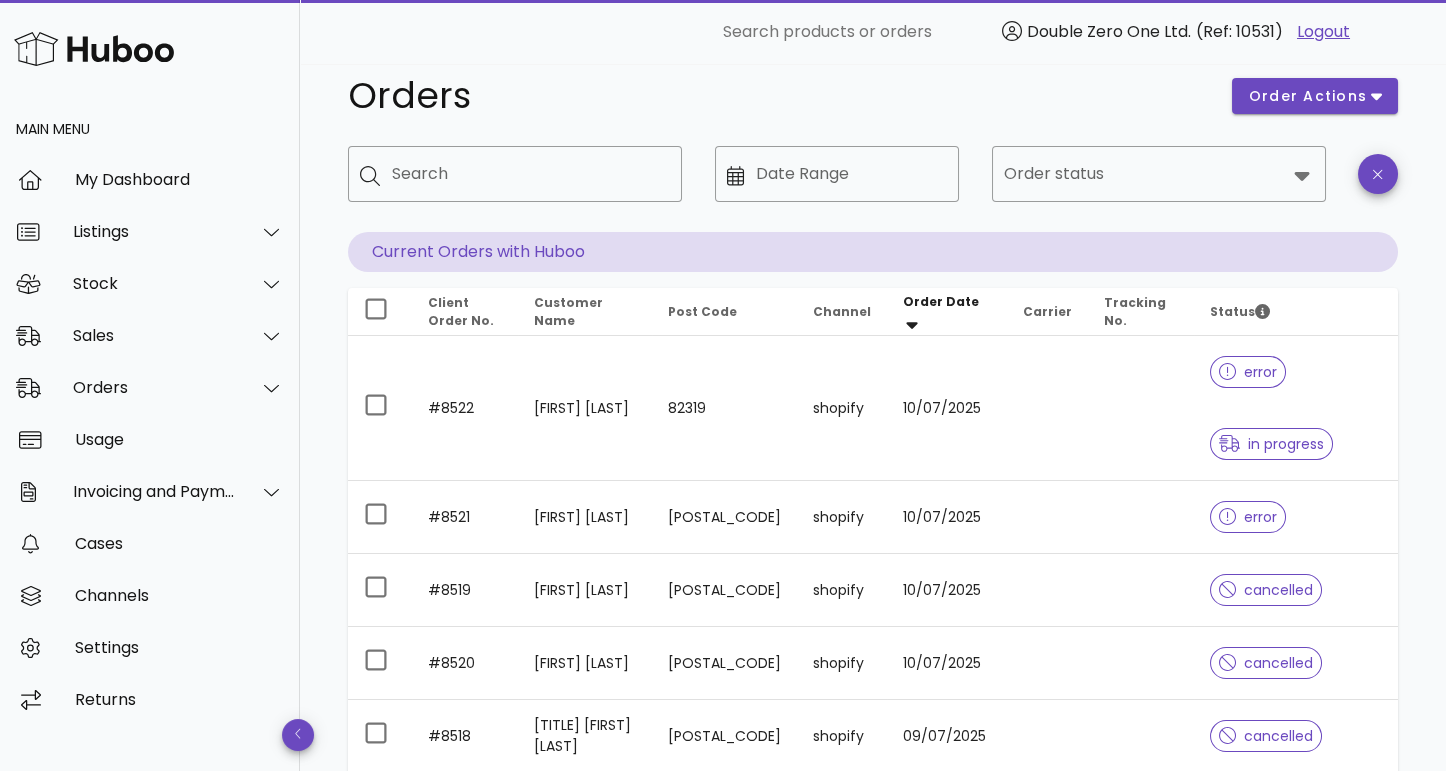 scroll, scrollTop: 46, scrollLeft: 0, axis: vertical 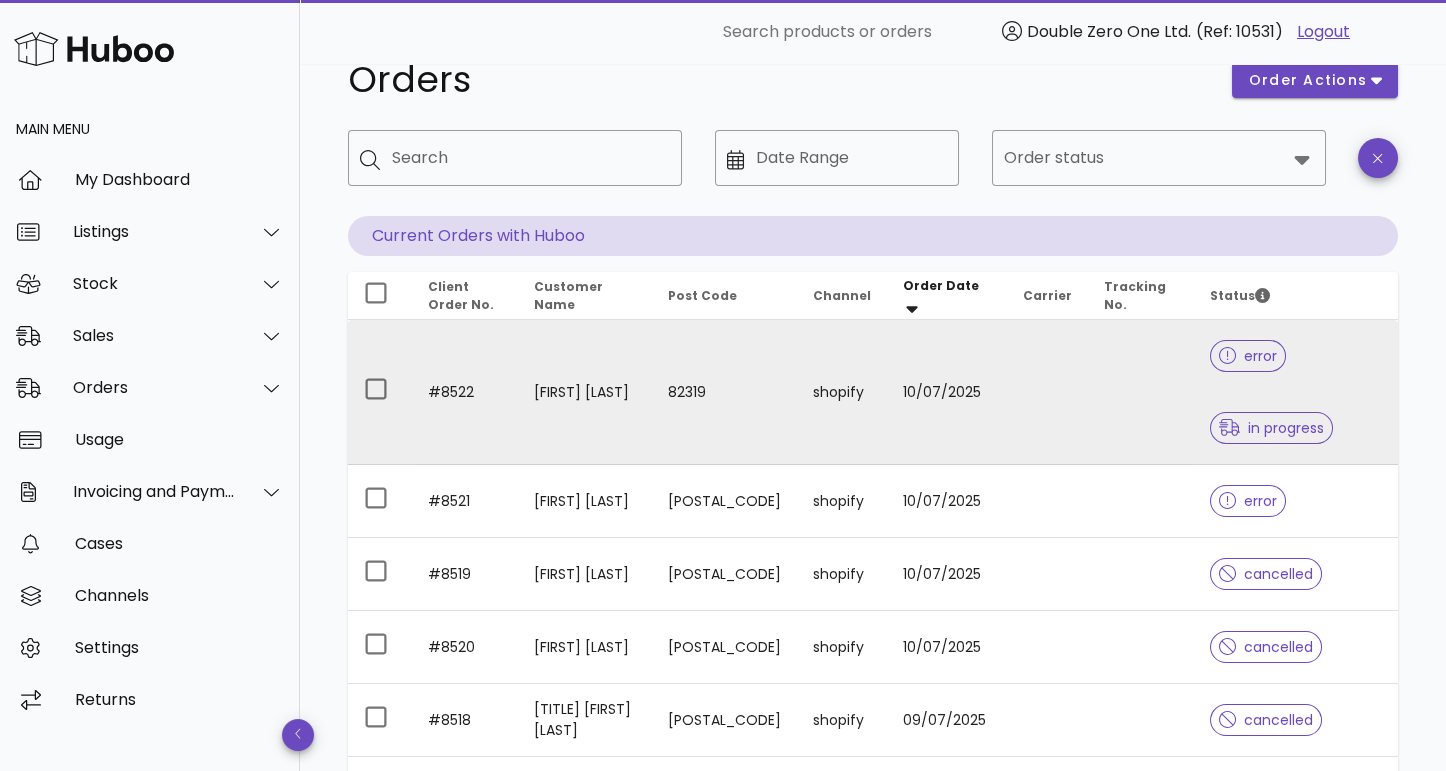 click on "error" at bounding box center [1248, 356] 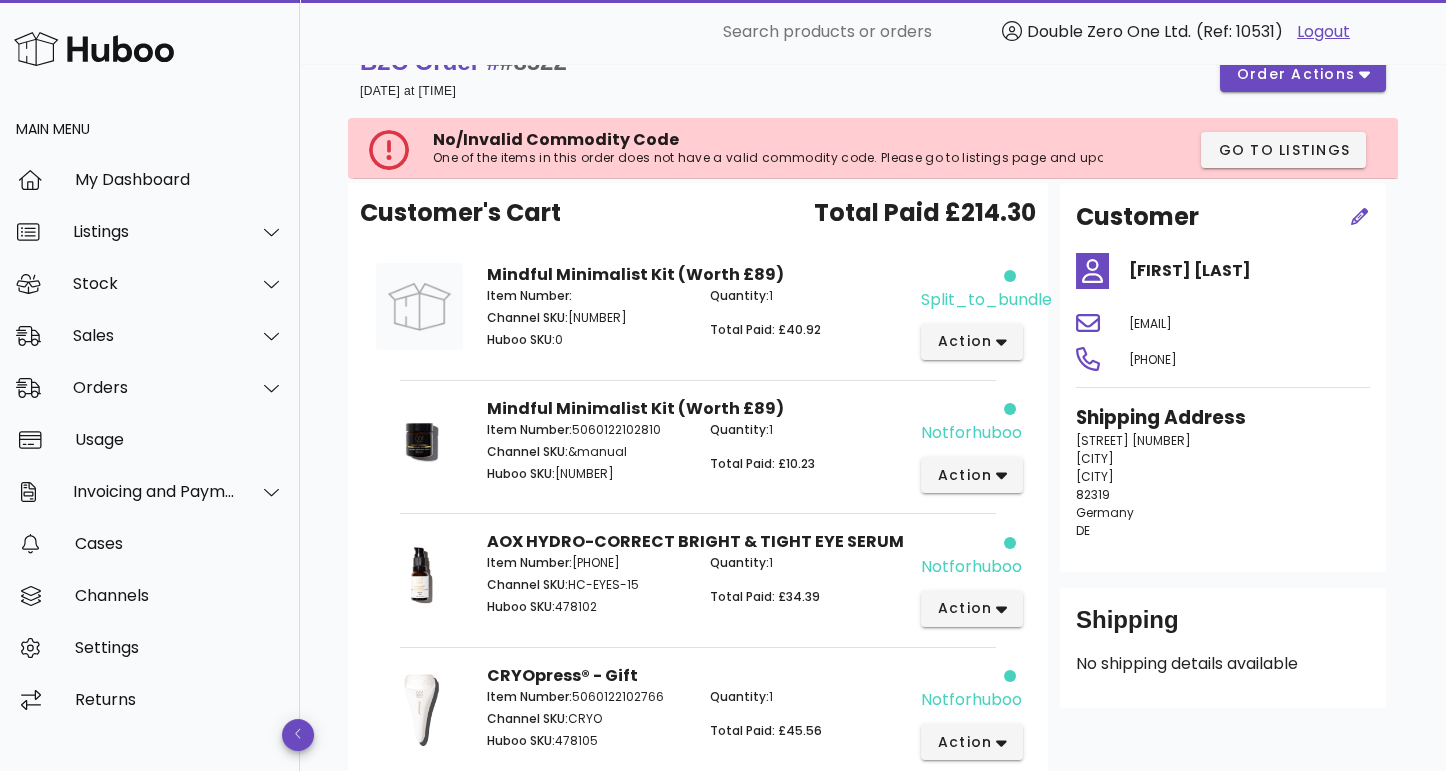 scroll, scrollTop: 48, scrollLeft: 0, axis: vertical 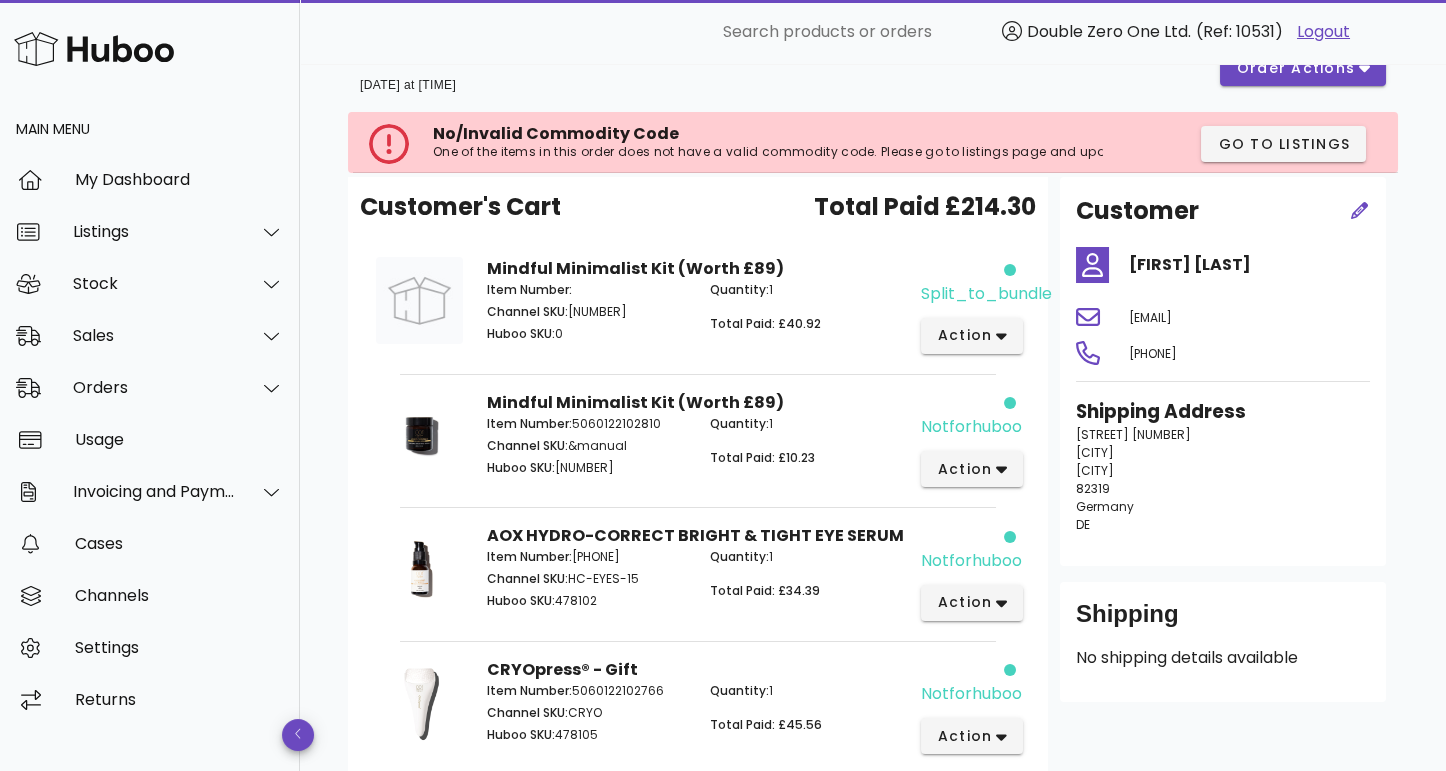 click on "split_to_bundle" at bounding box center [986, 294] 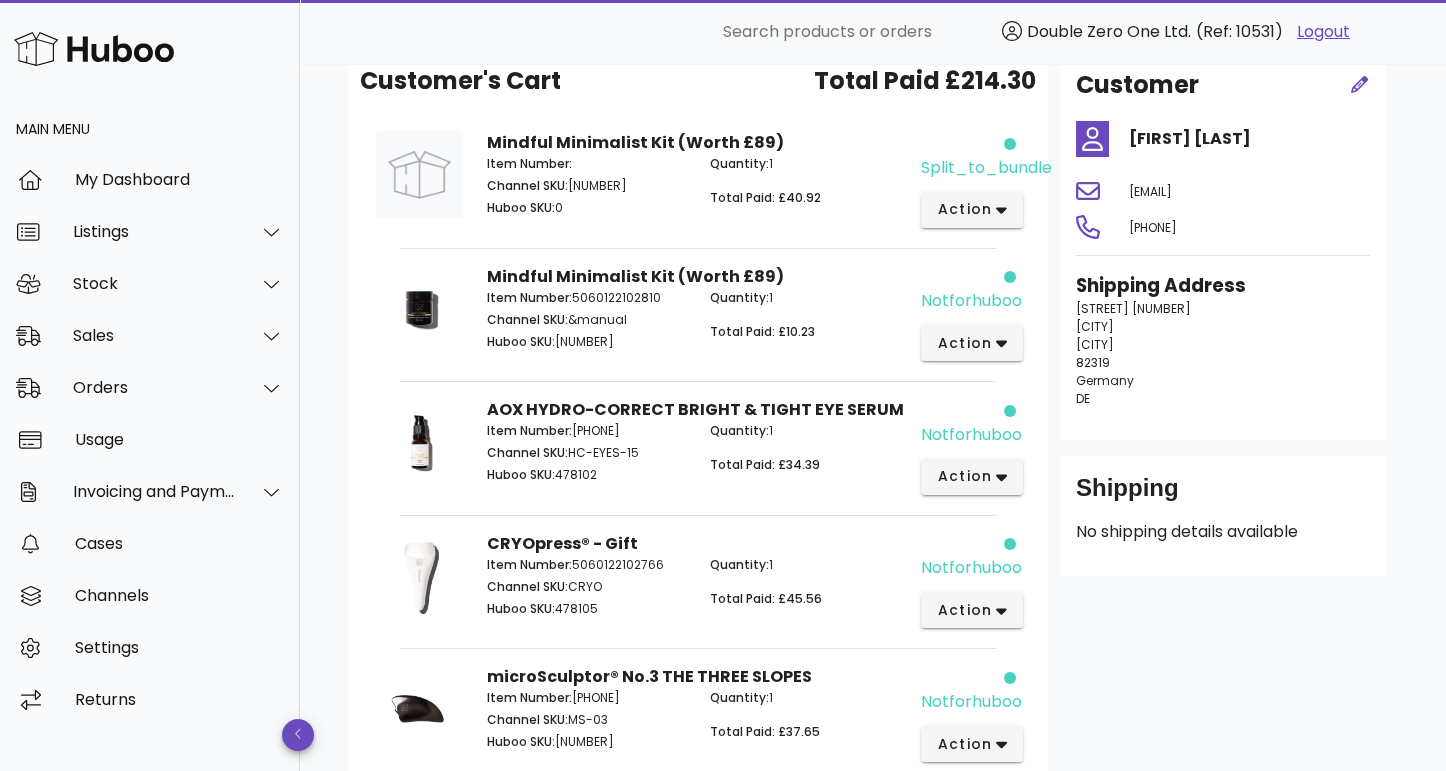 scroll, scrollTop: 0, scrollLeft: 0, axis: both 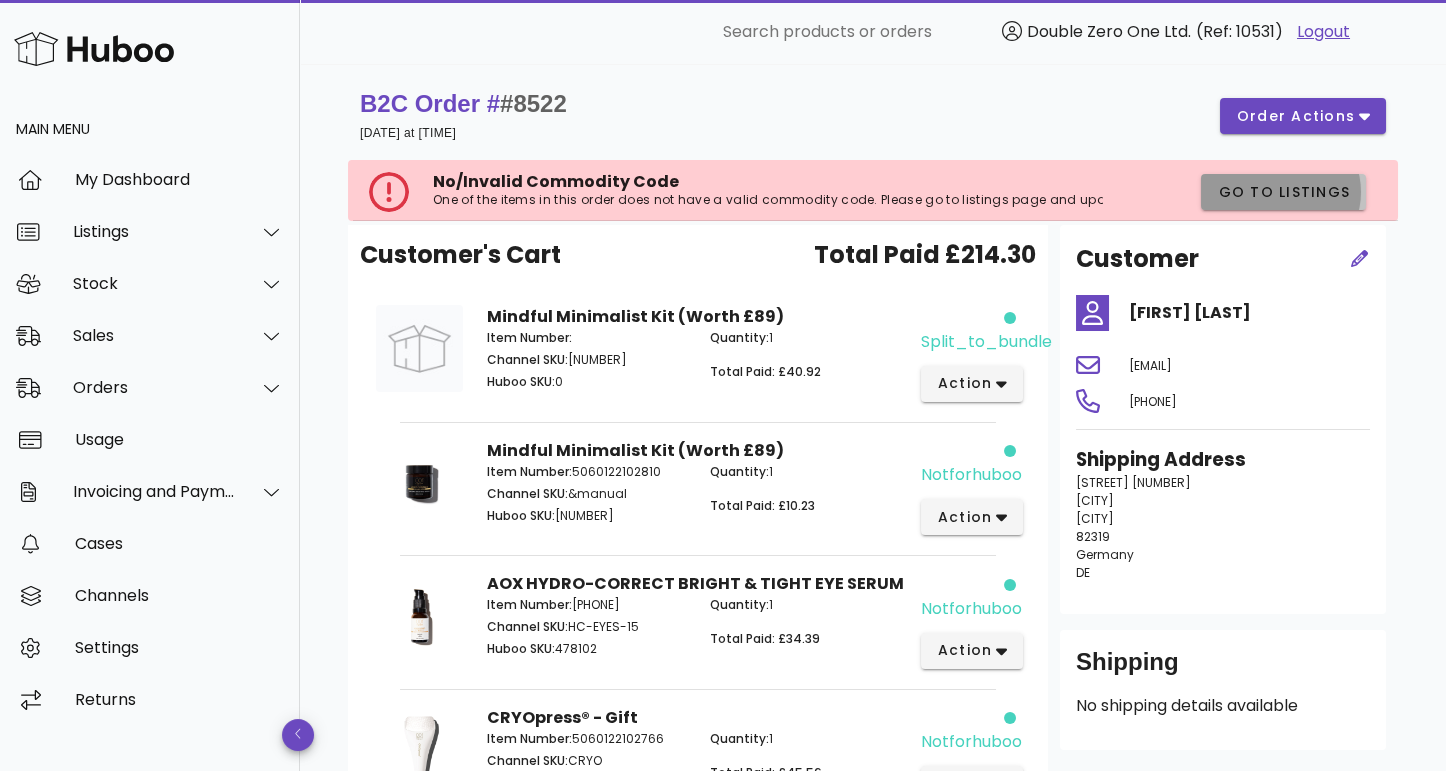 click on "Go to Listings" at bounding box center (1283, 192) 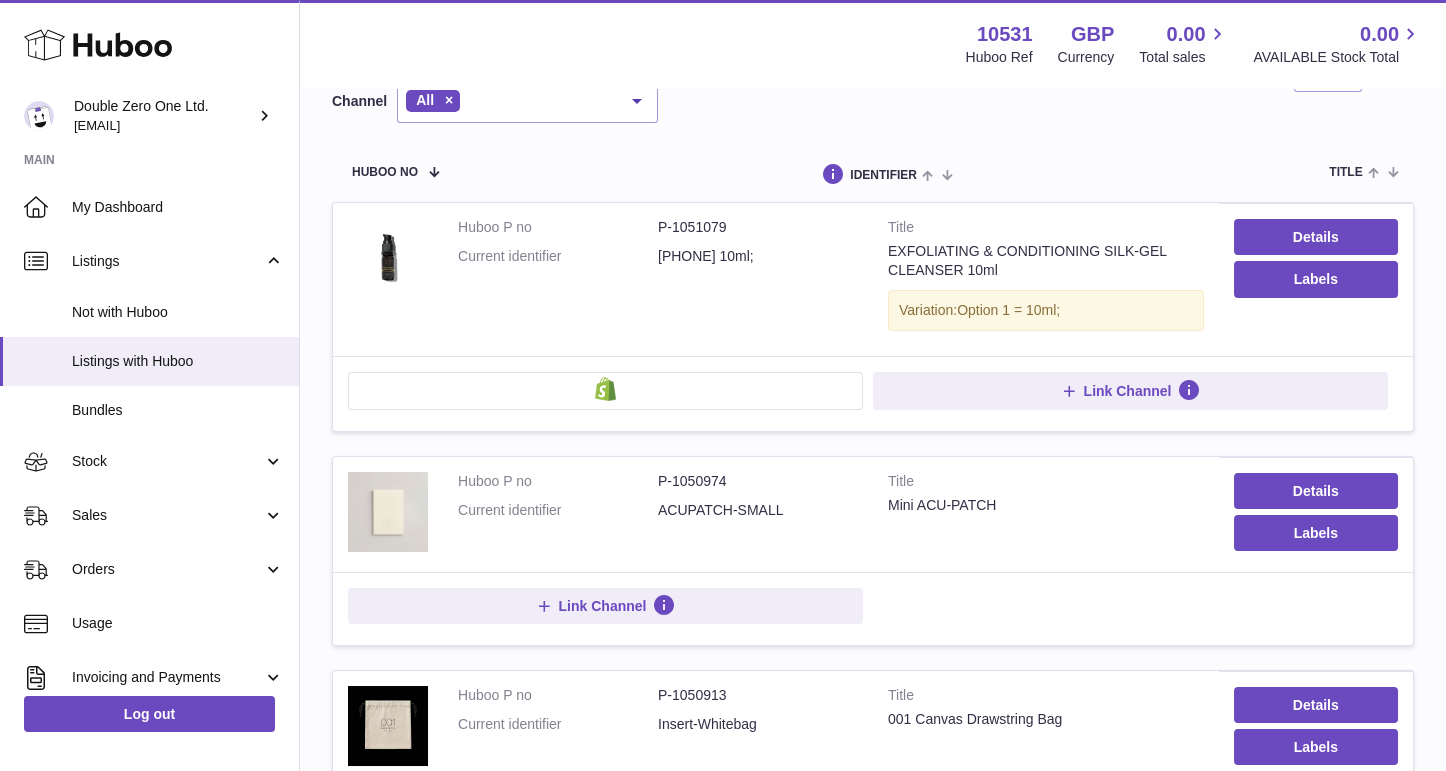 scroll, scrollTop: 195, scrollLeft: 0, axis: vertical 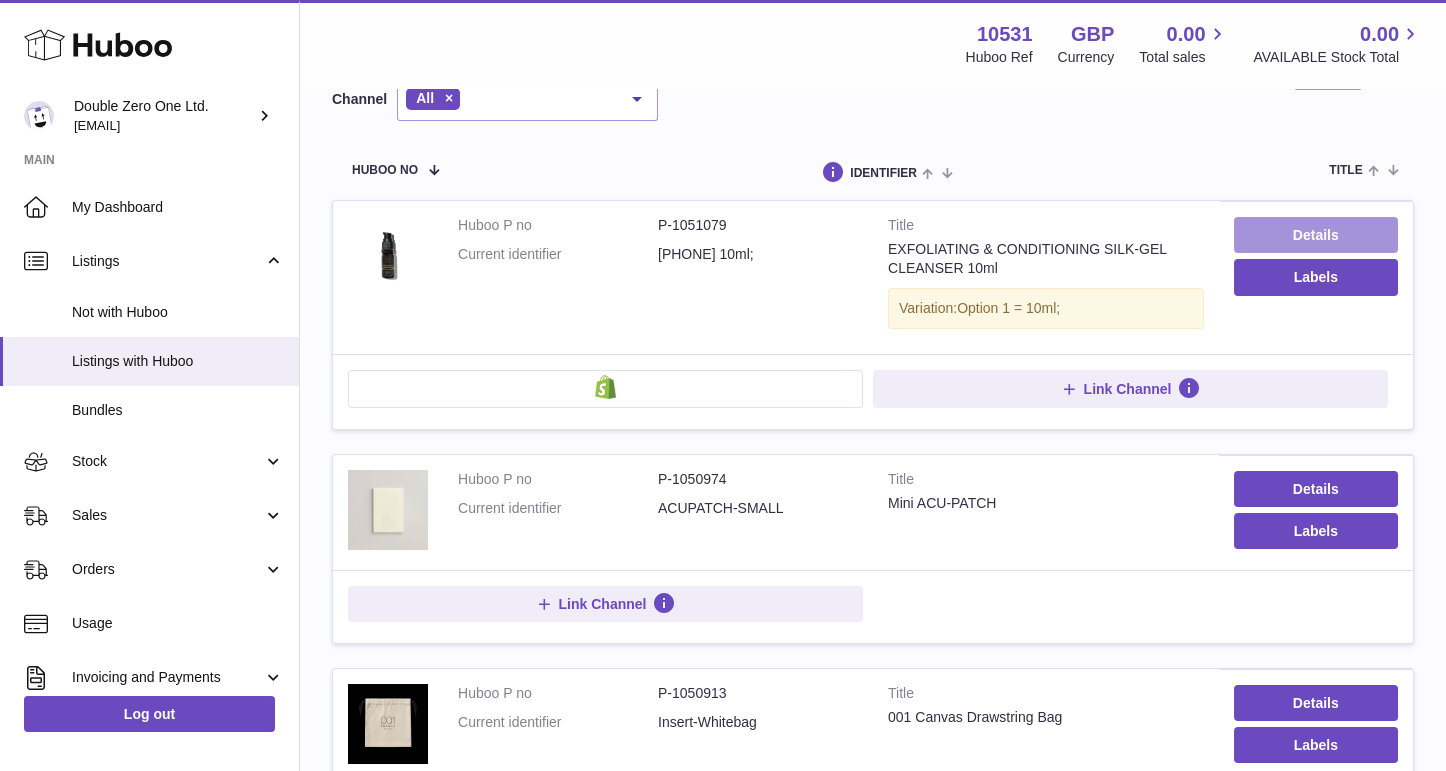 click on "Details" at bounding box center (1316, 235) 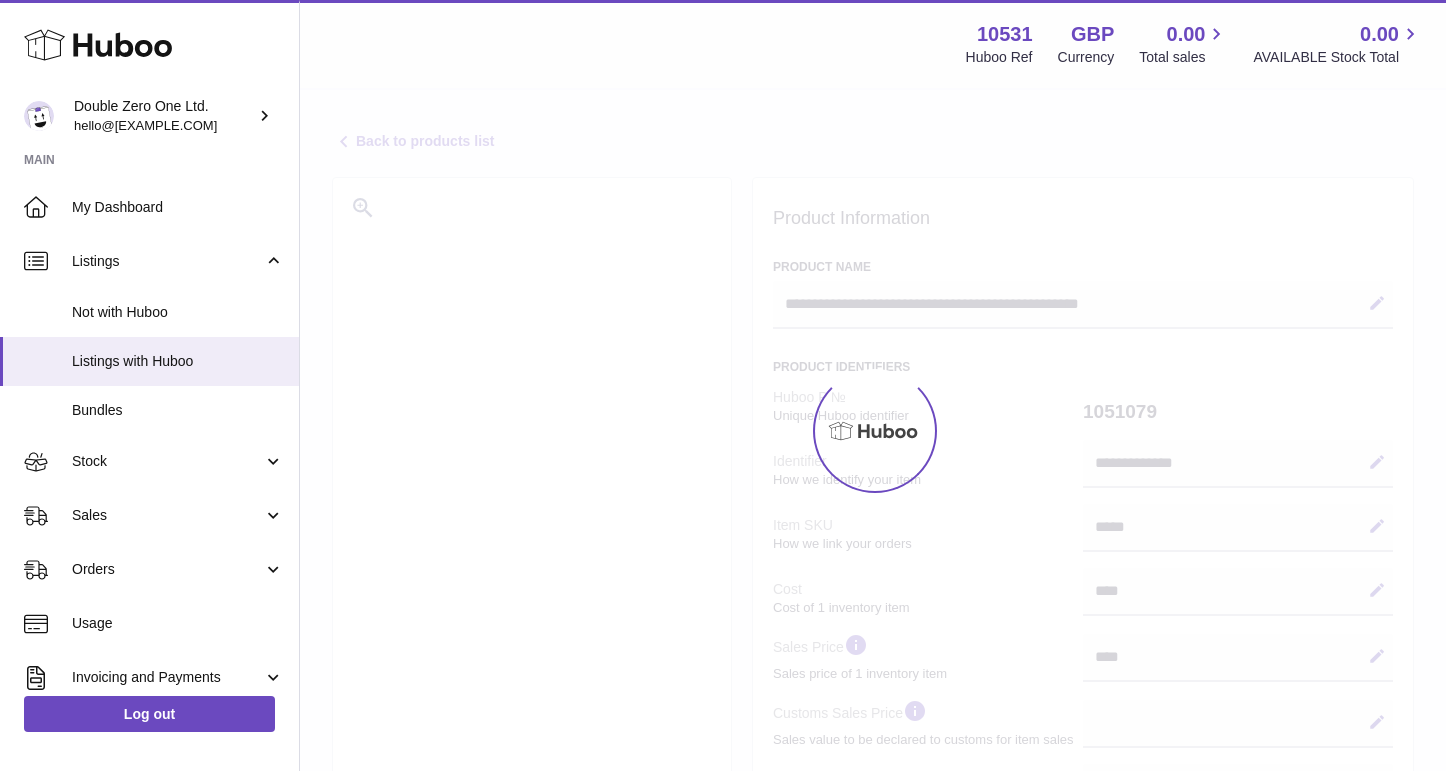select 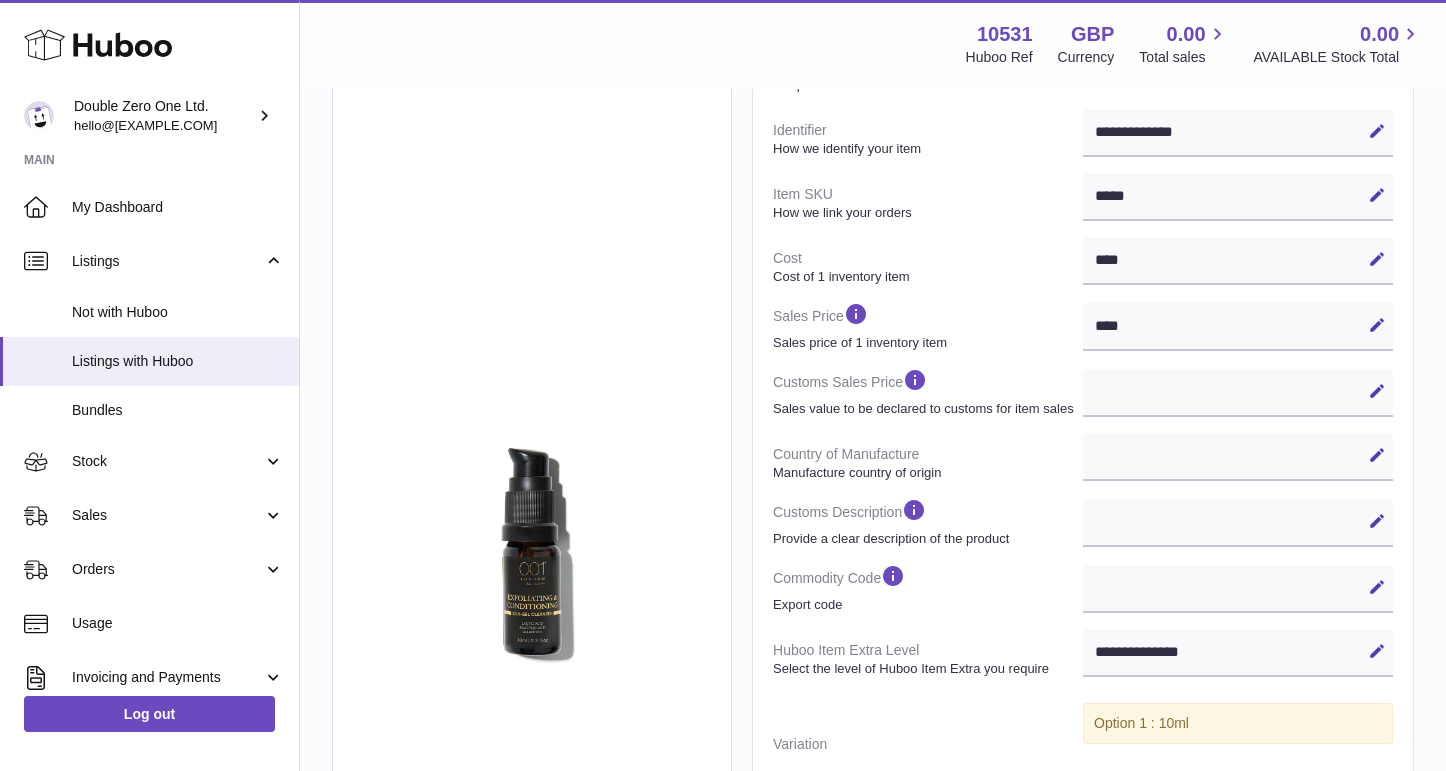 scroll, scrollTop: 343, scrollLeft: 0, axis: vertical 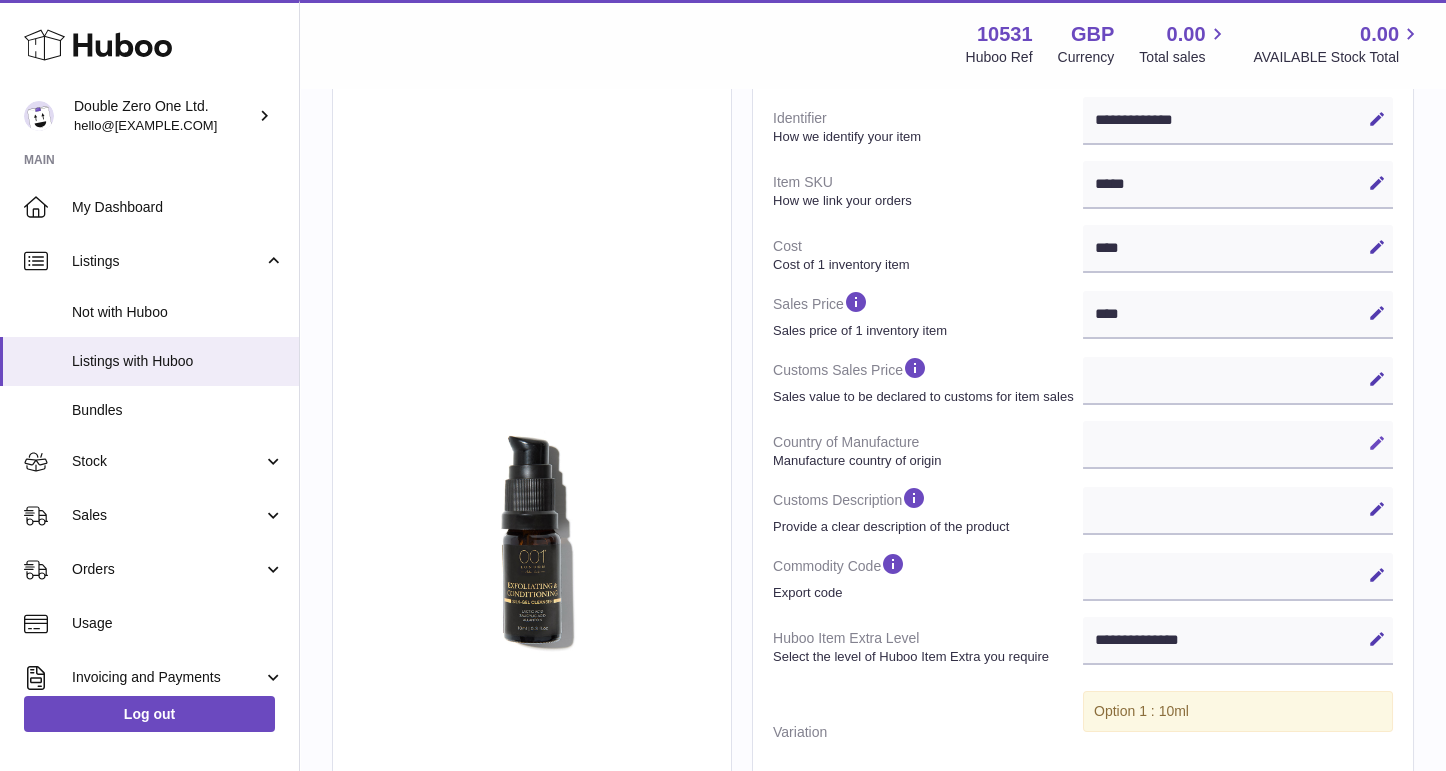 click at bounding box center (1377, 443) 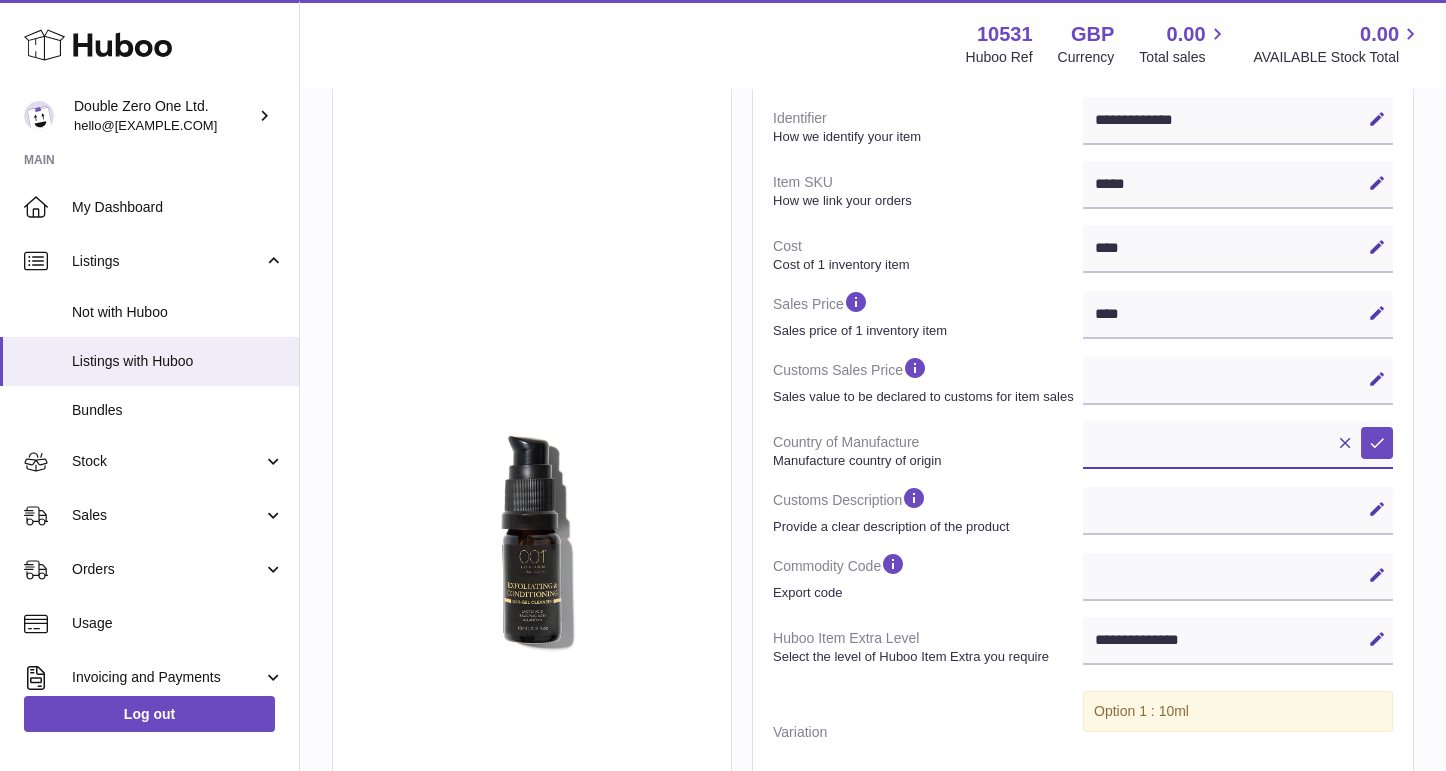 click on "**********" at bounding box center (1238, 445) 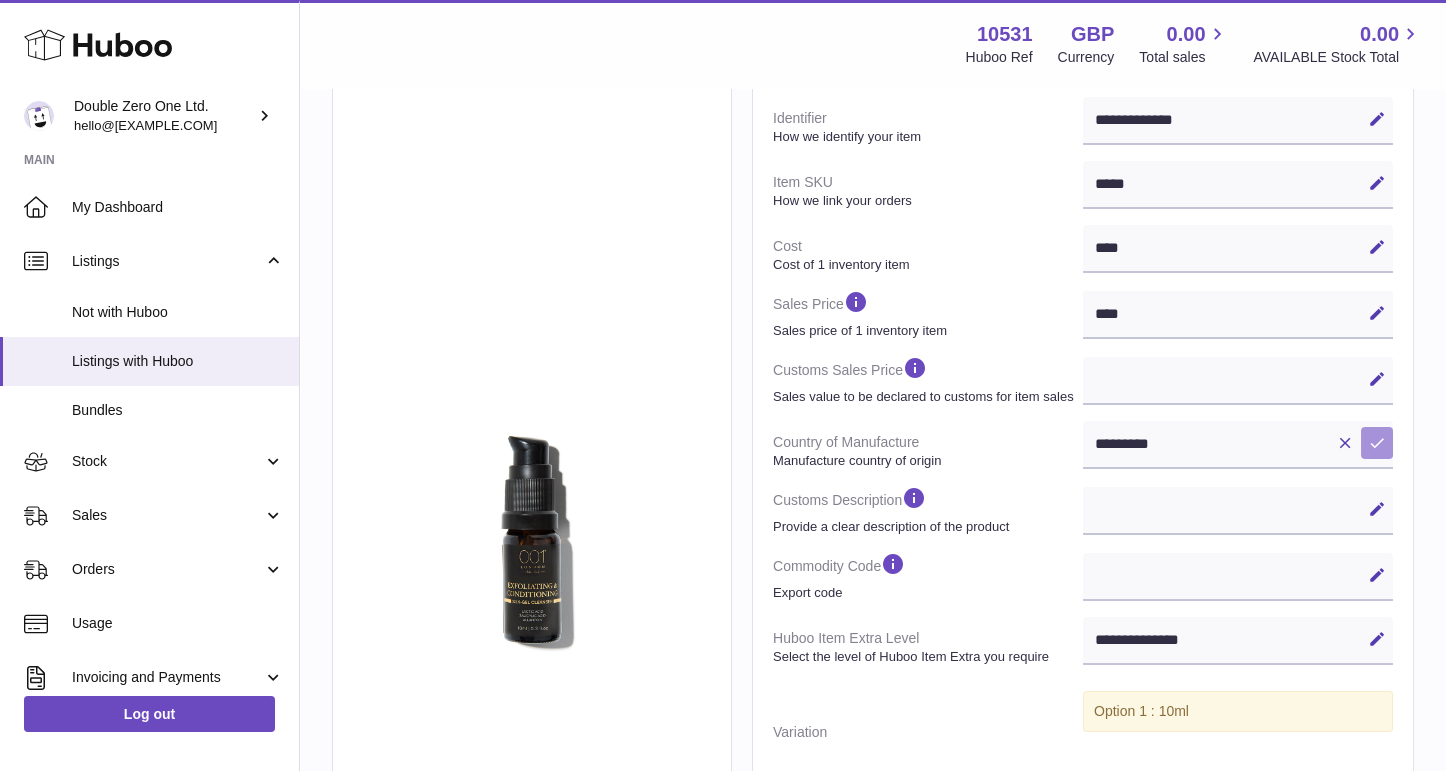 click at bounding box center (1377, 443) 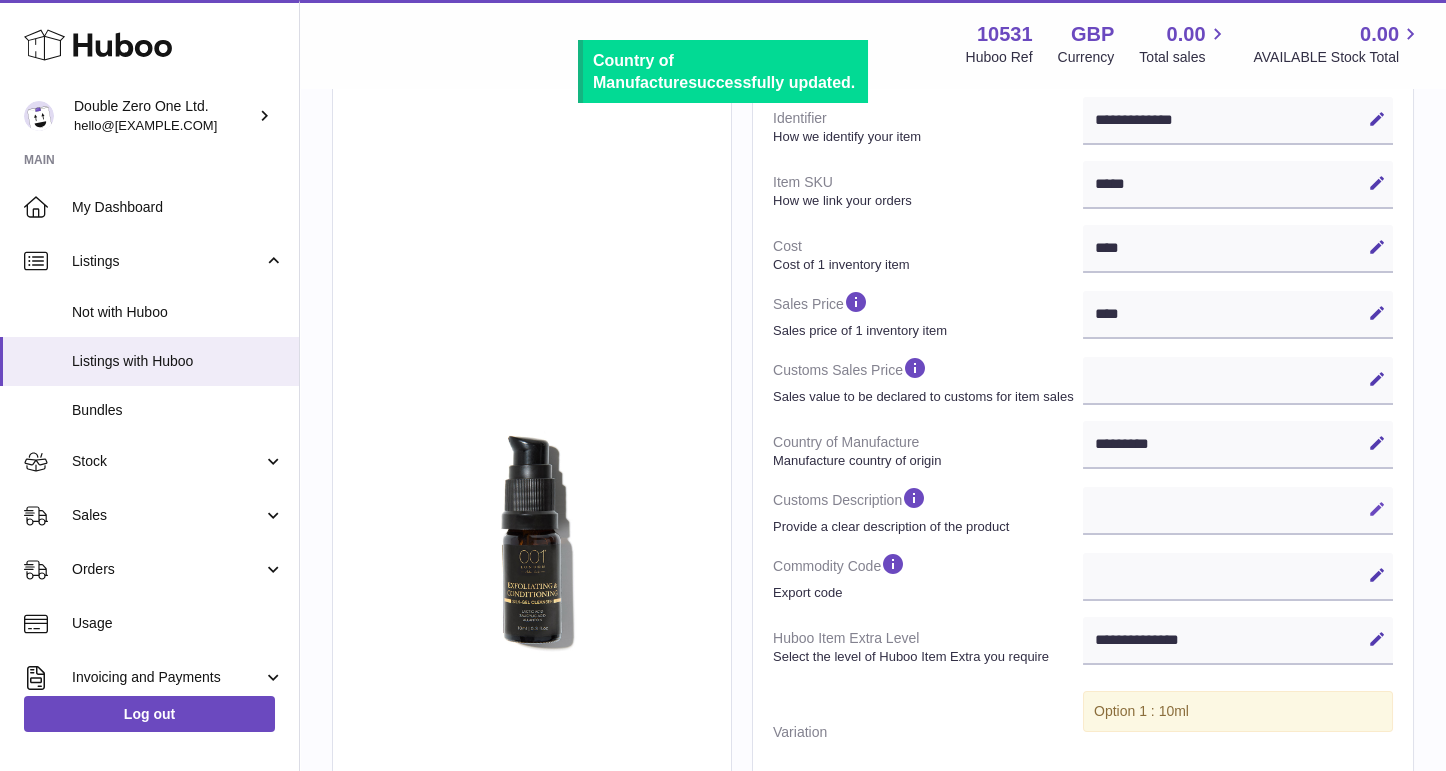 click at bounding box center (1377, 509) 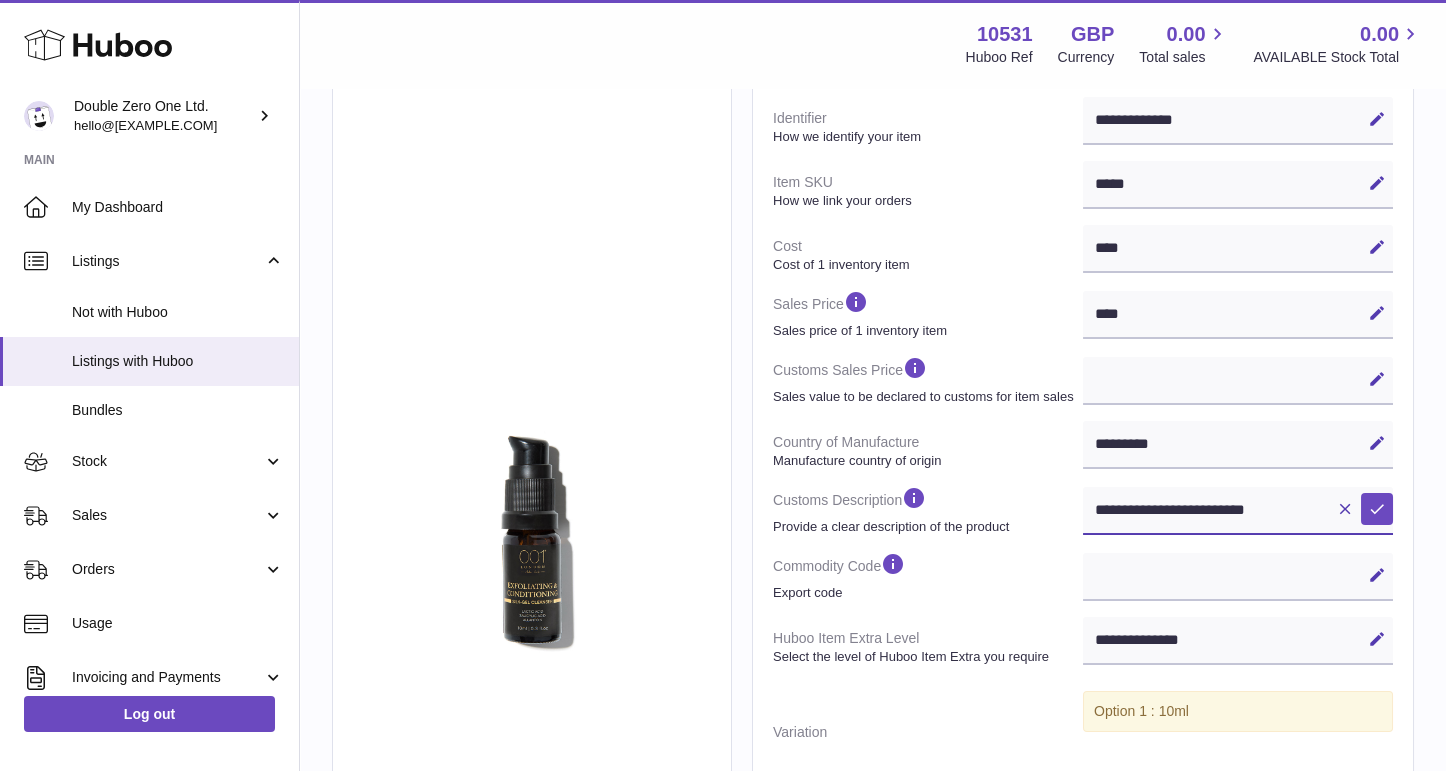 click on "**********" at bounding box center (1238, 511) 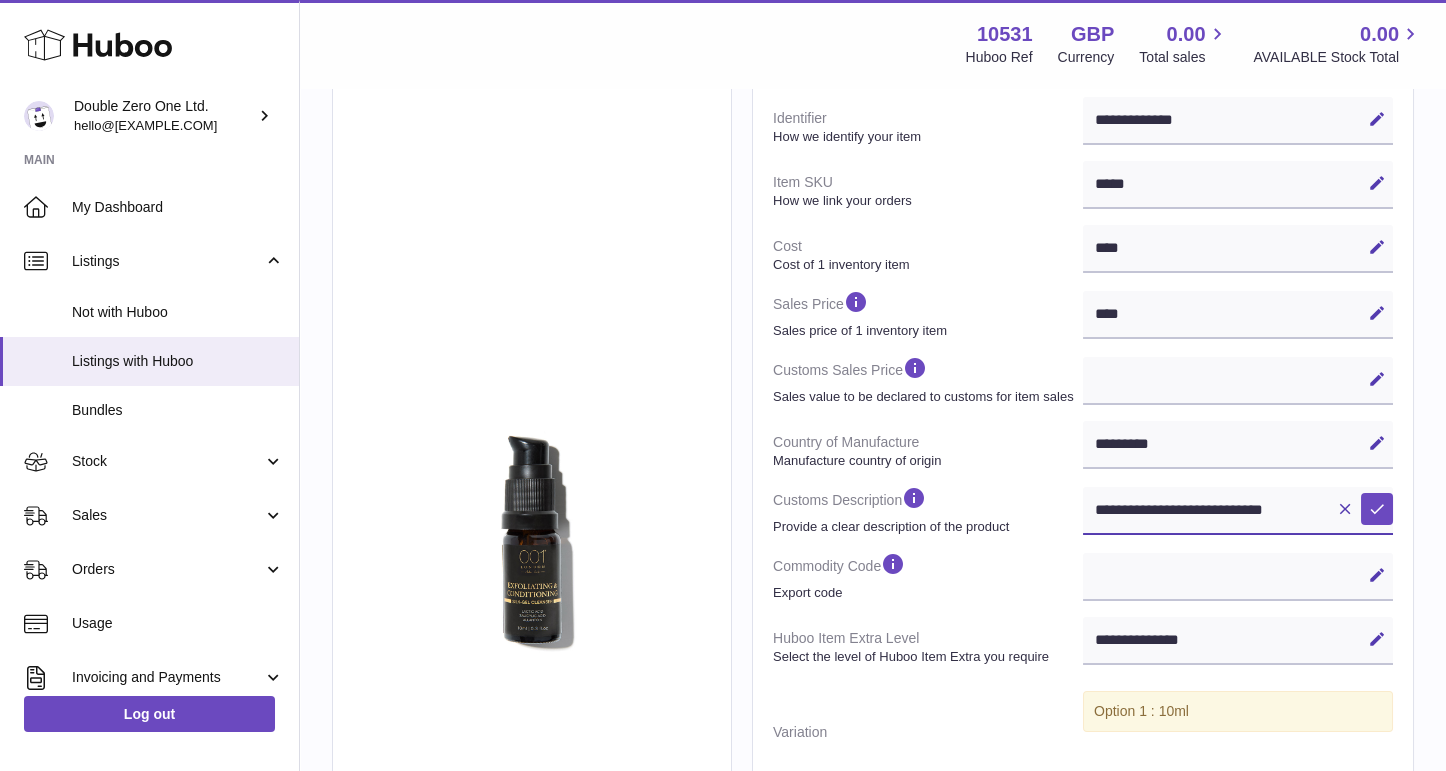 click on "**********" at bounding box center (1238, 511) 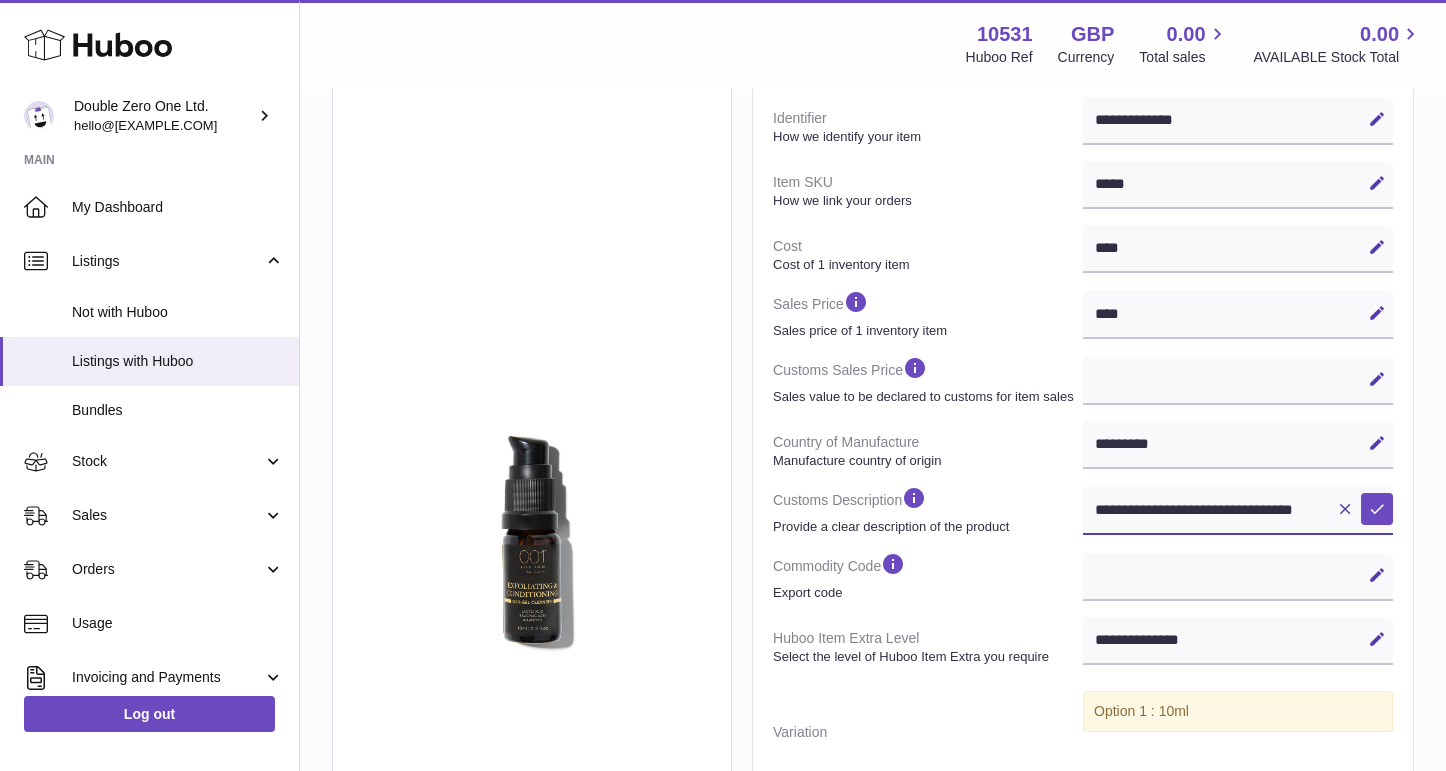 scroll, scrollTop: 0, scrollLeft: 23, axis: horizontal 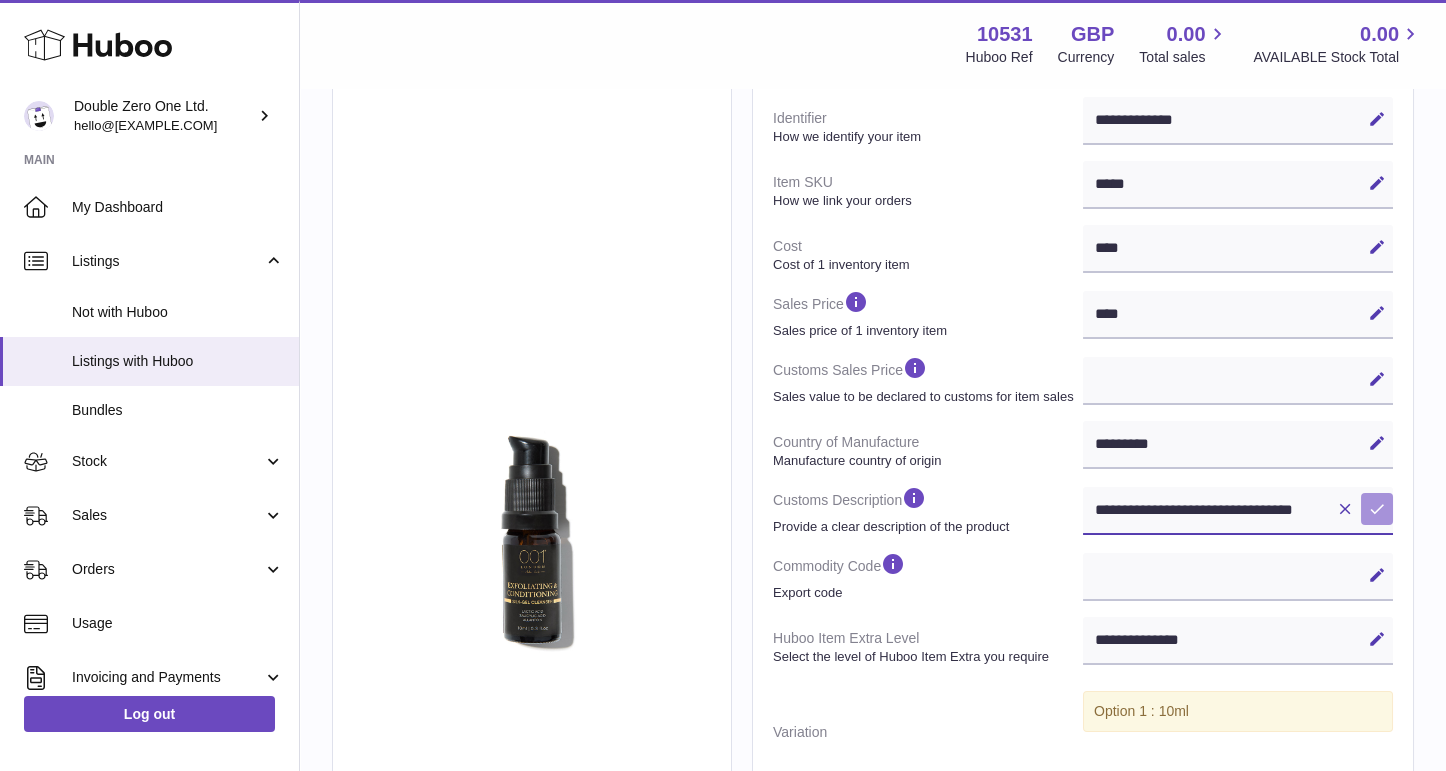 type on "**********" 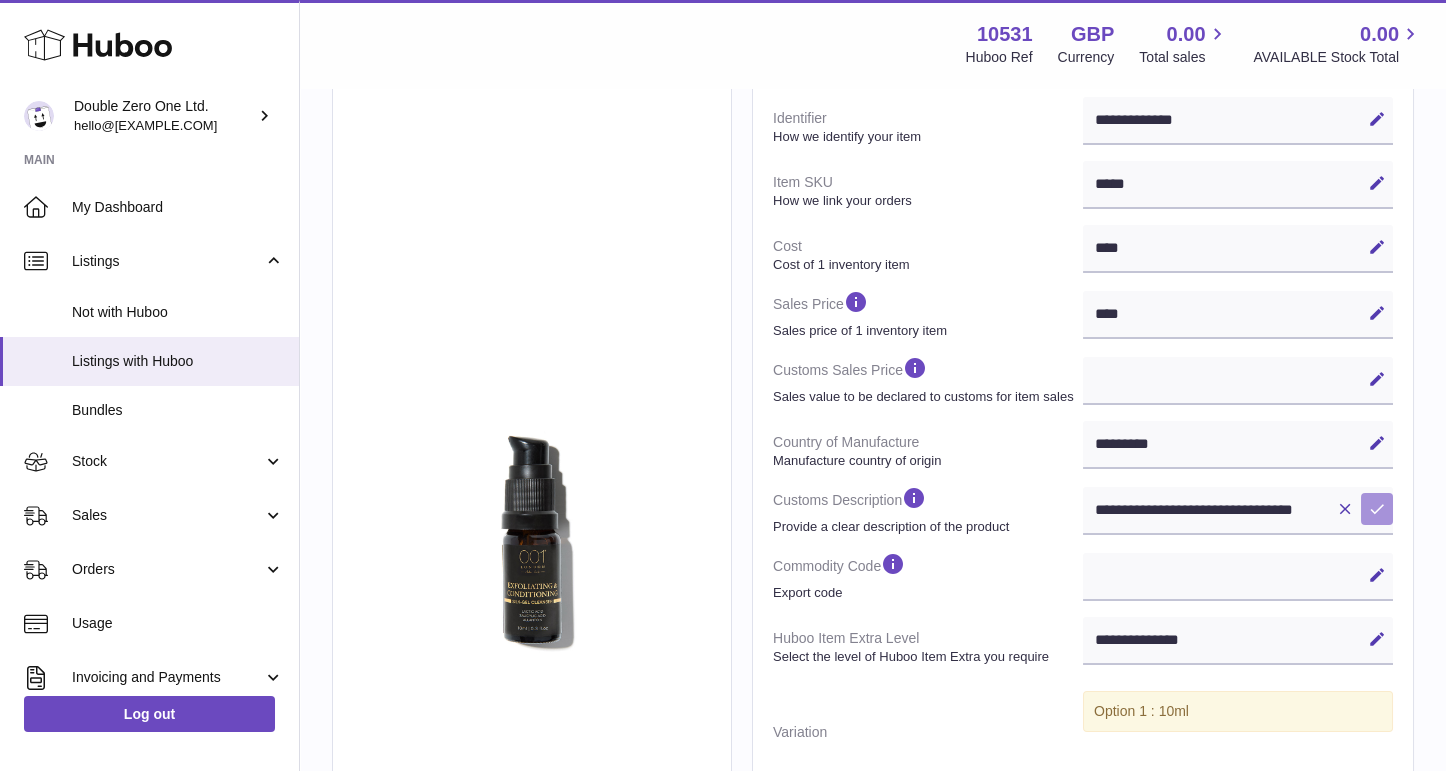 click at bounding box center [1377, 509] 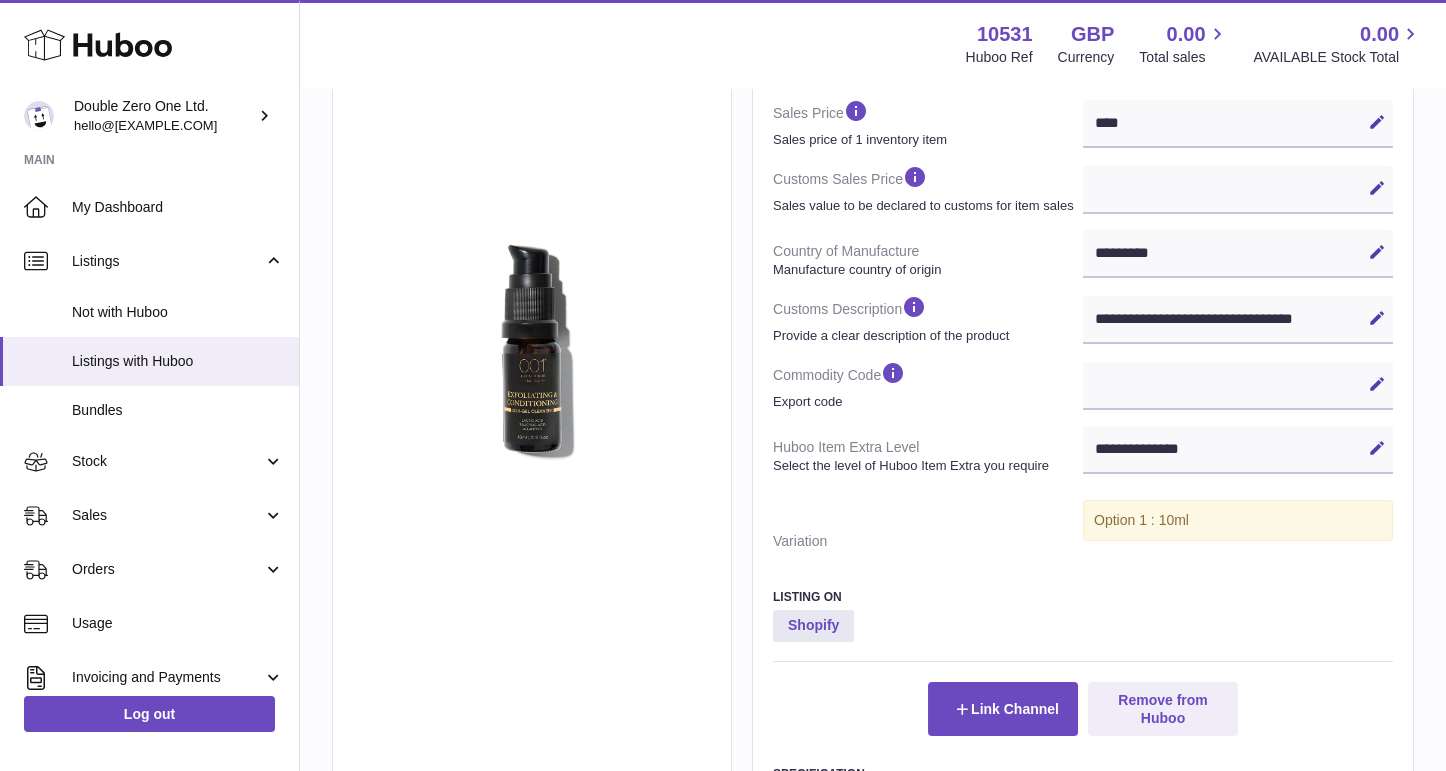 scroll, scrollTop: 523, scrollLeft: 0, axis: vertical 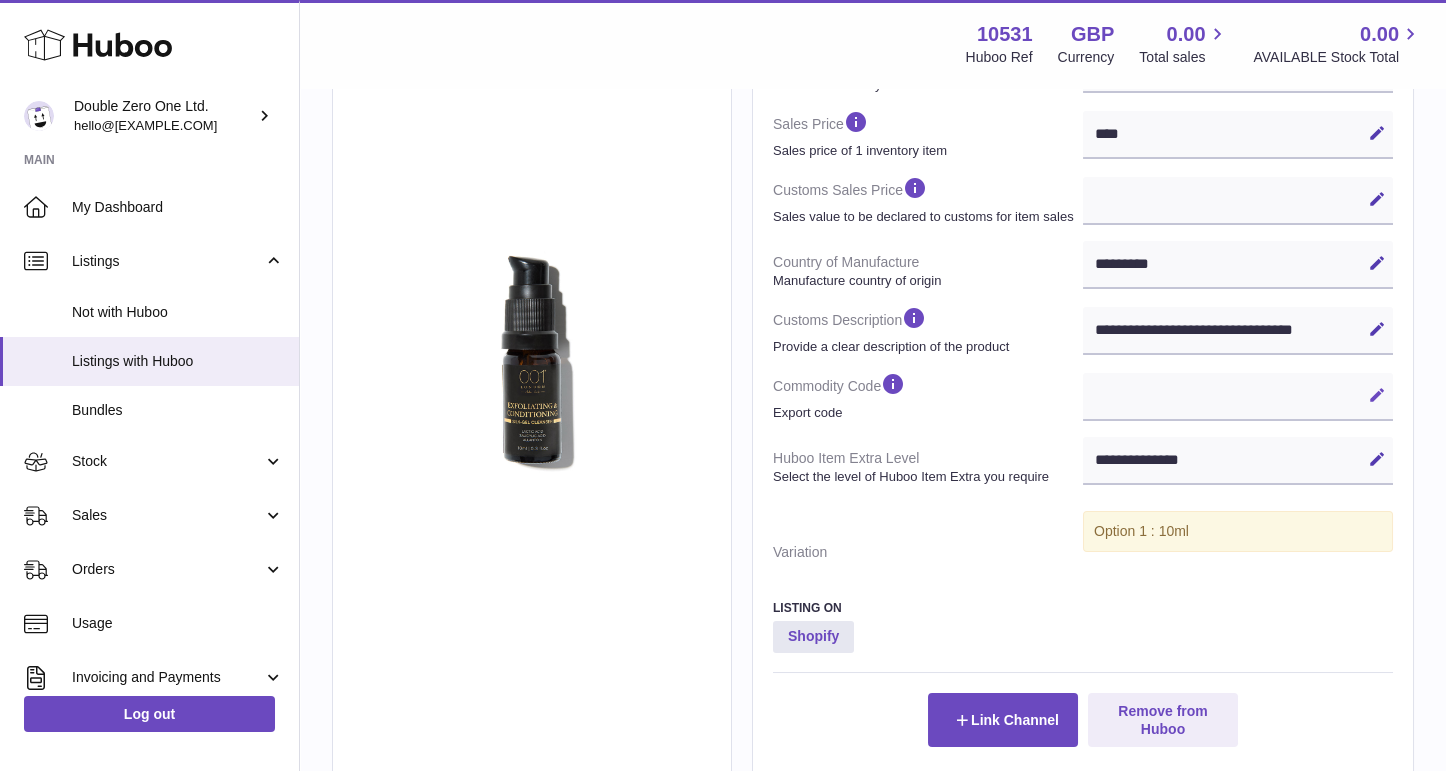 click at bounding box center (1377, 395) 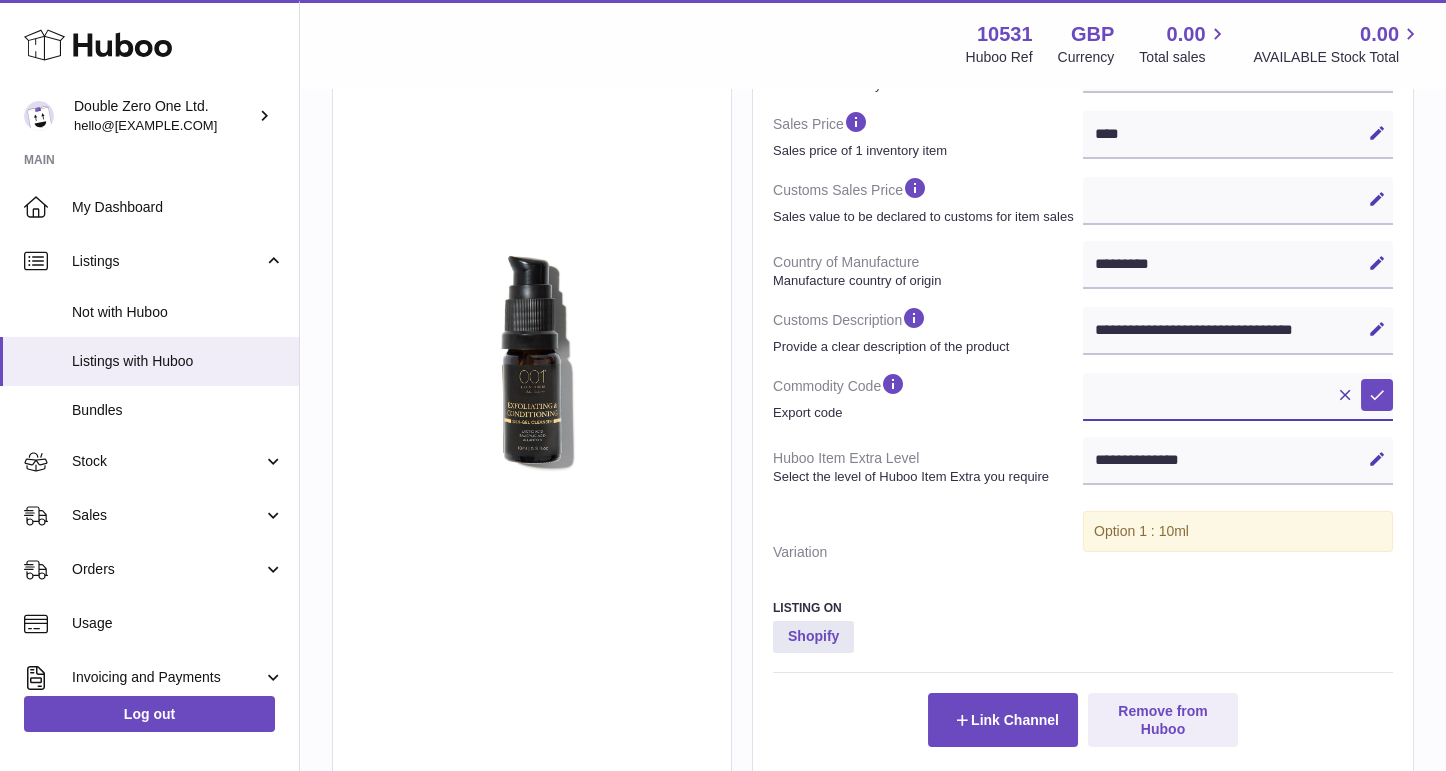 click at bounding box center [1238, 397] 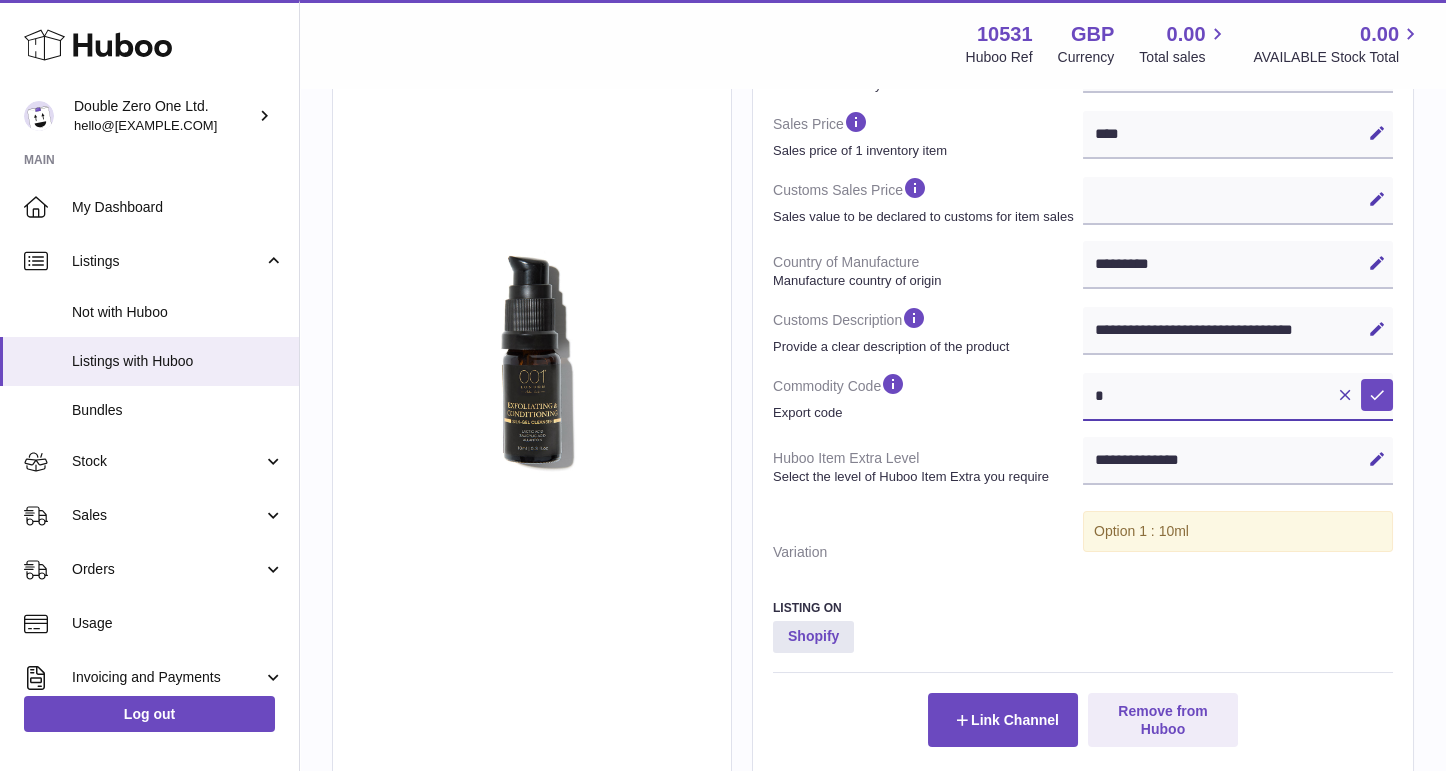 scroll, scrollTop: 532, scrollLeft: 0, axis: vertical 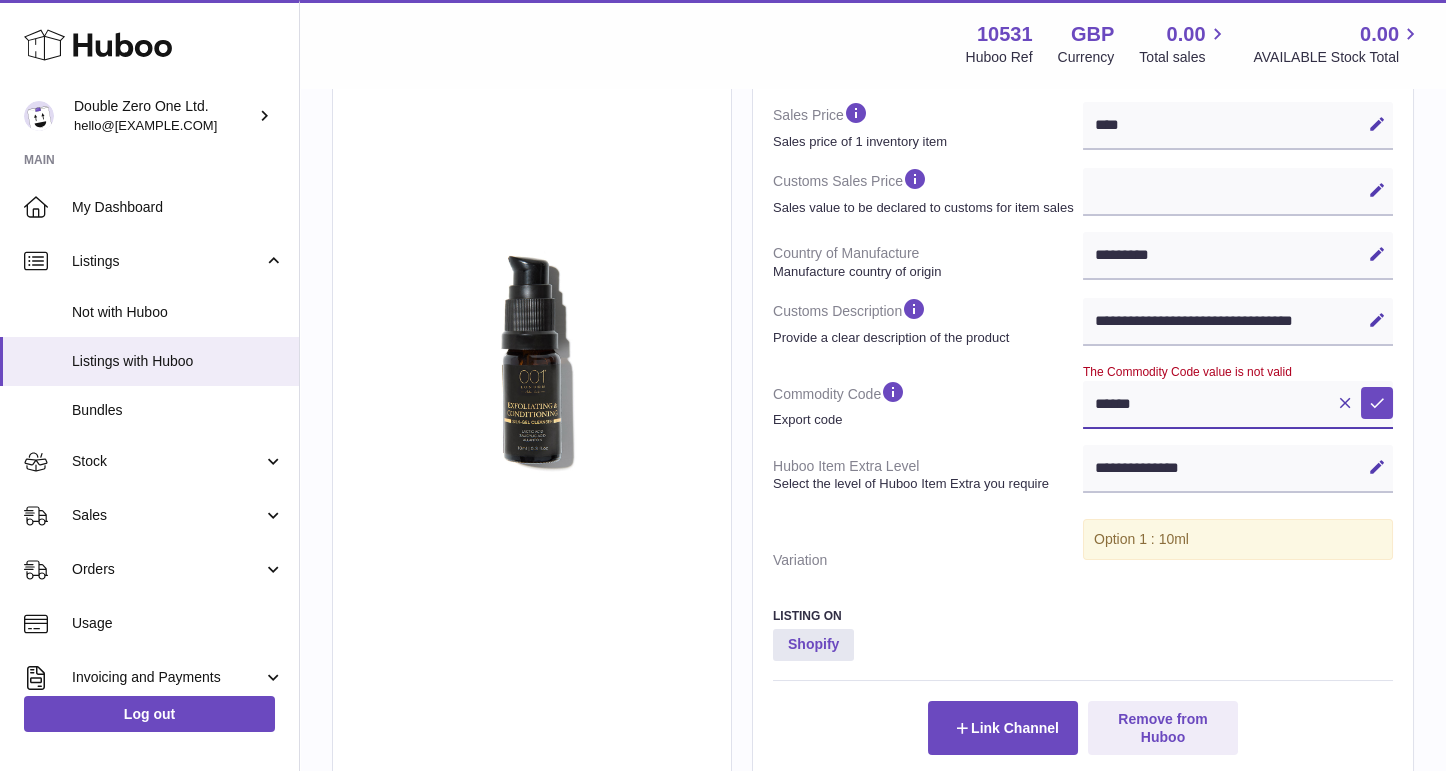 type on "******" 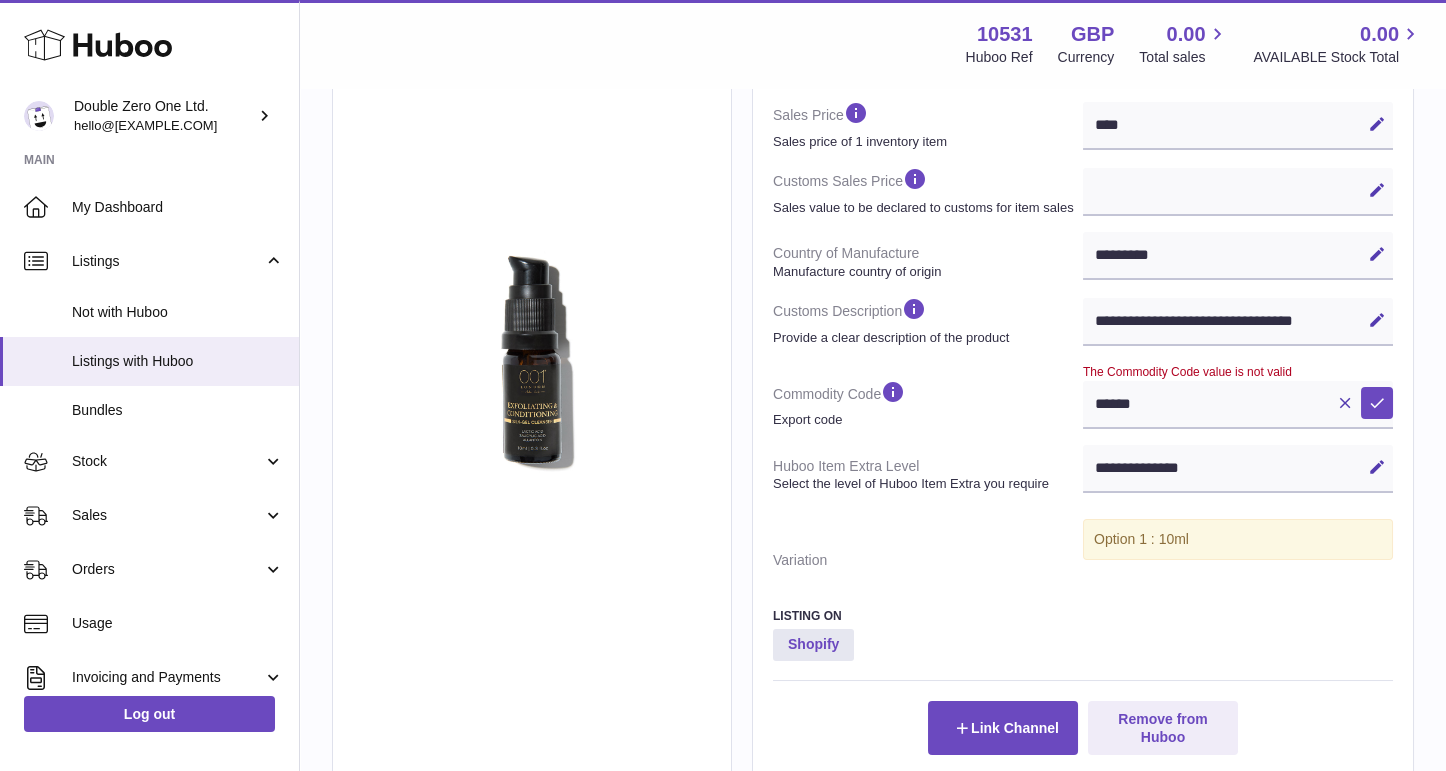 type 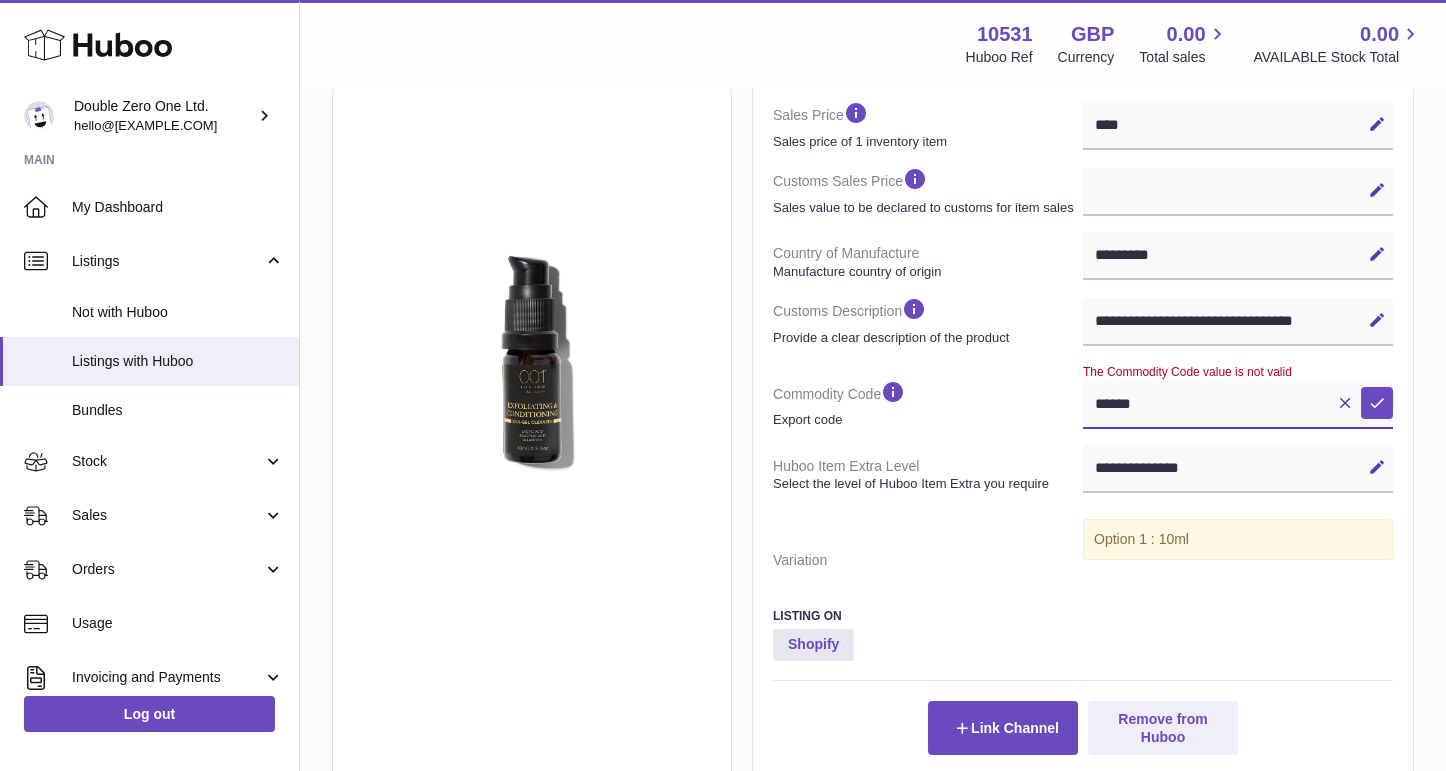 click on "******" at bounding box center (1238, 405) 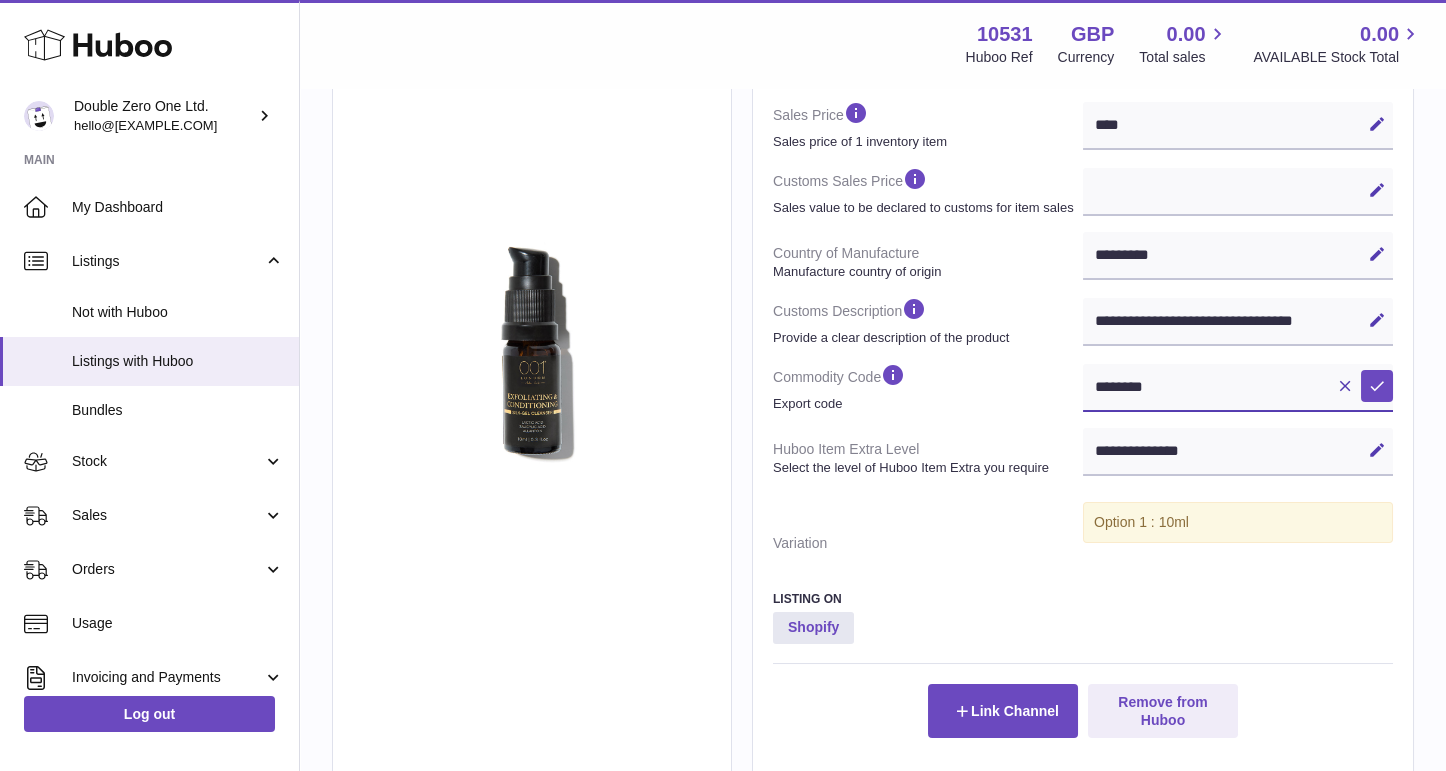 scroll, scrollTop: 523, scrollLeft: 0, axis: vertical 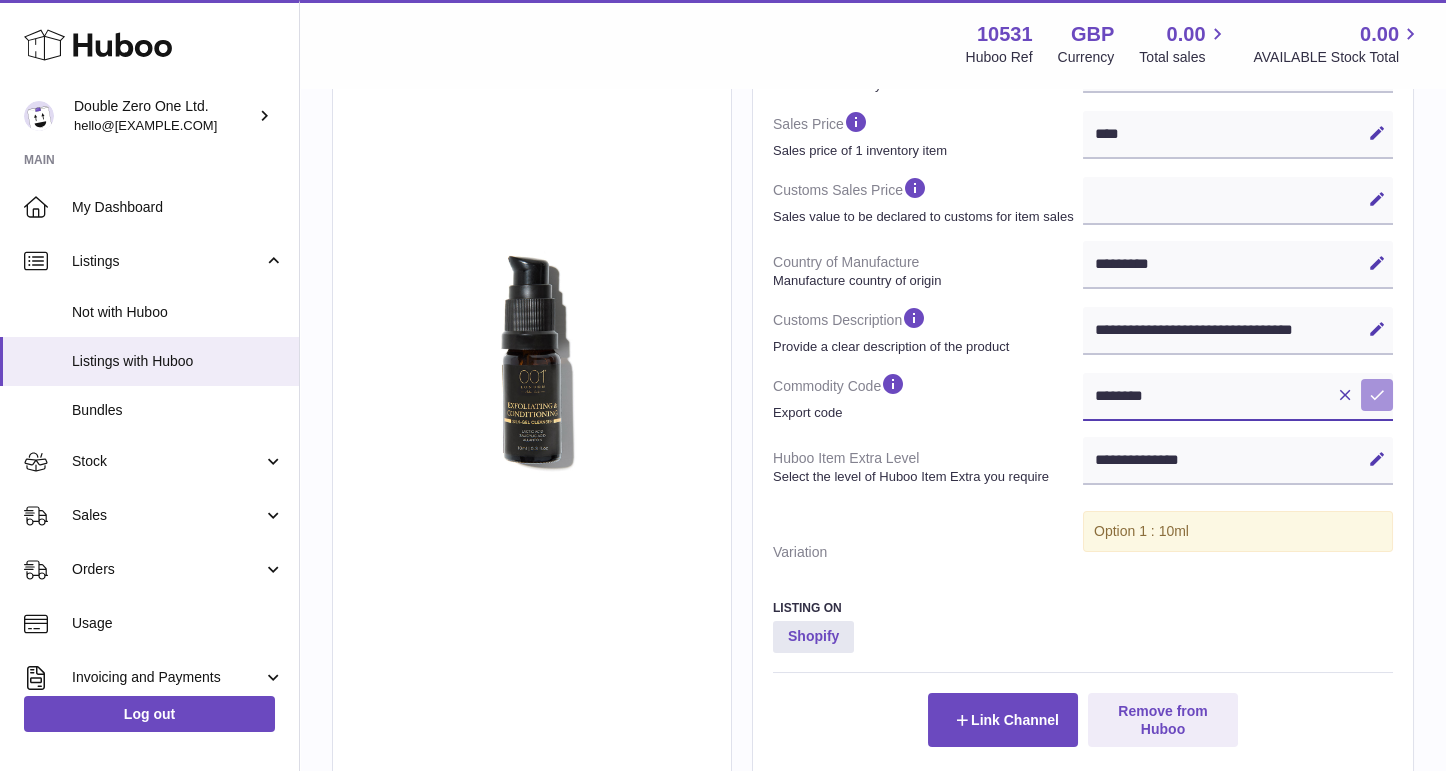 type on "********" 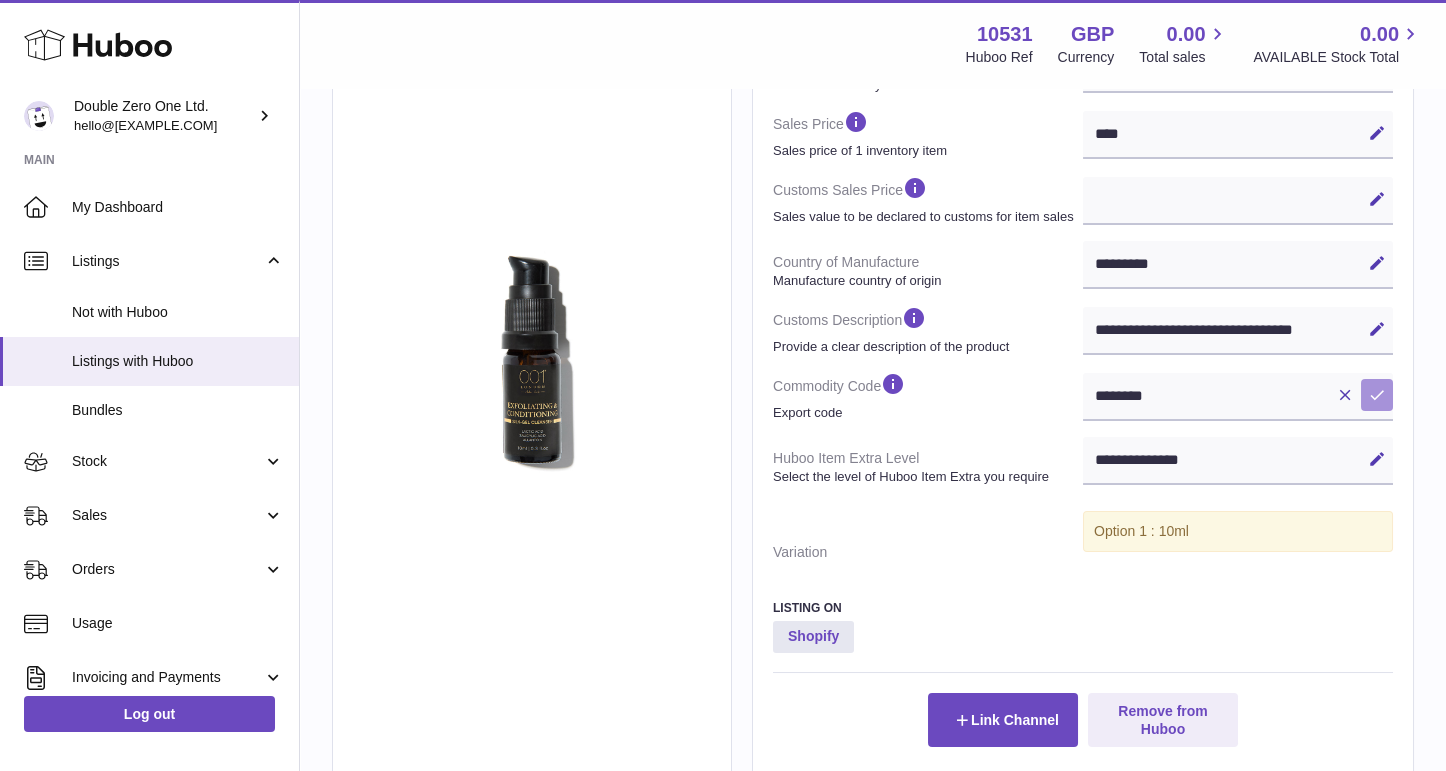 click at bounding box center (1377, 395) 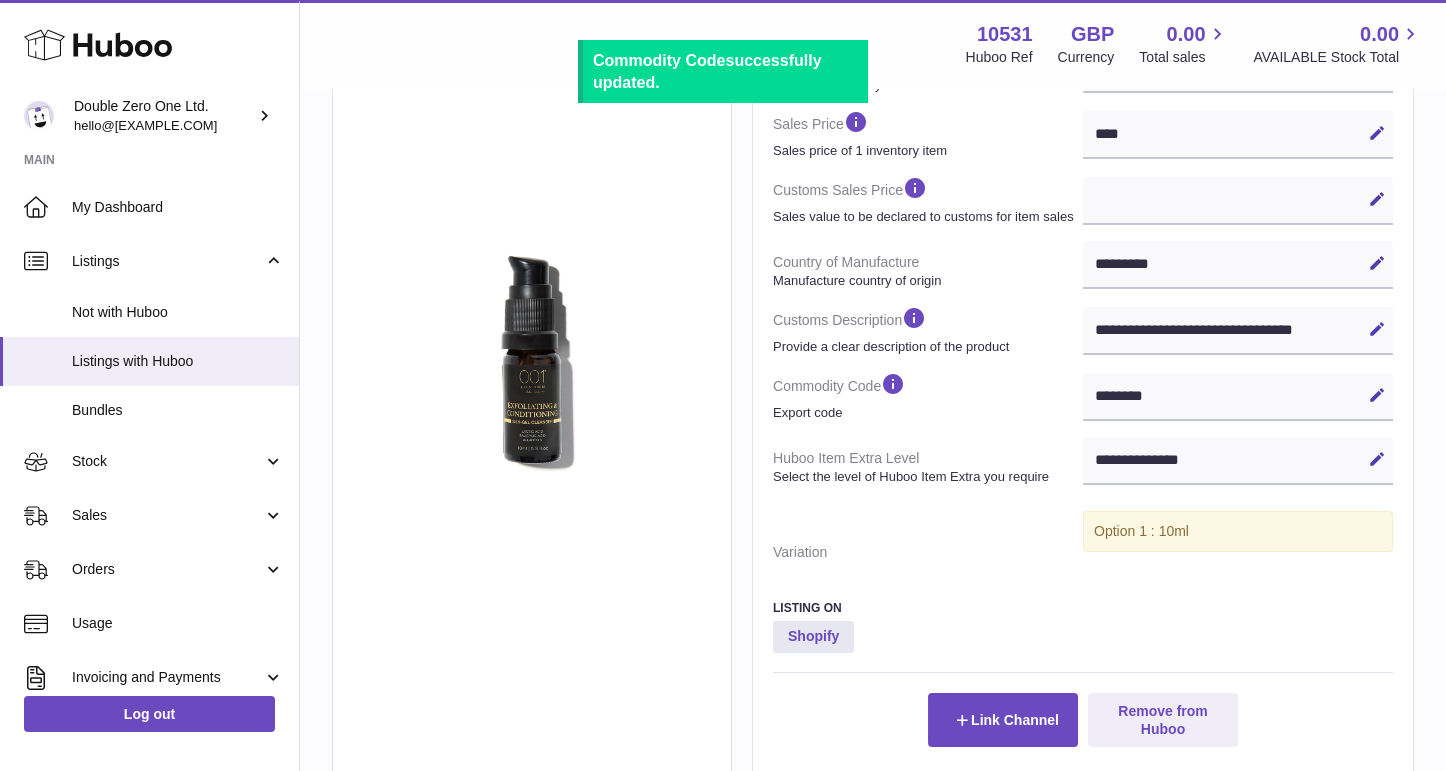 scroll, scrollTop: 0, scrollLeft: 0, axis: both 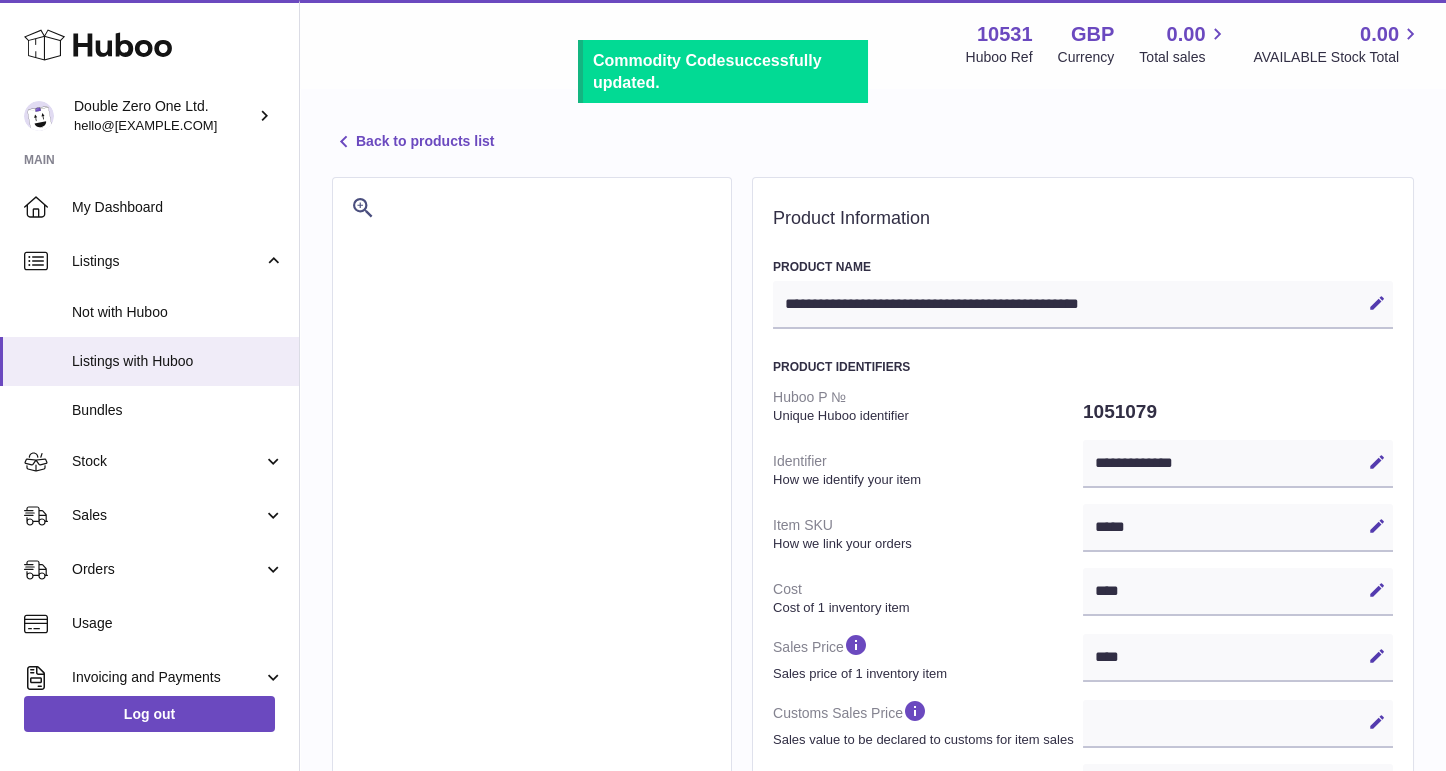 click on "Back to products list" at bounding box center (413, 142) 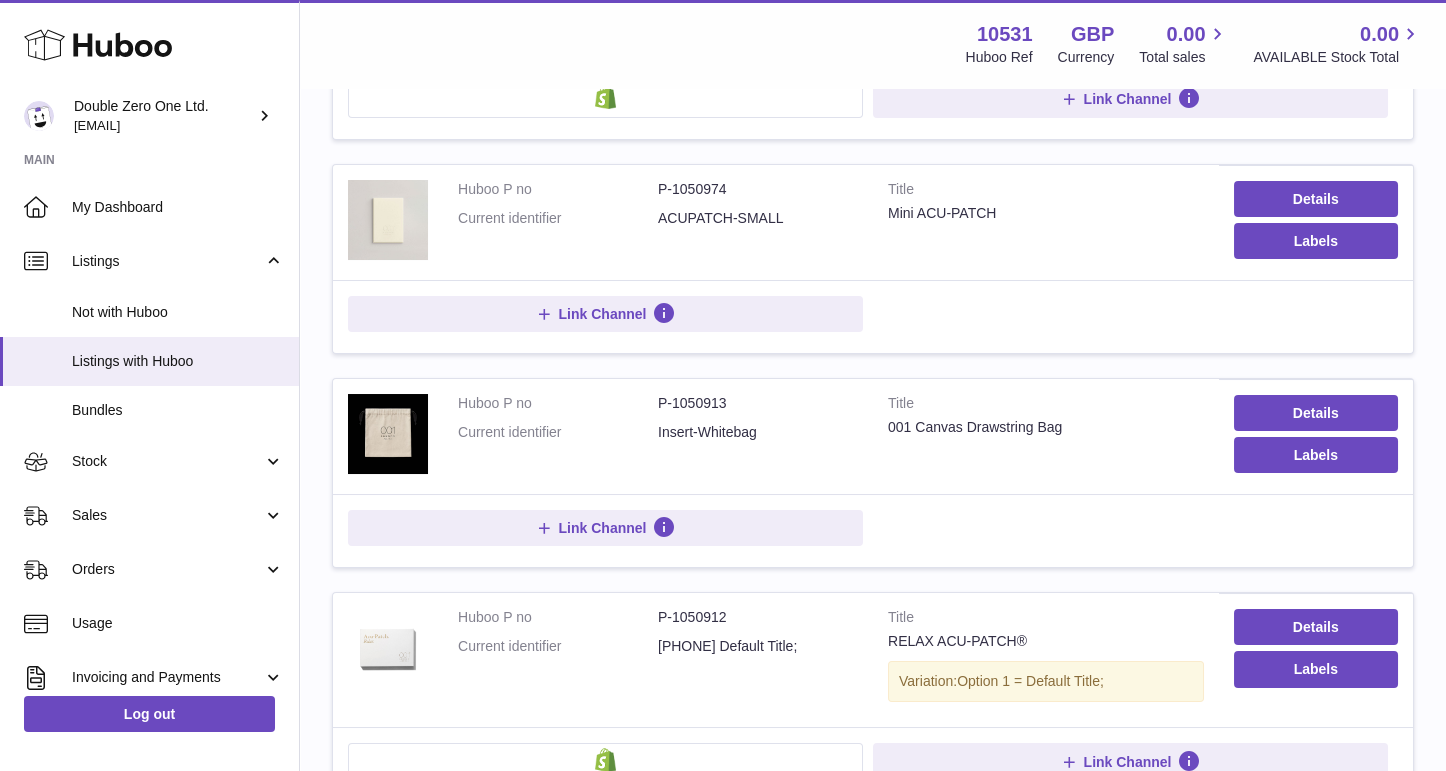 scroll, scrollTop: 492, scrollLeft: 0, axis: vertical 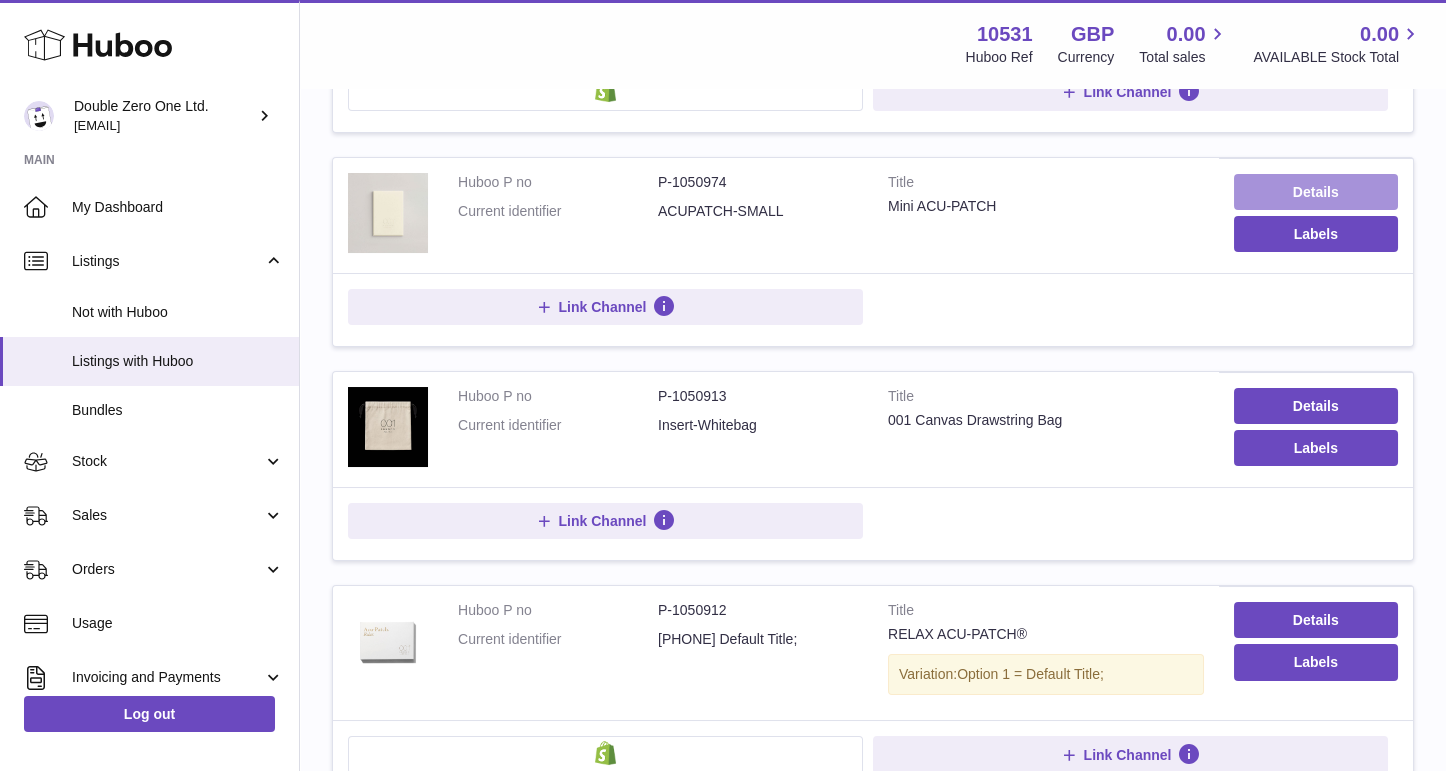 click on "Details" at bounding box center [1316, 192] 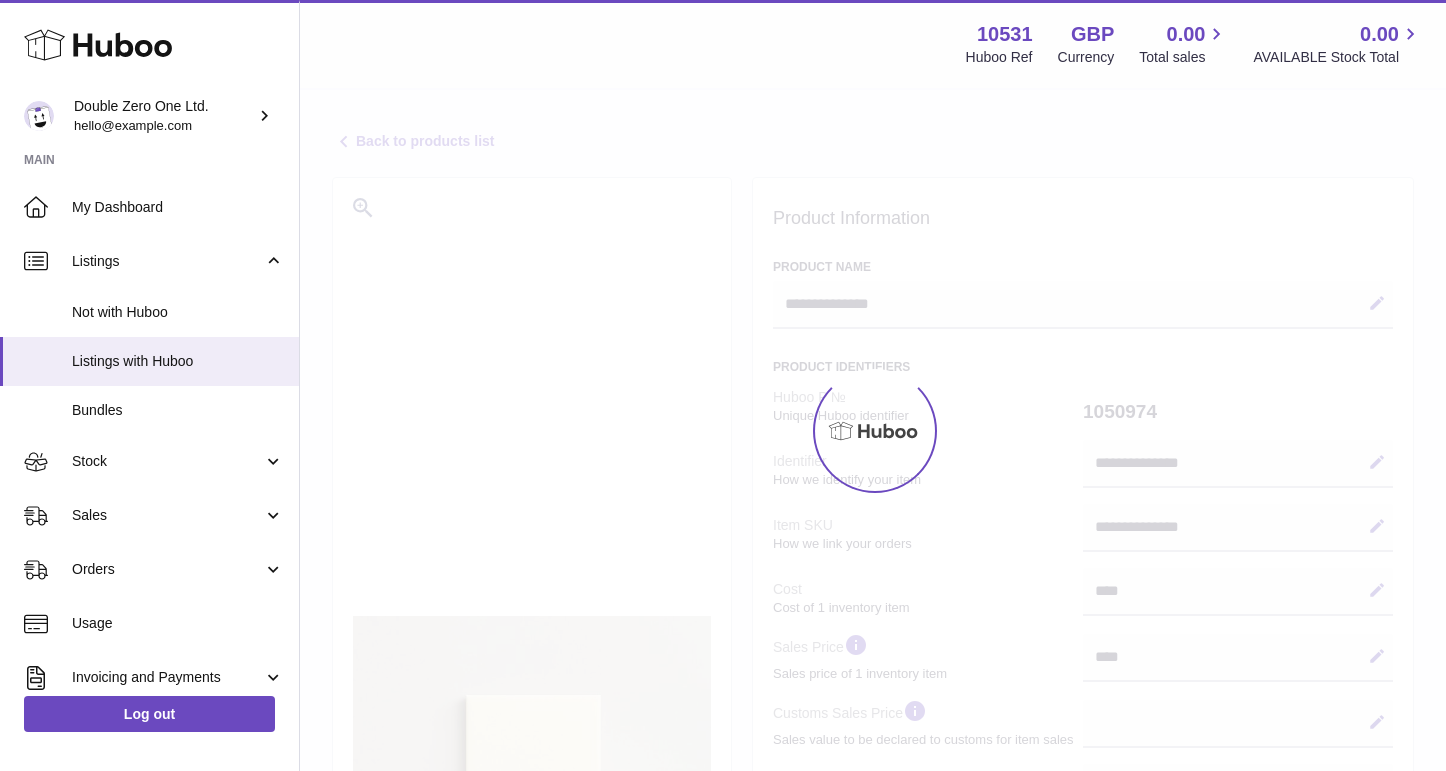 select 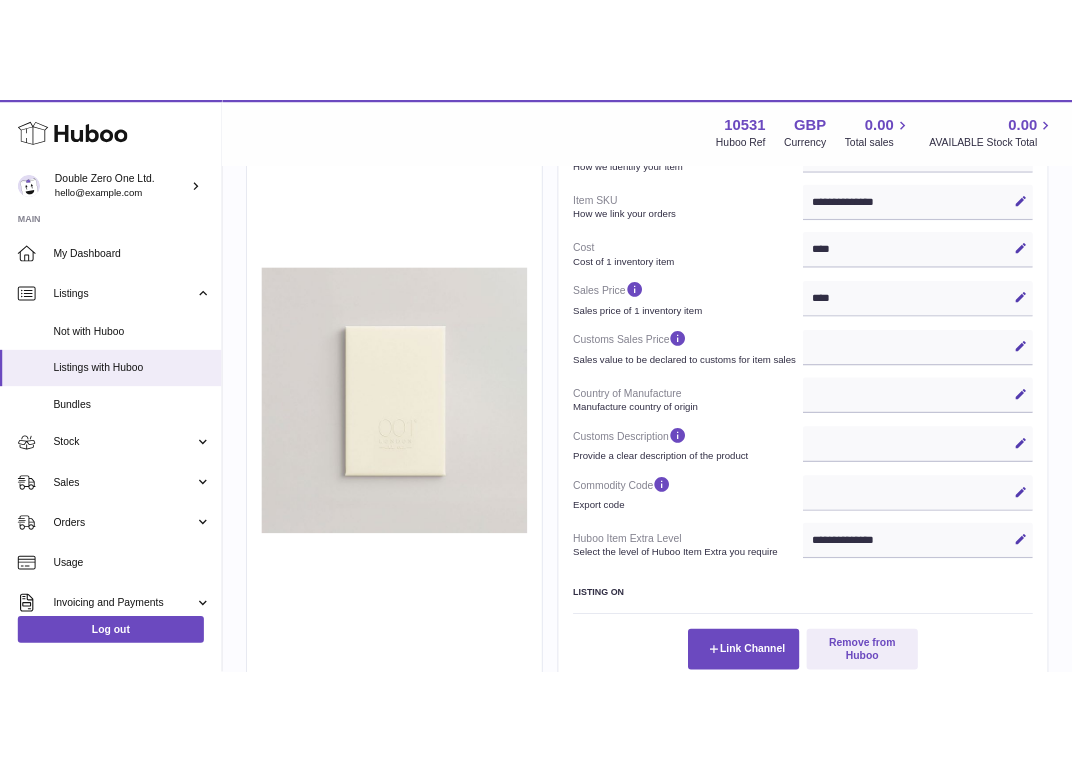 scroll, scrollTop: 392, scrollLeft: 0, axis: vertical 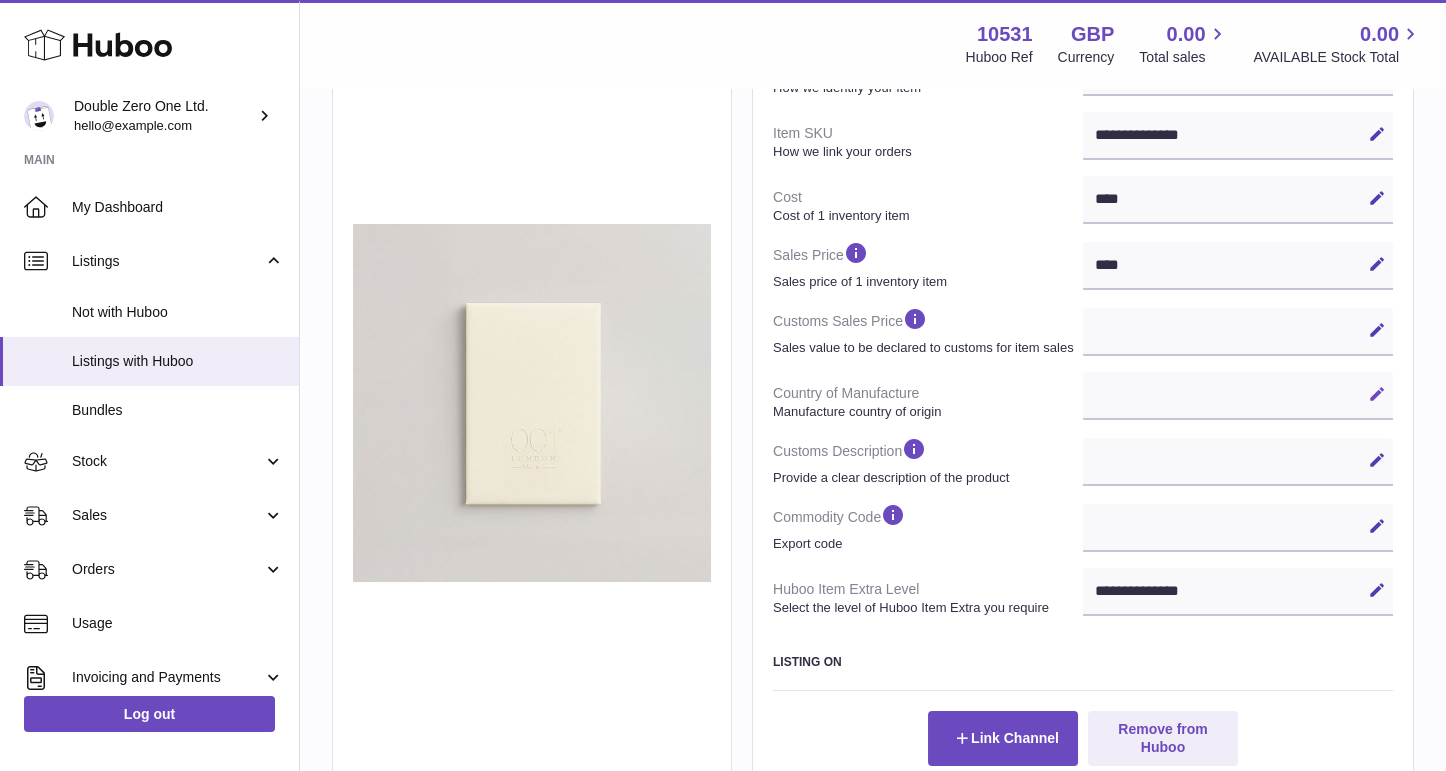 click on "Edit" at bounding box center [1377, 394] 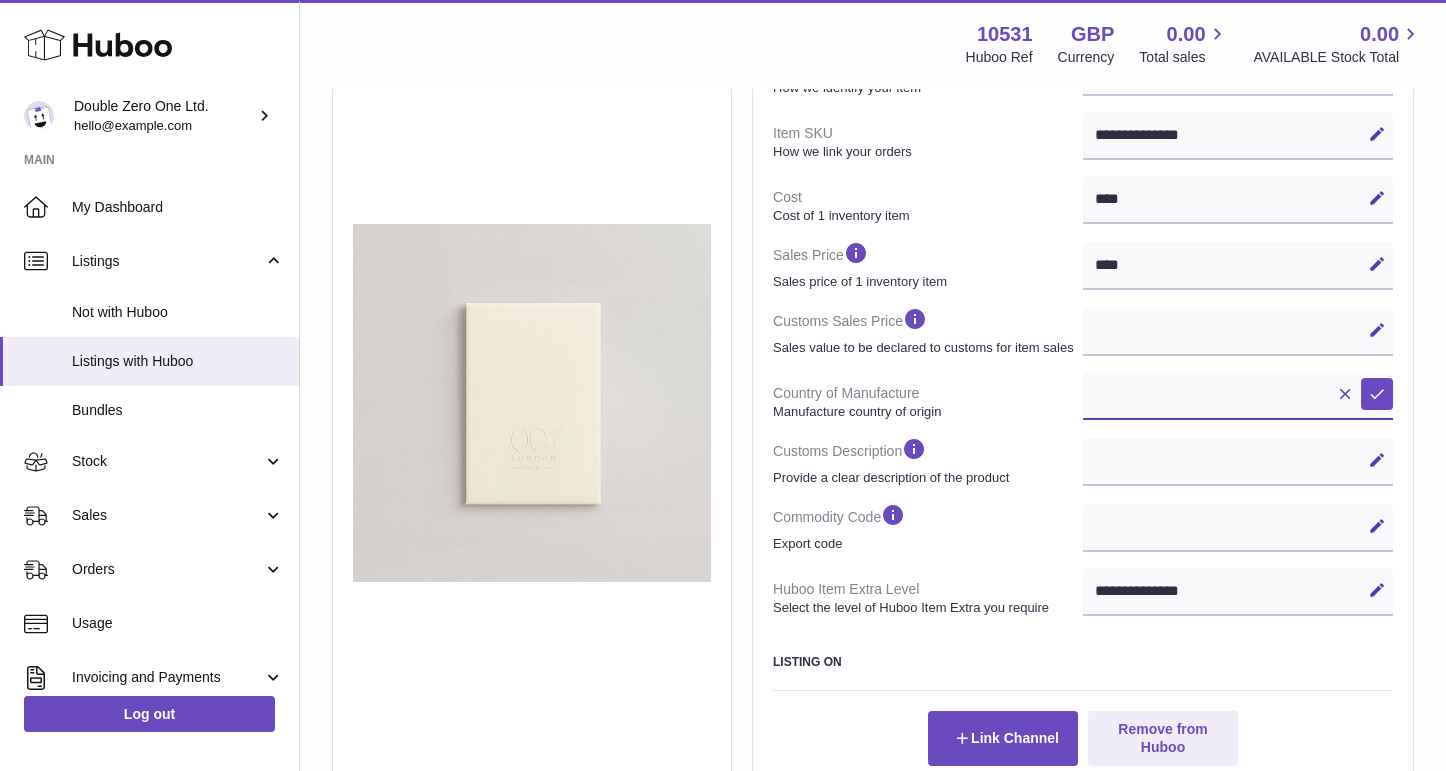 click on "**********" at bounding box center [1238, 396] 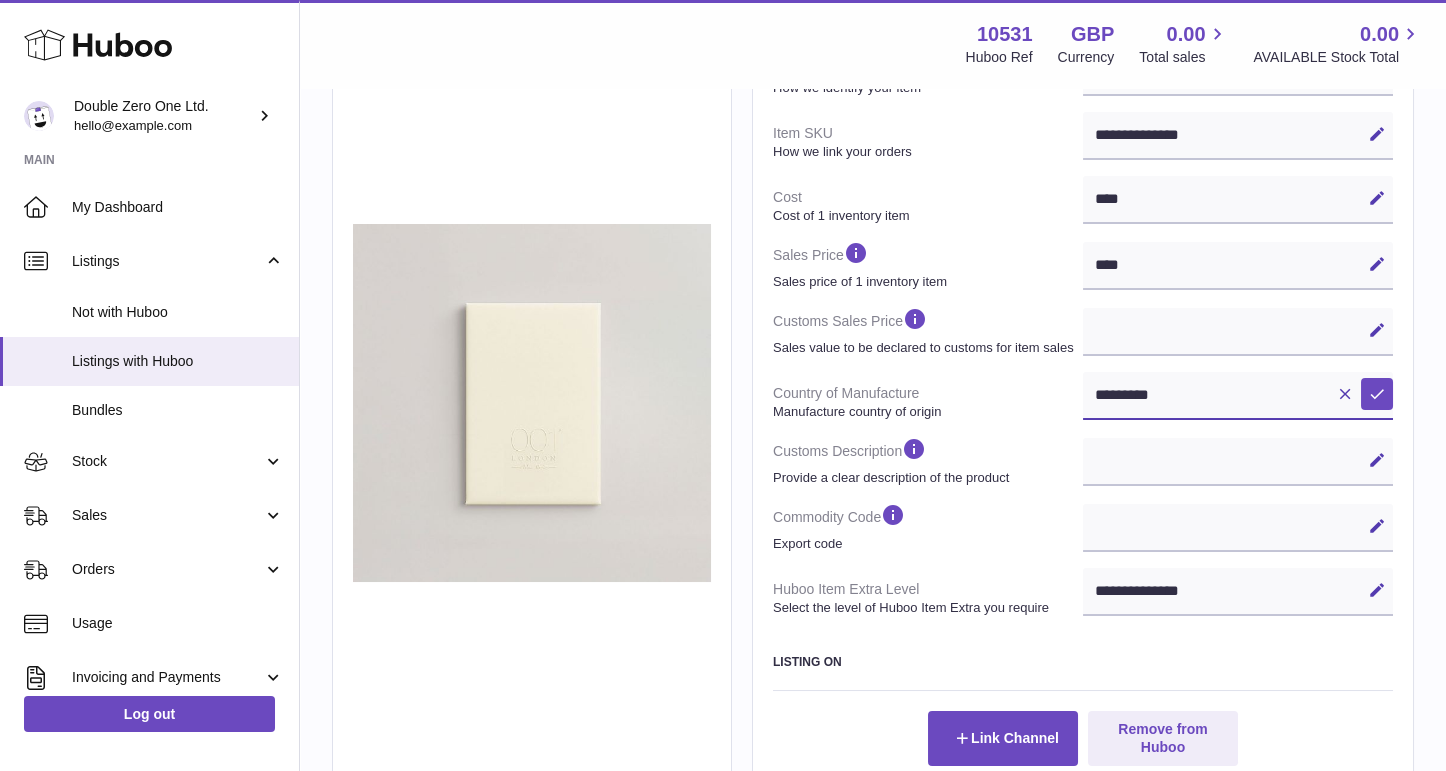 click on "**********" at bounding box center (0, 0) 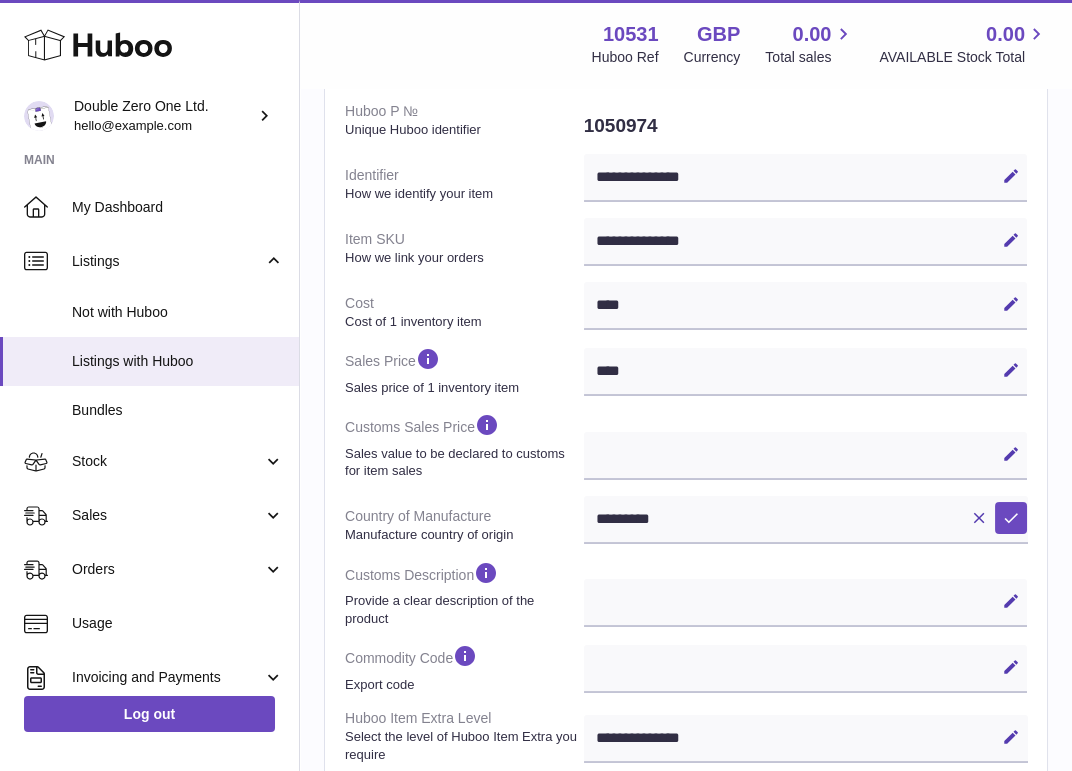 scroll, scrollTop: 633, scrollLeft: 0, axis: vertical 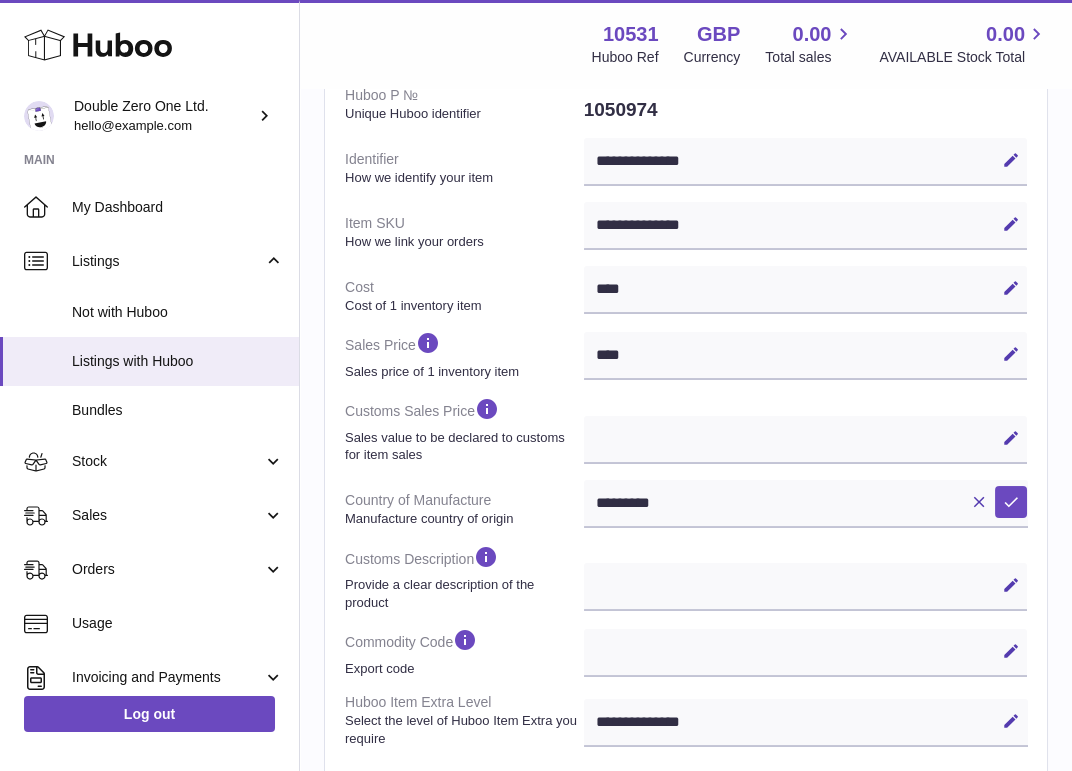 click on "Edit     Cancel     Save" at bounding box center (805, 587) 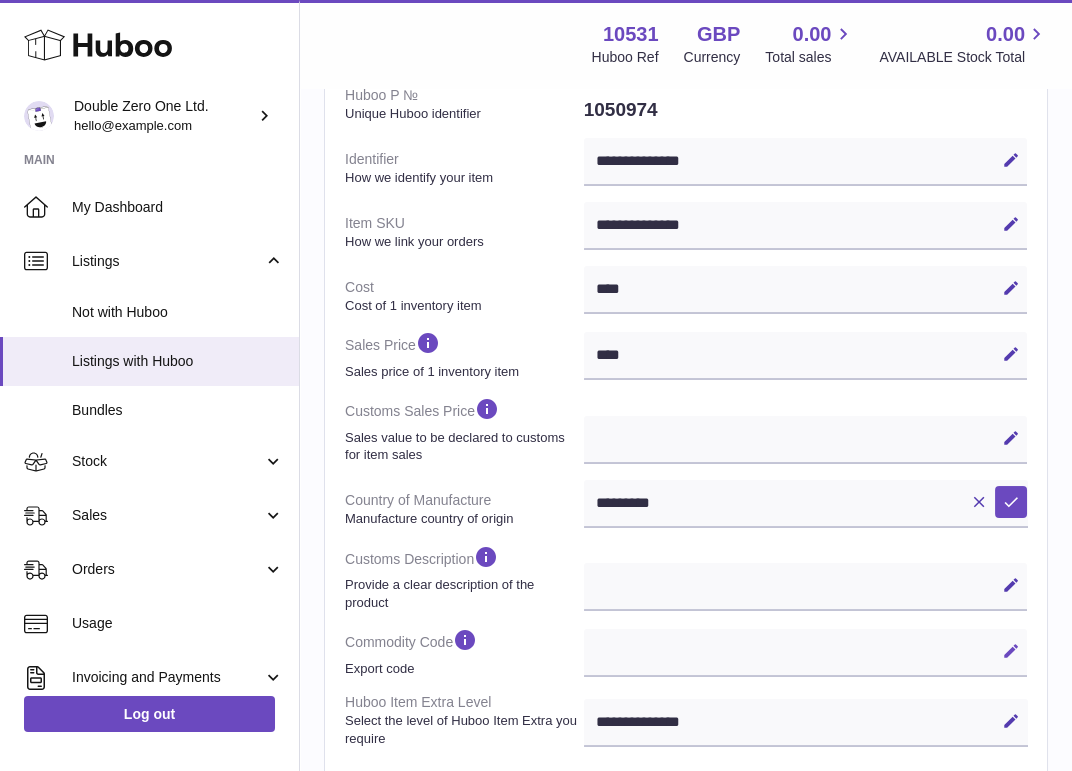 click at bounding box center [1011, 651] 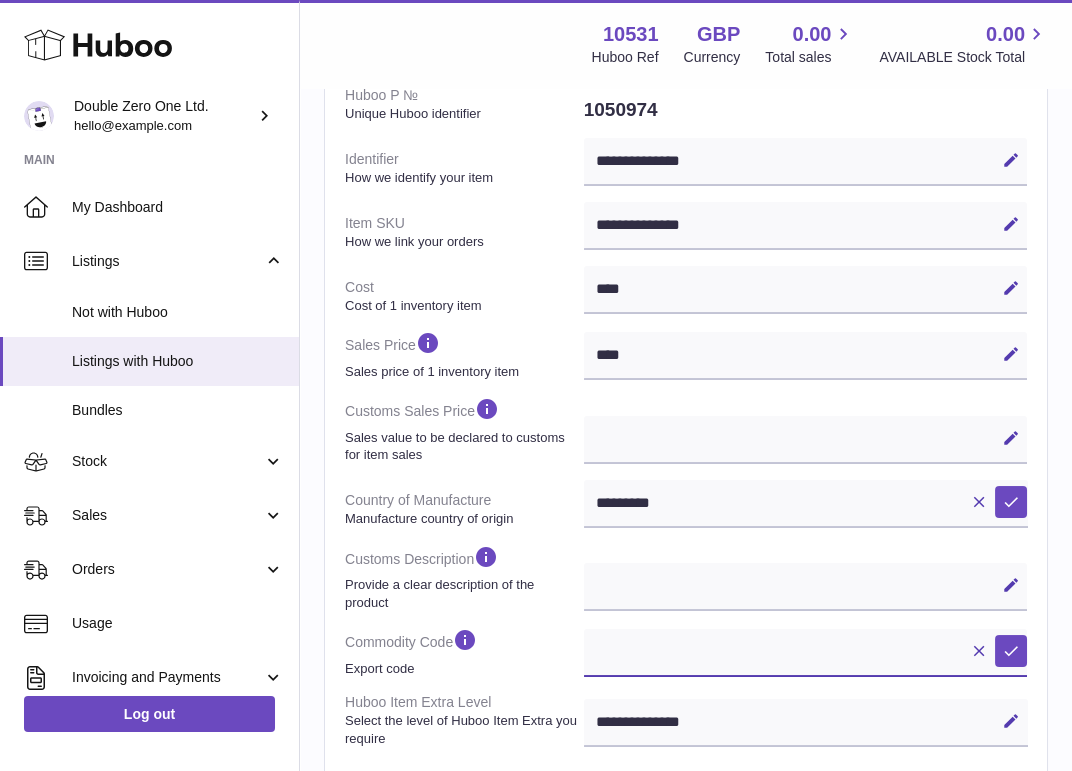 paste on "********" 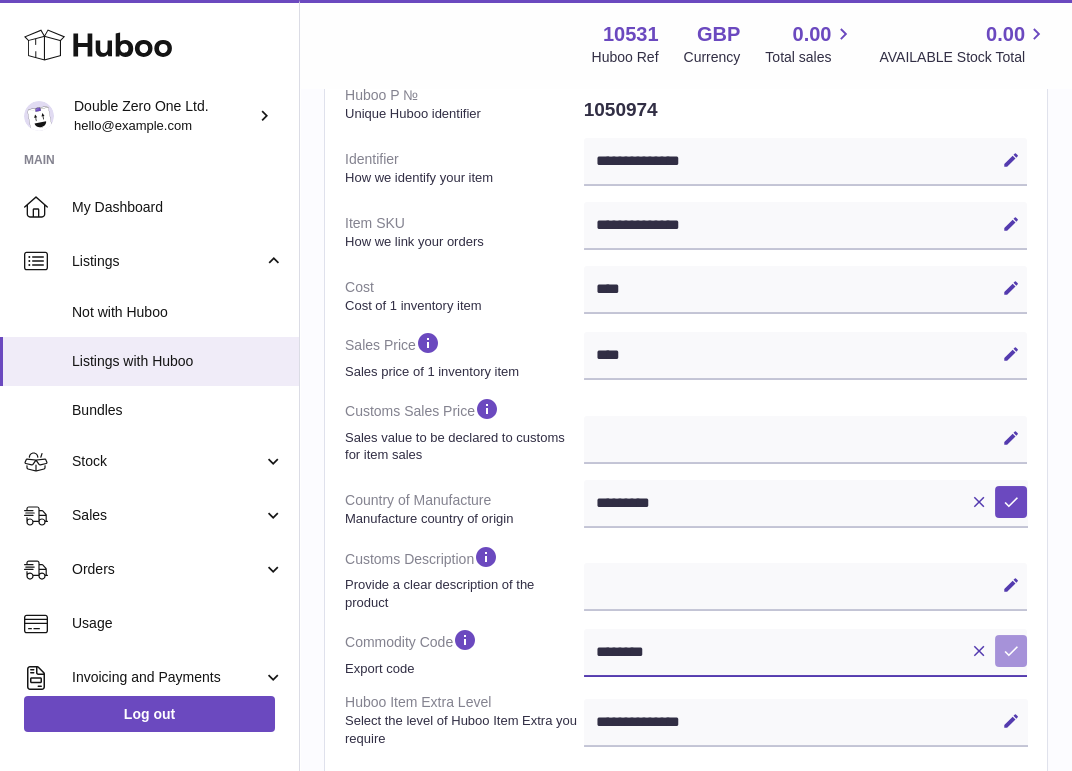 type on "********" 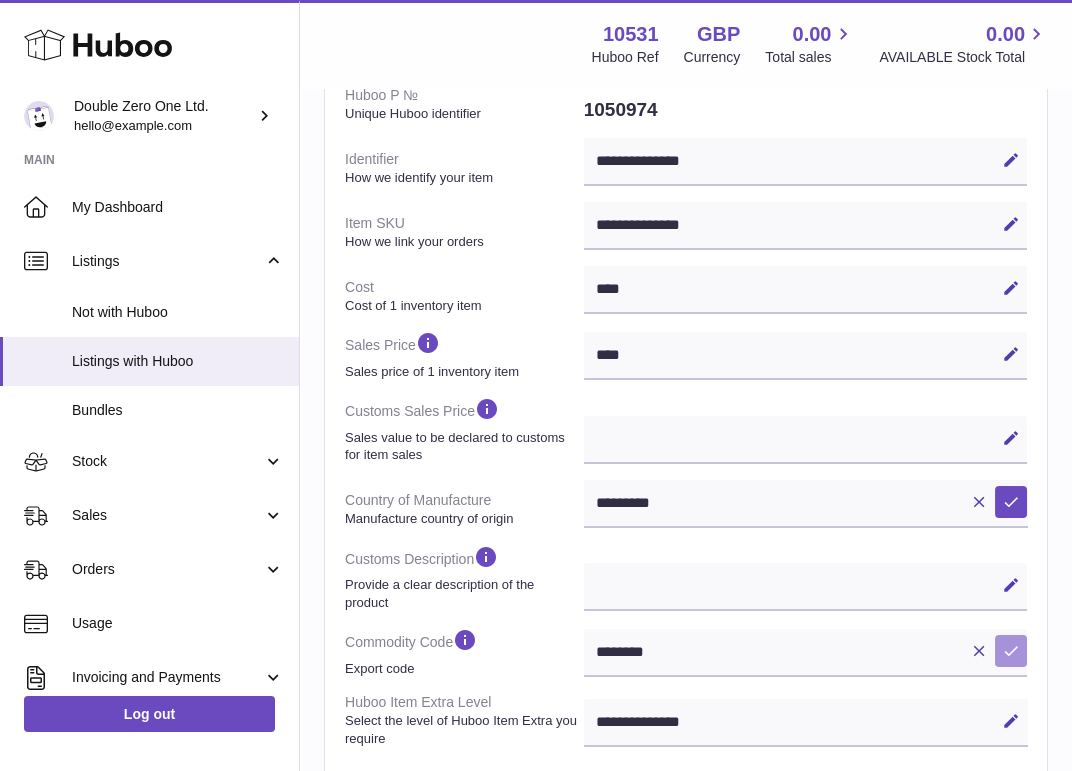 click at bounding box center [1011, 651] 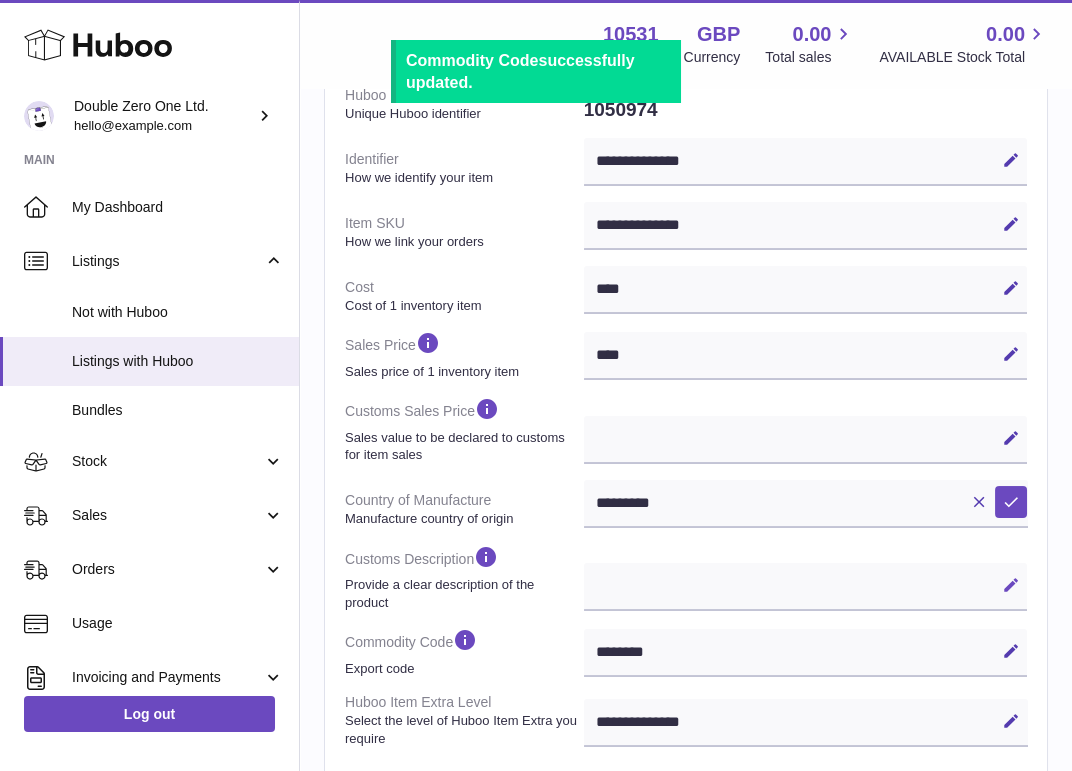 click at bounding box center [1011, 585] 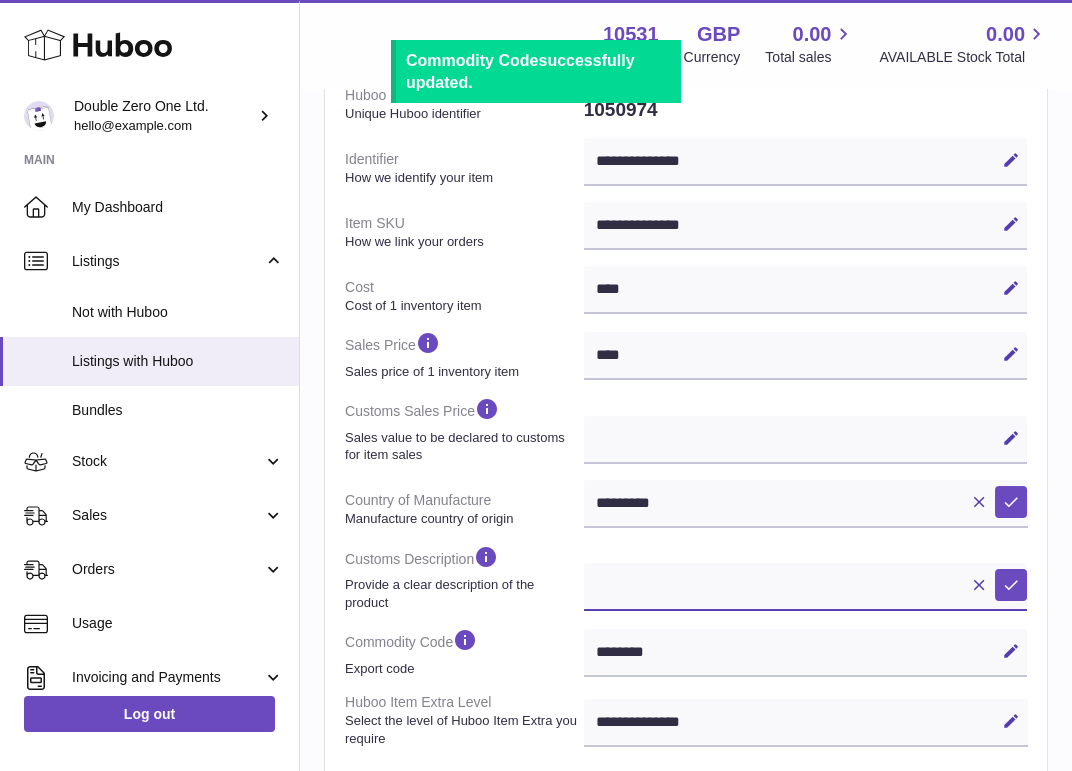 click at bounding box center (805, 587) 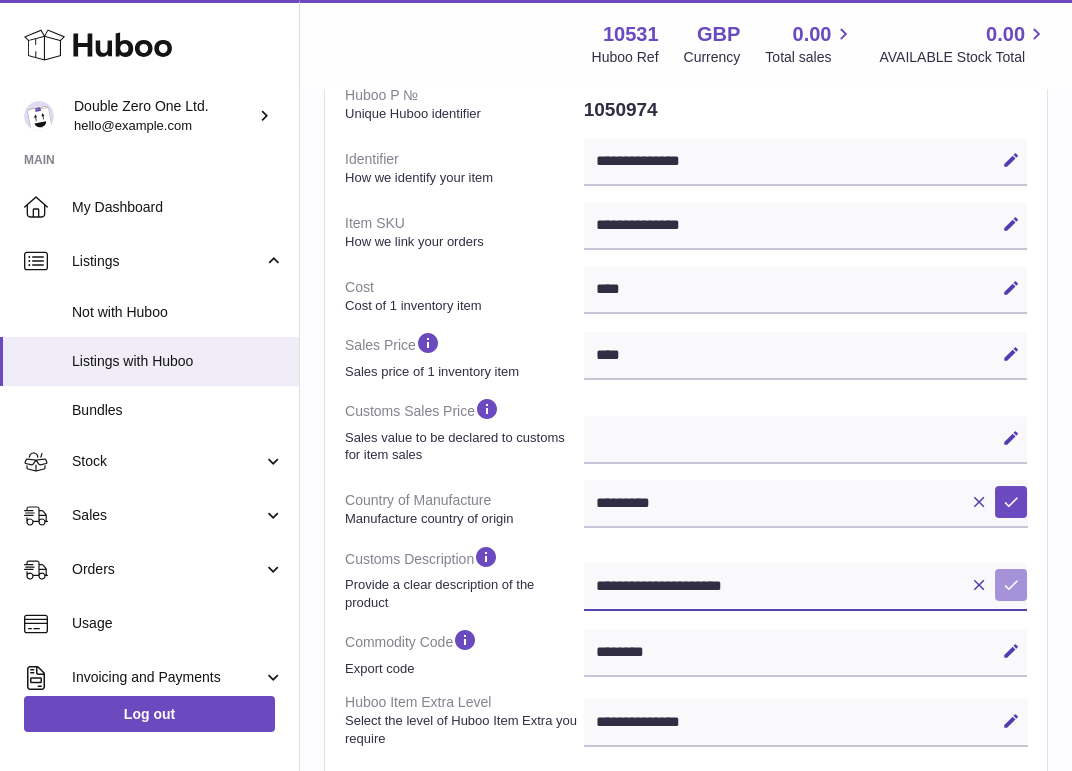 type on "**********" 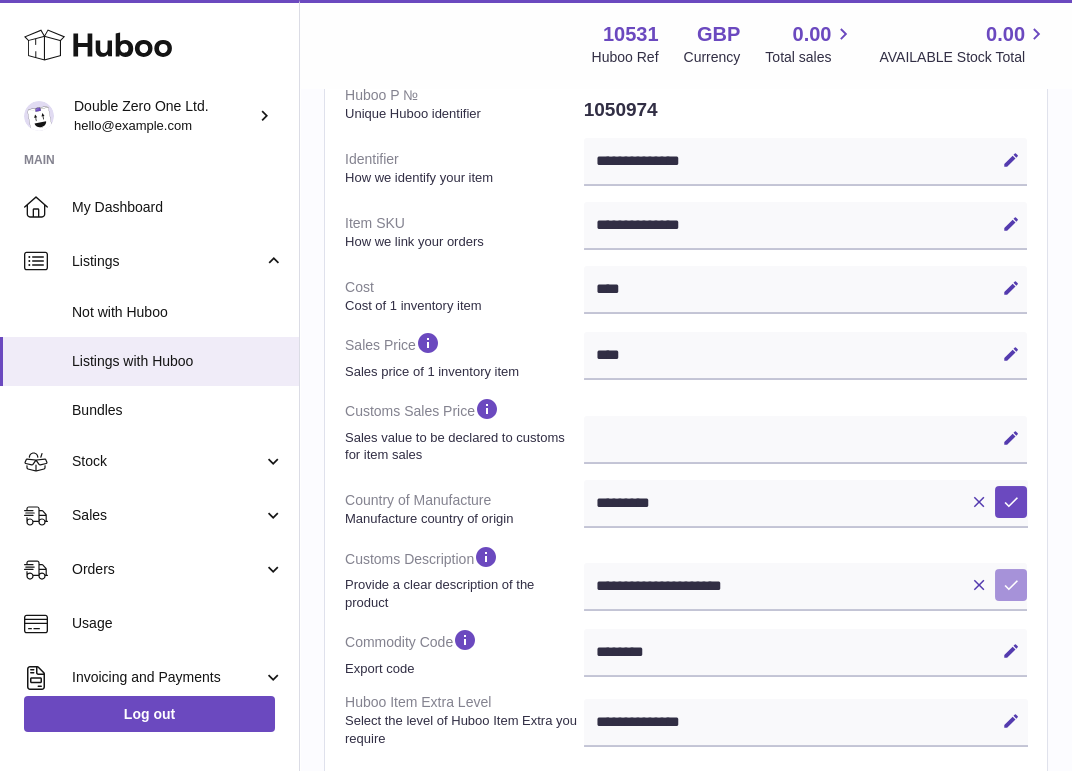 click at bounding box center (1011, 585) 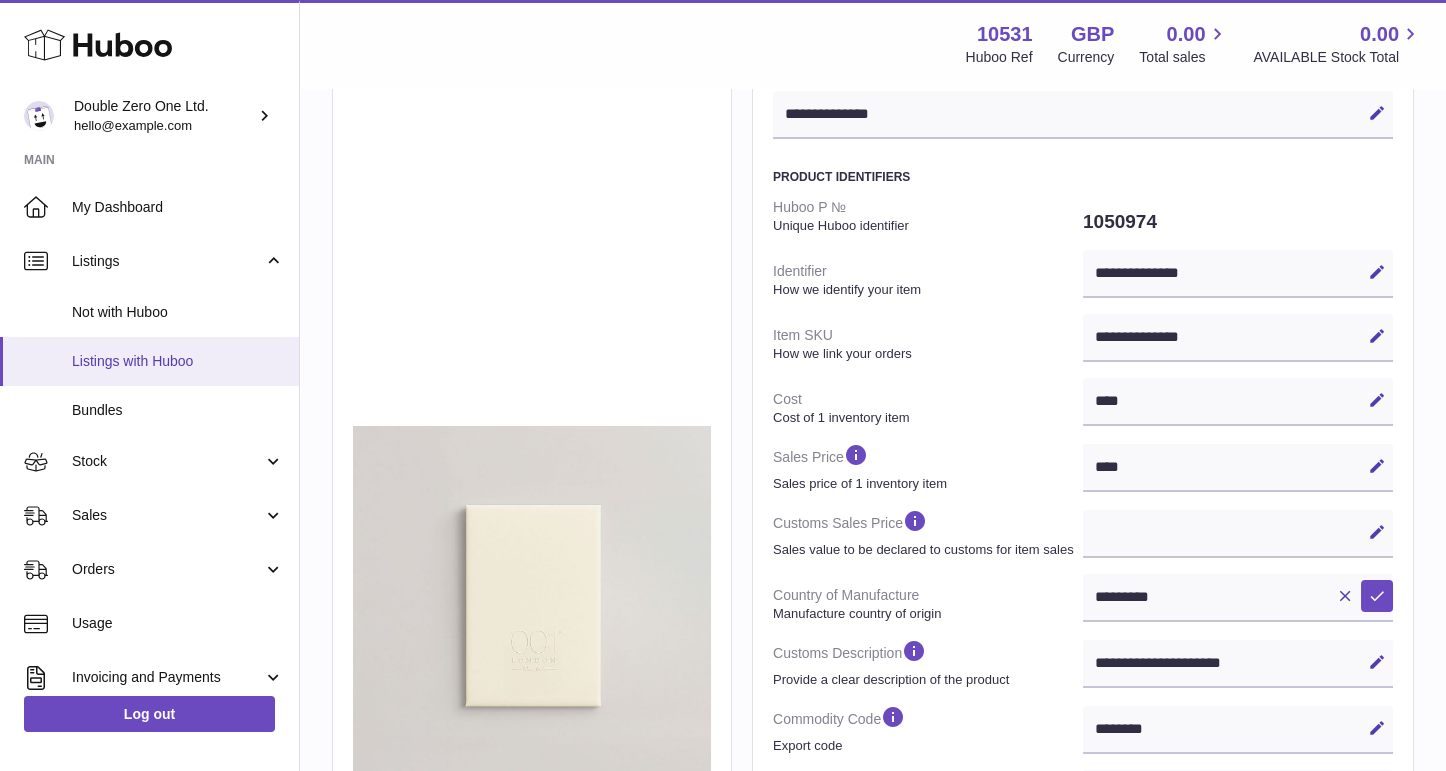 scroll, scrollTop: 0, scrollLeft: 0, axis: both 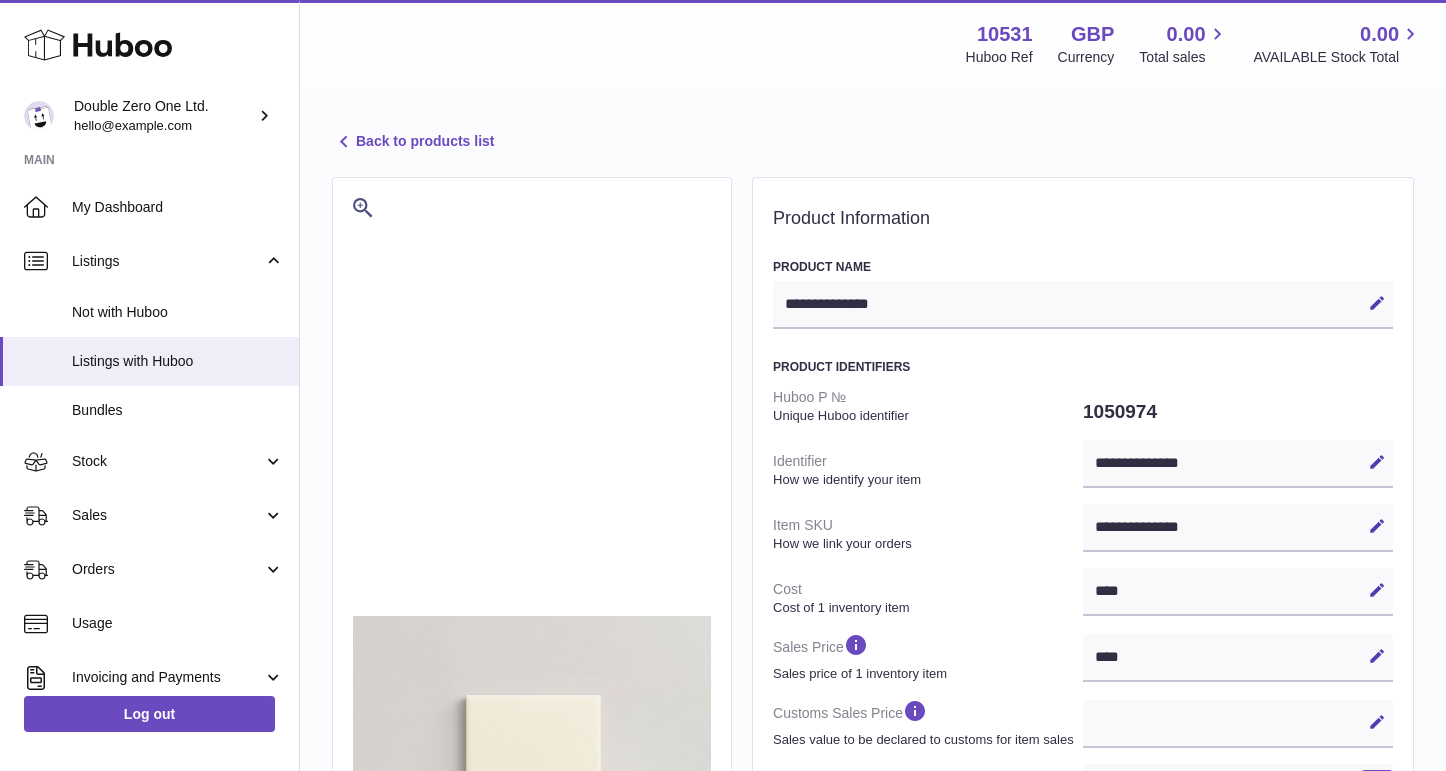 click on "Back to products list" at bounding box center (413, 142) 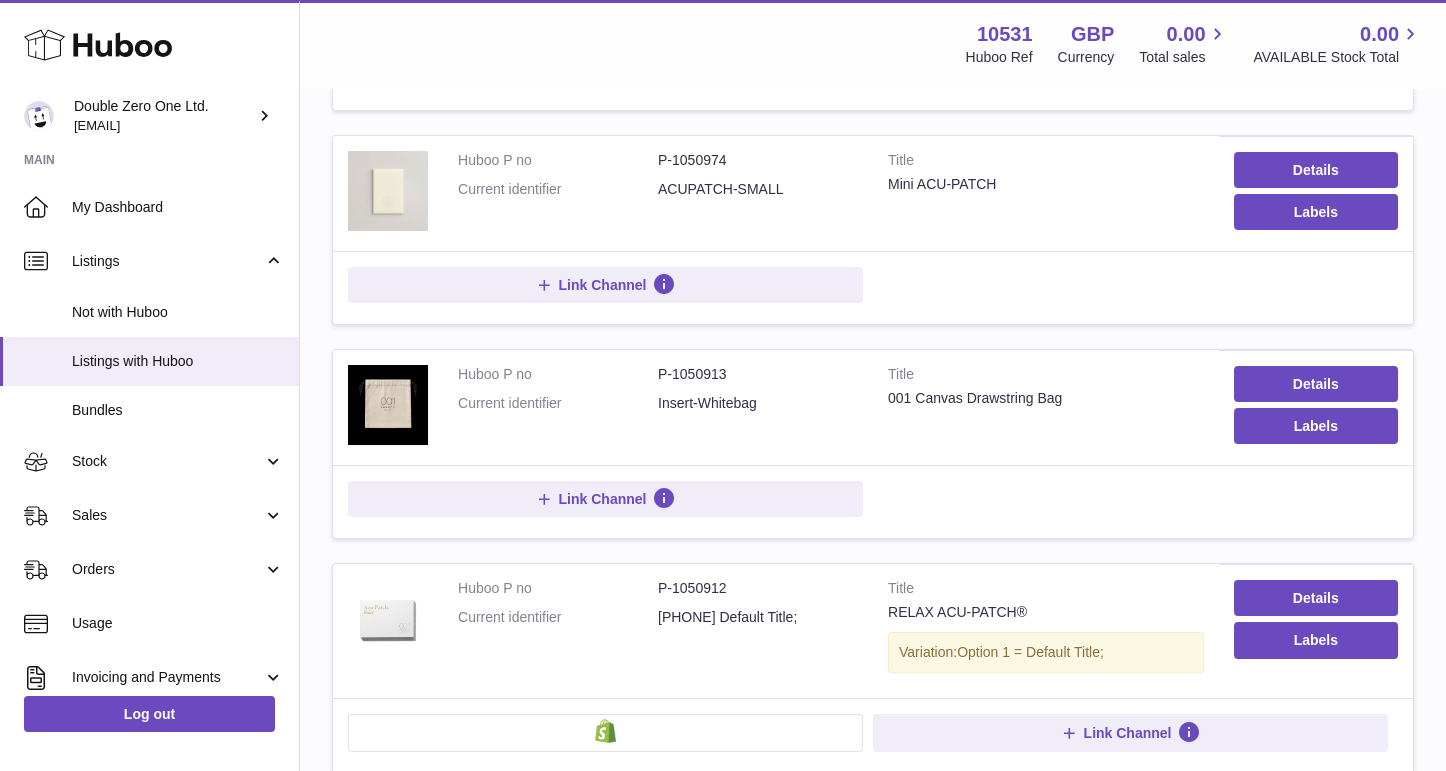 scroll, scrollTop: 528, scrollLeft: 0, axis: vertical 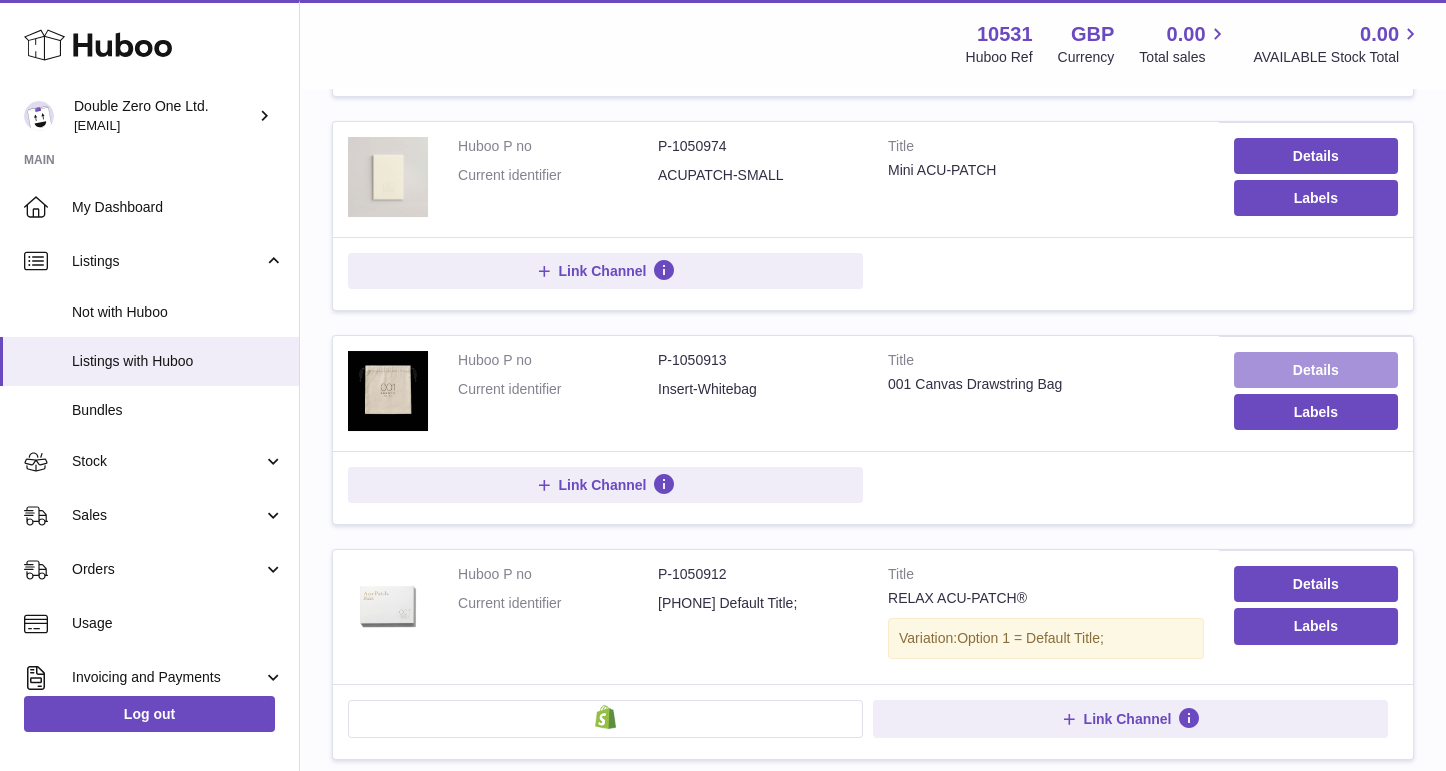 click on "Details" at bounding box center (1316, 370) 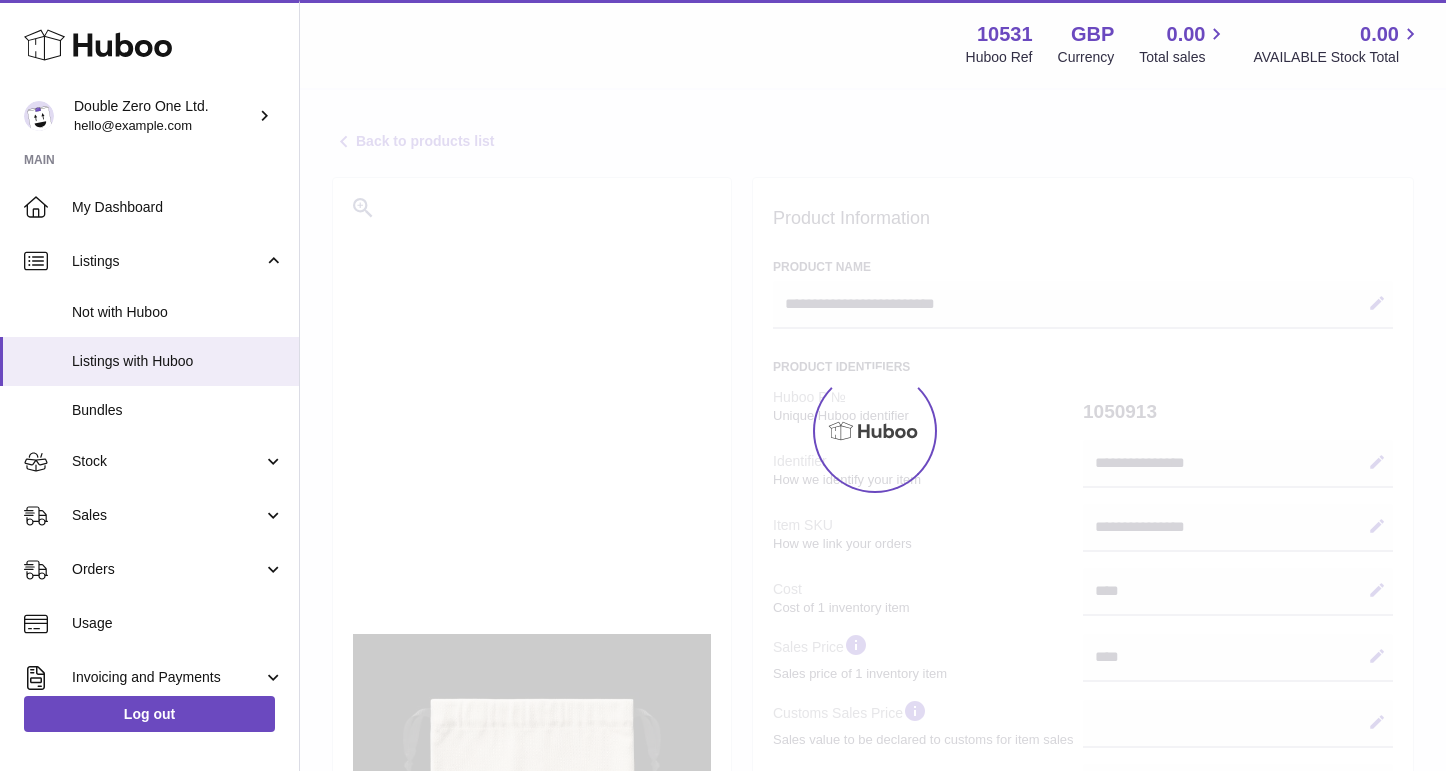 select 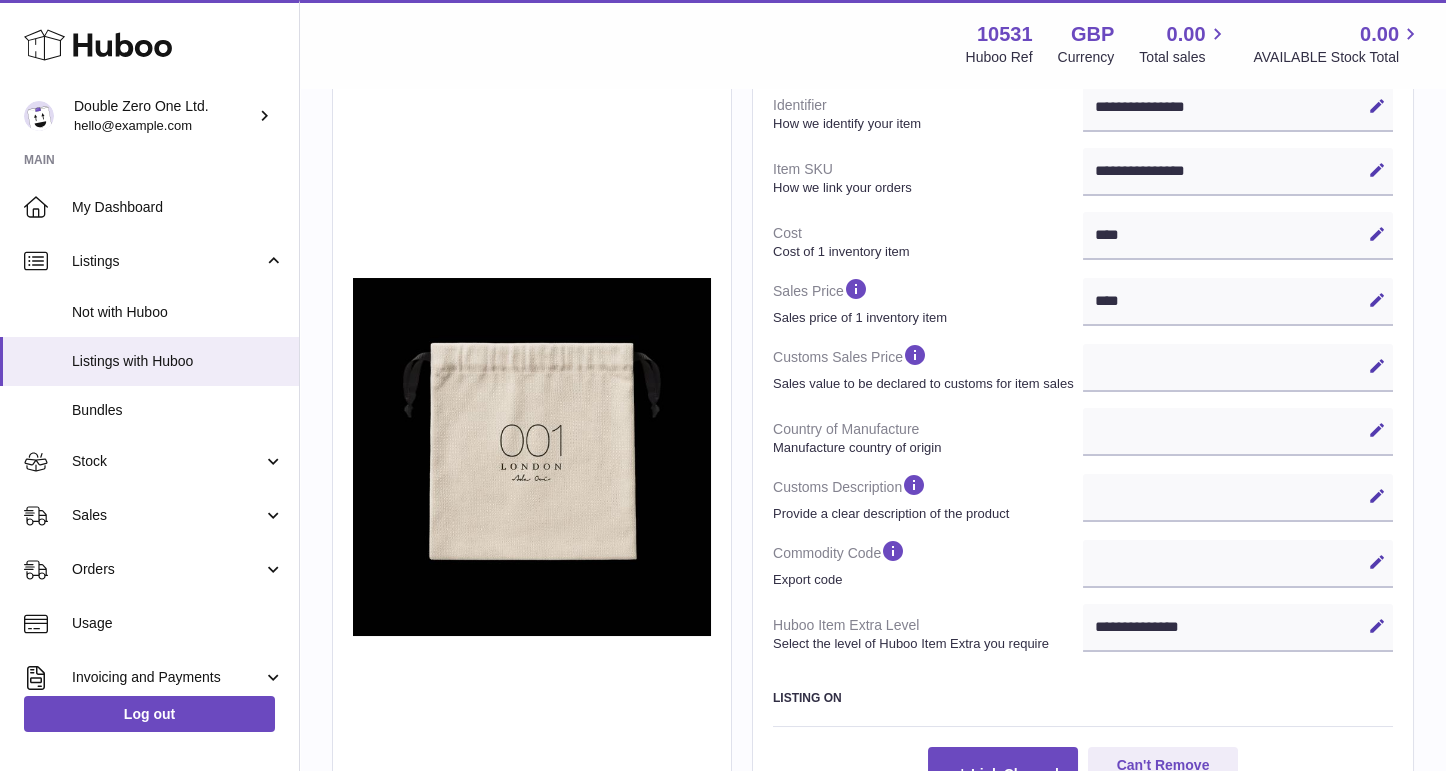 scroll, scrollTop: 358, scrollLeft: 0, axis: vertical 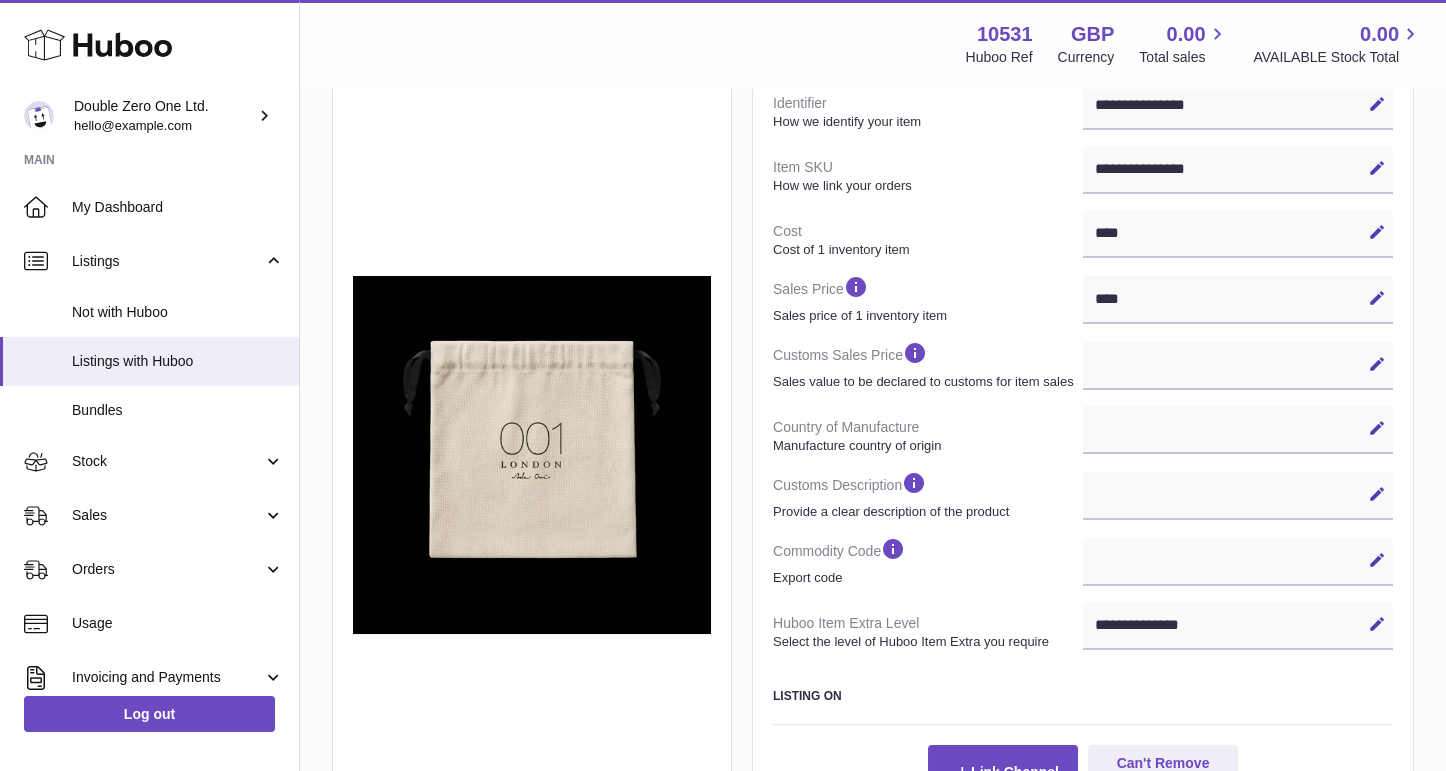 click on "**********" at bounding box center (1238, 430) 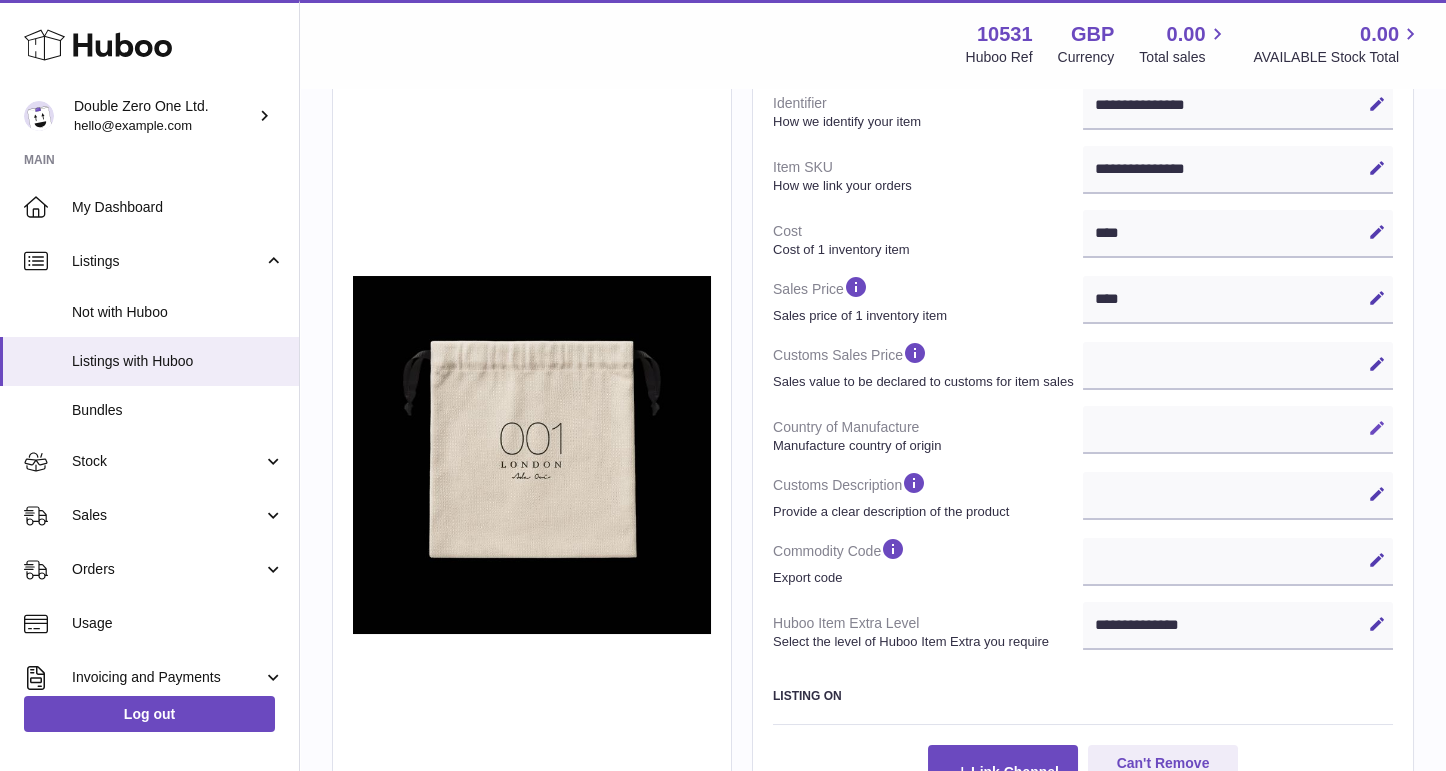 click on "Edit" at bounding box center (1377, 428) 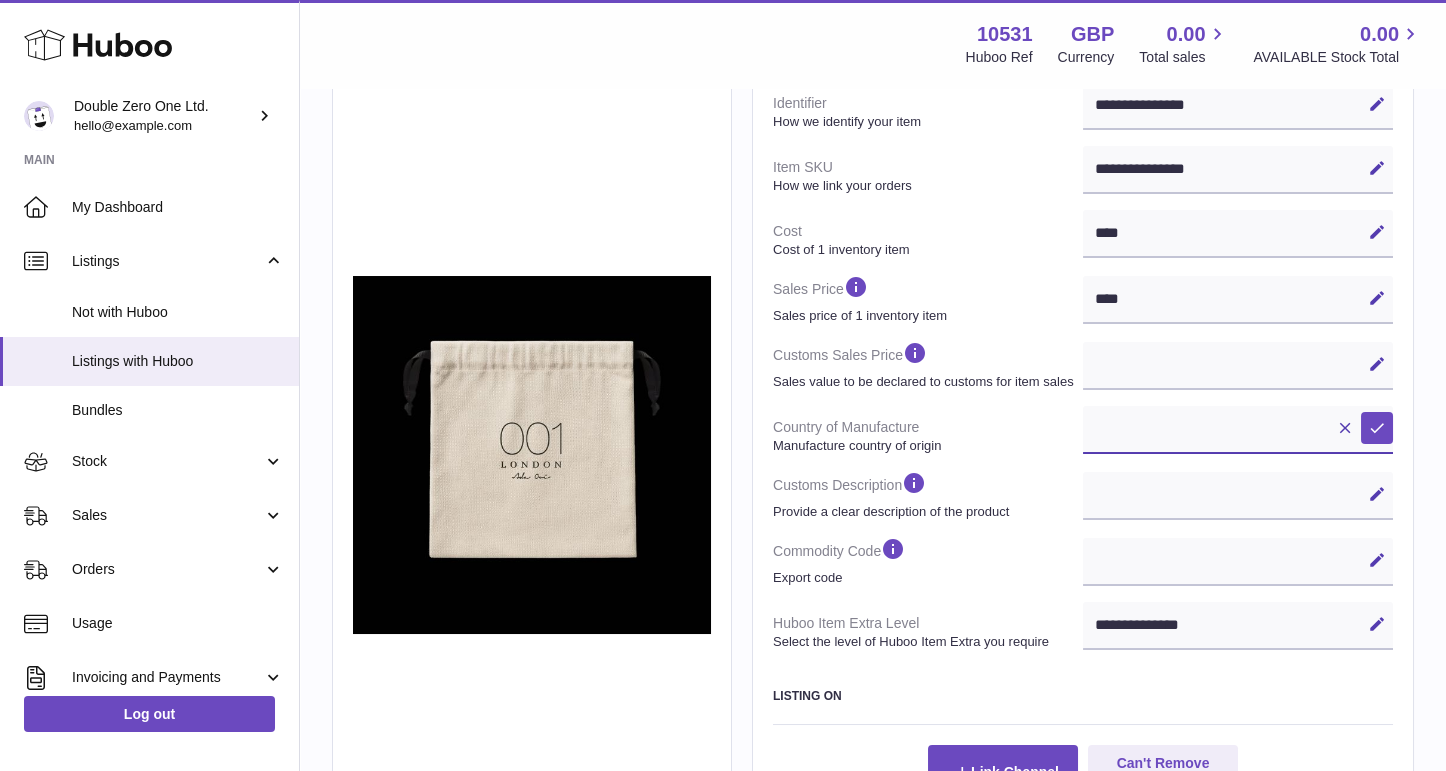 click on "**********" at bounding box center (1238, 430) 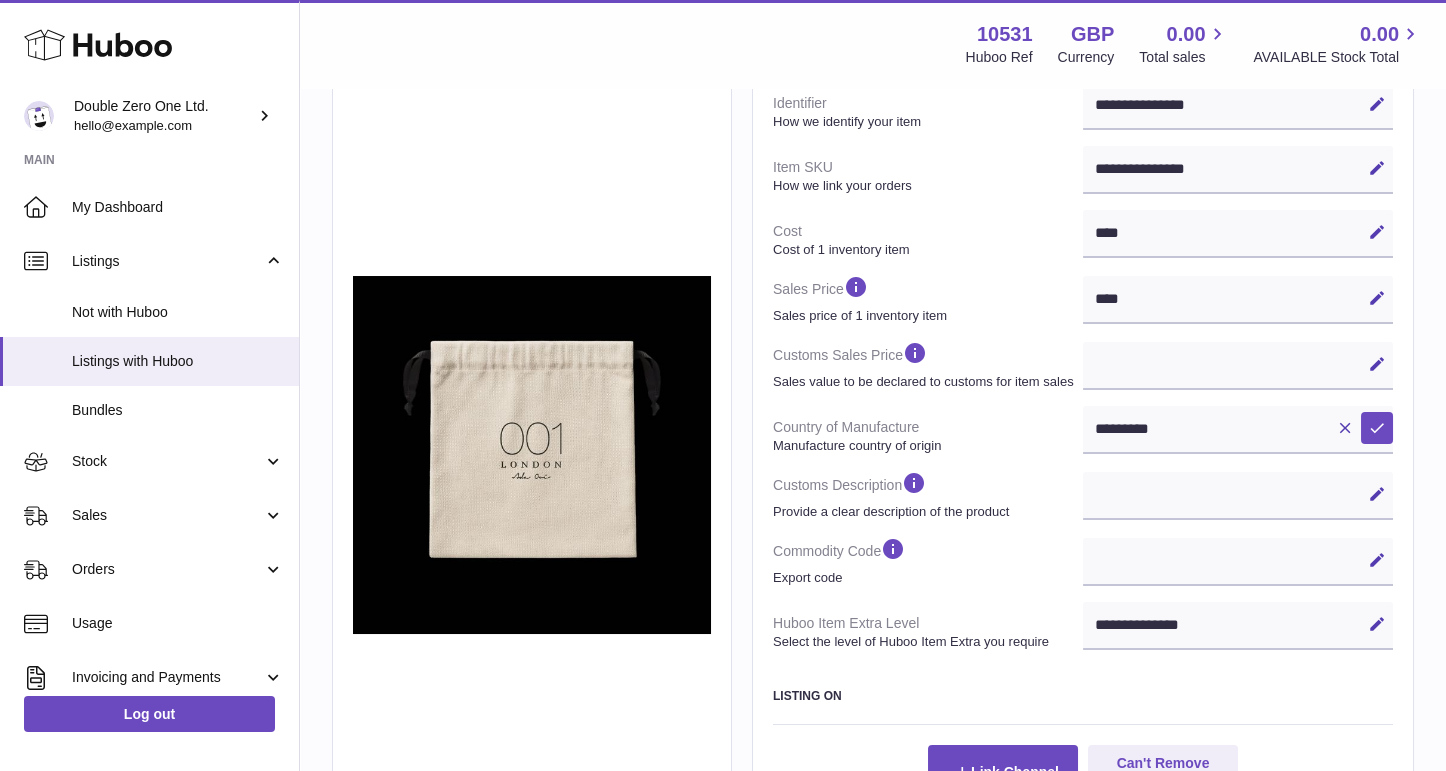 click on "Edit     Cancel     Save" at bounding box center (1238, 496) 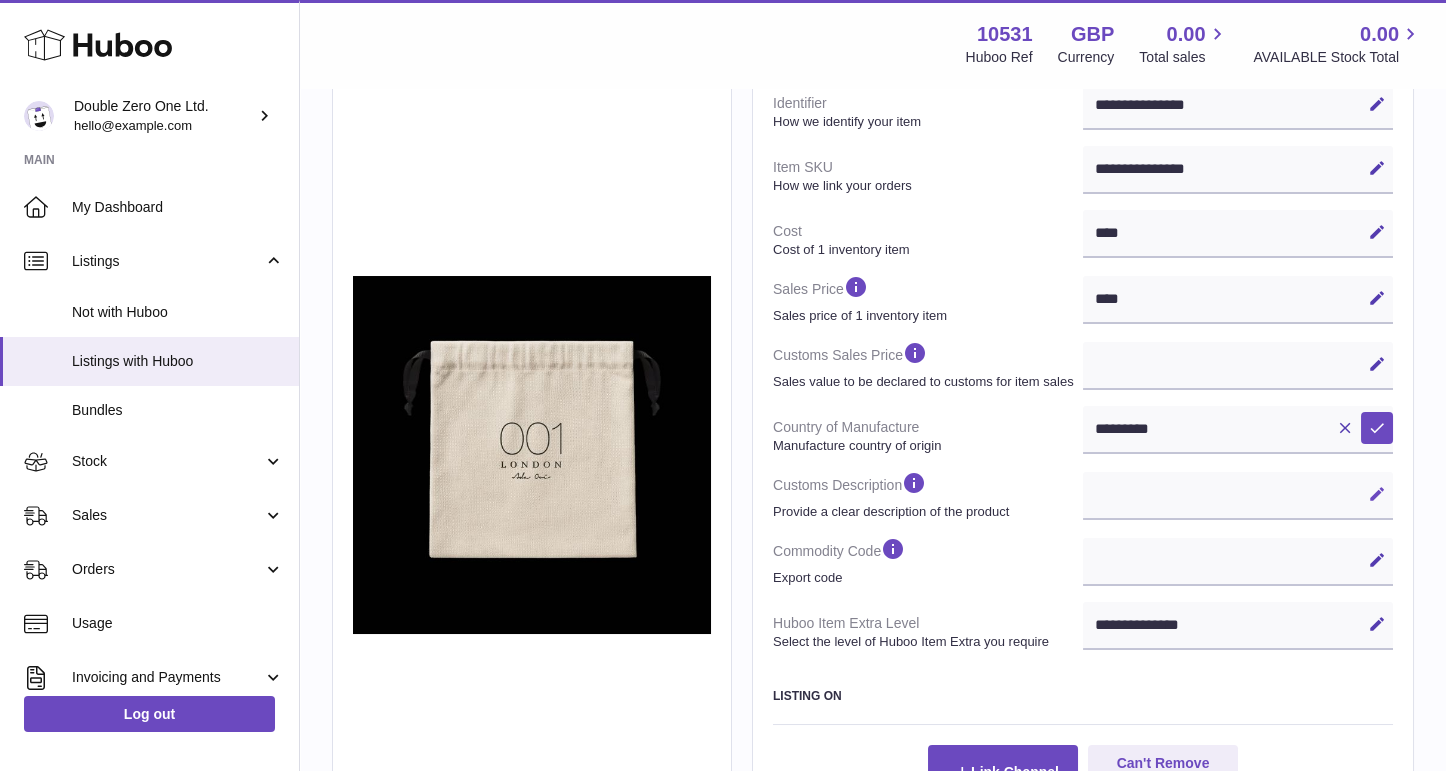 click at bounding box center [1377, 494] 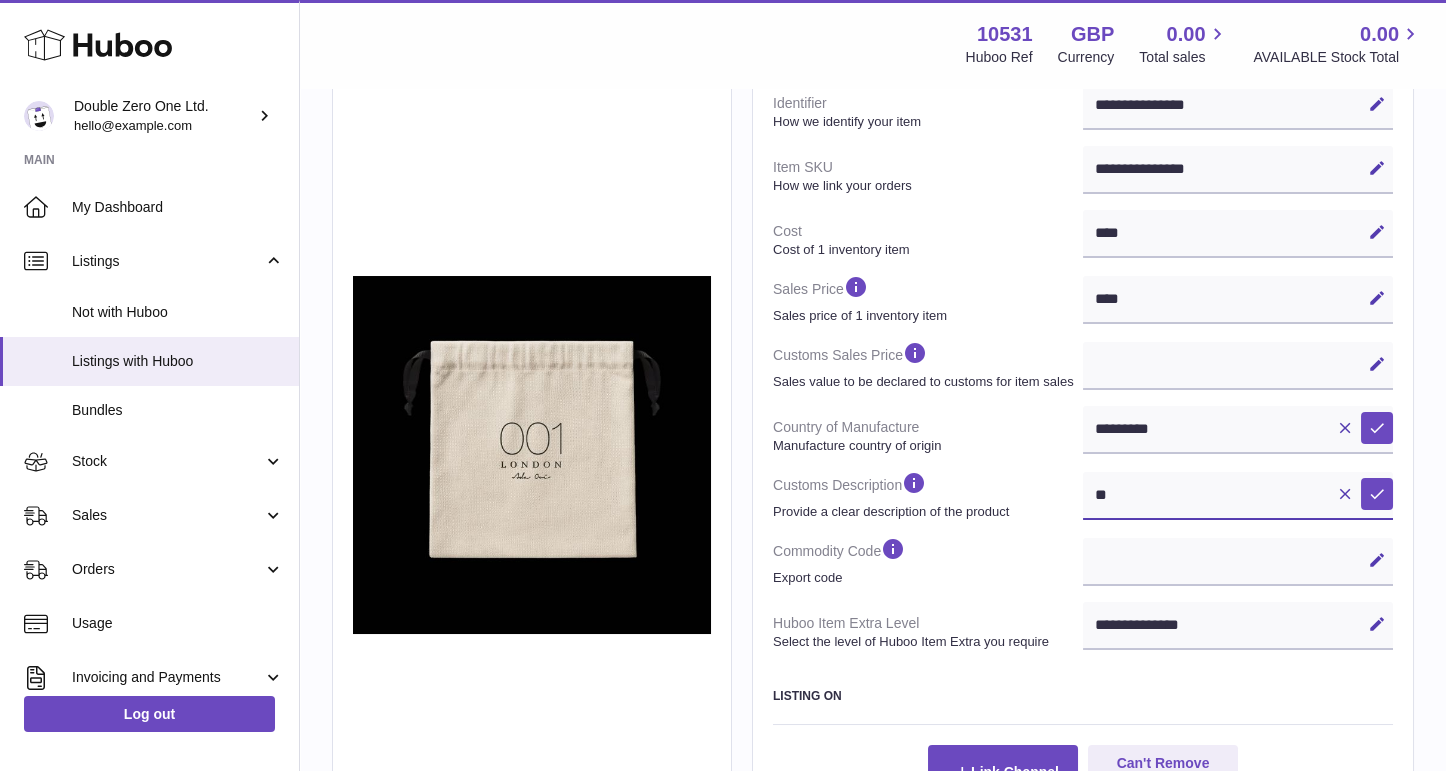 type on "*" 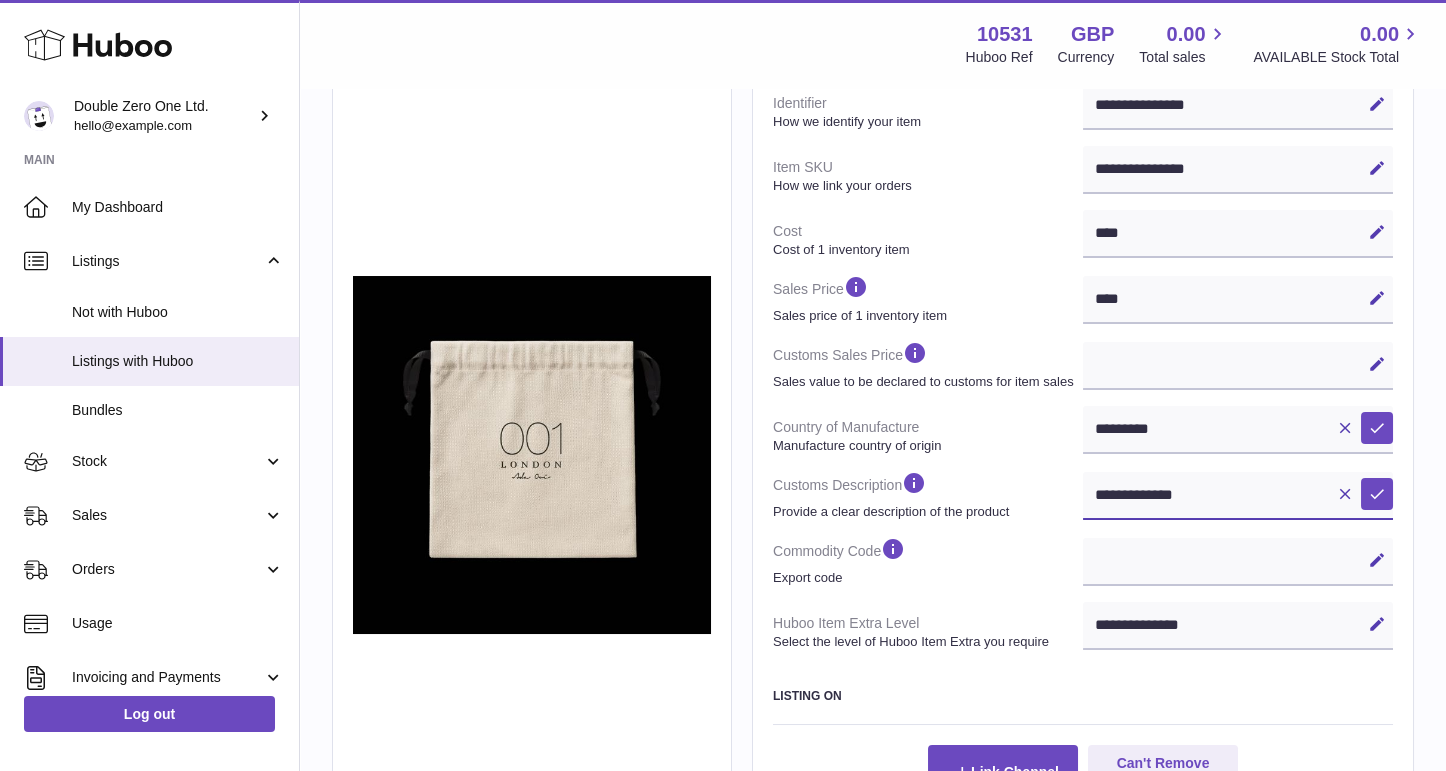click on "**********" at bounding box center [1238, 496] 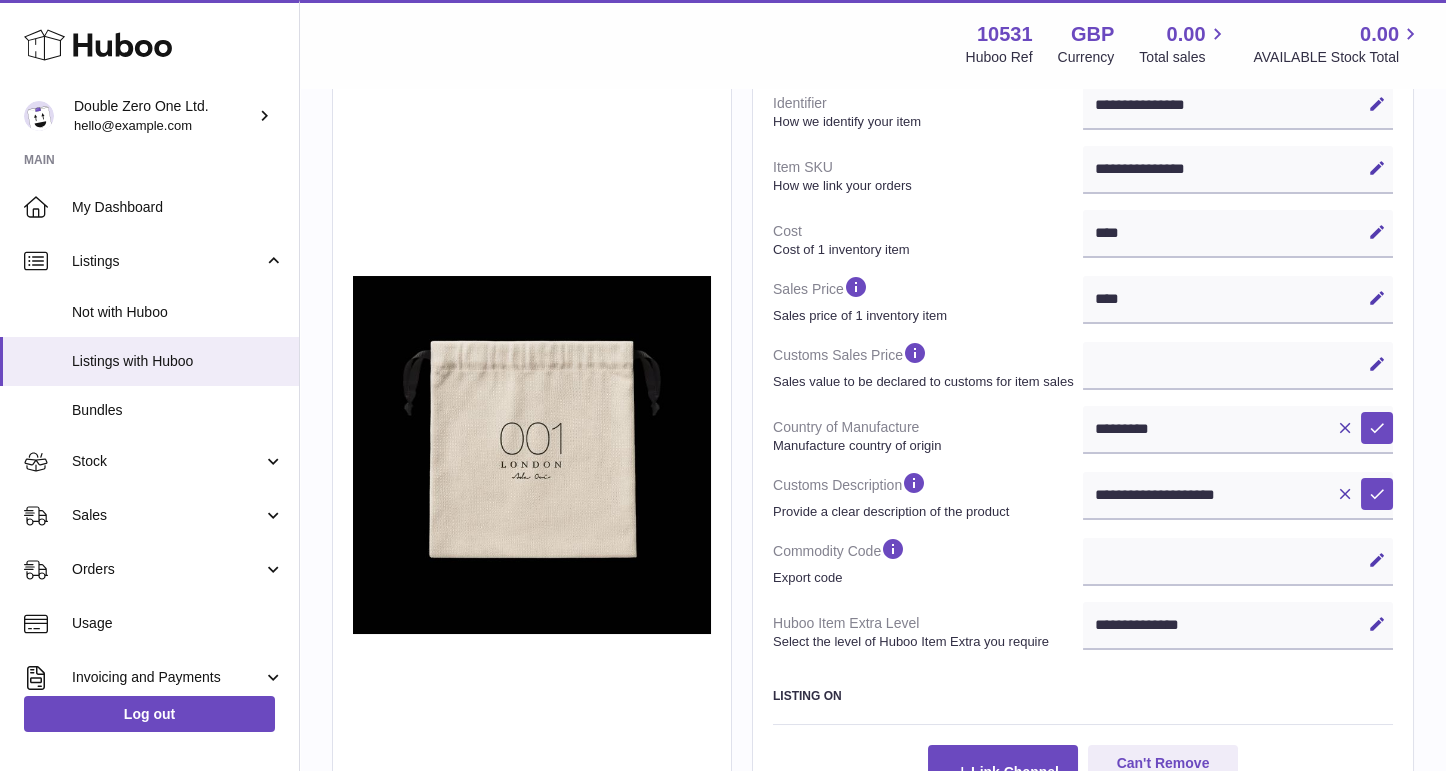 click on "Edit     Cancel     Save" at bounding box center [1238, 562] 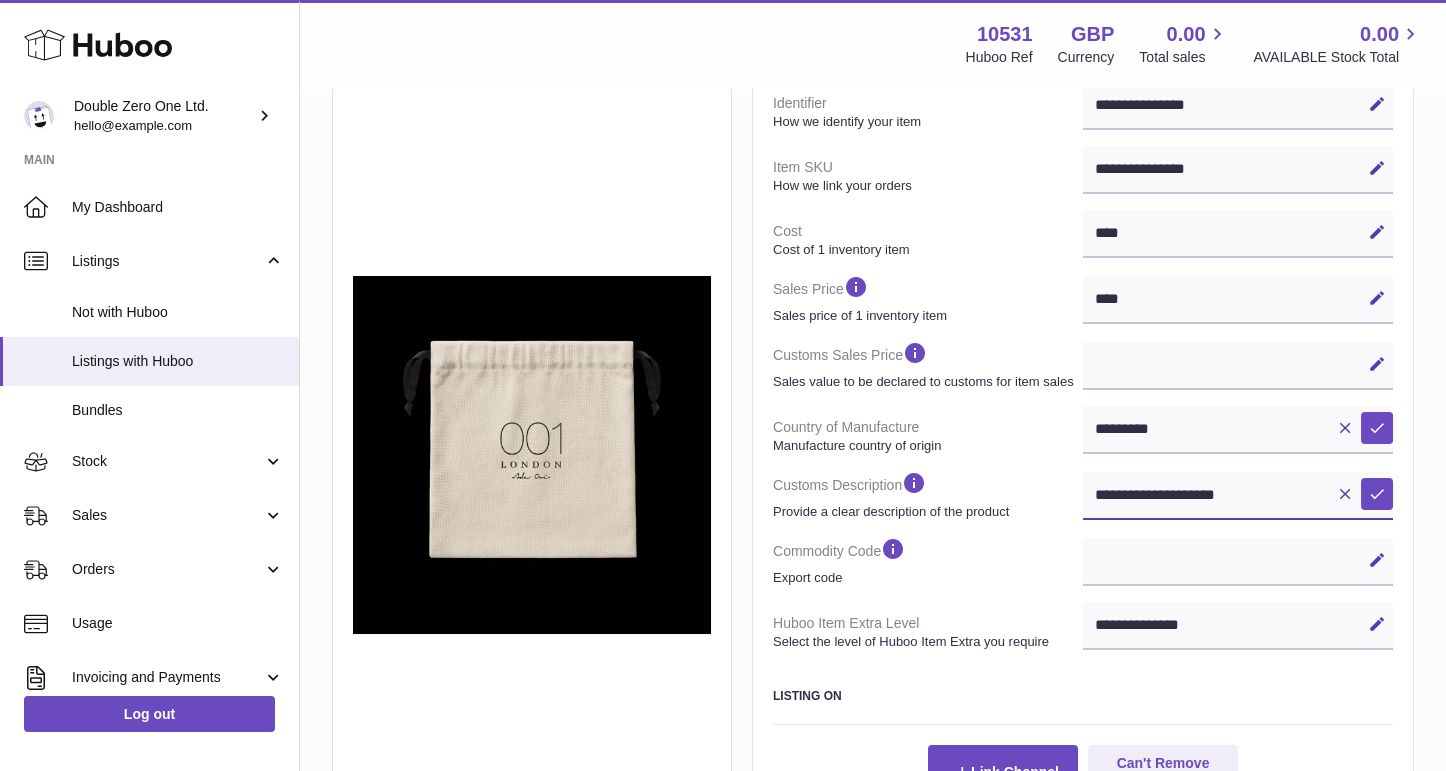 click on "**********" at bounding box center (1238, 496) 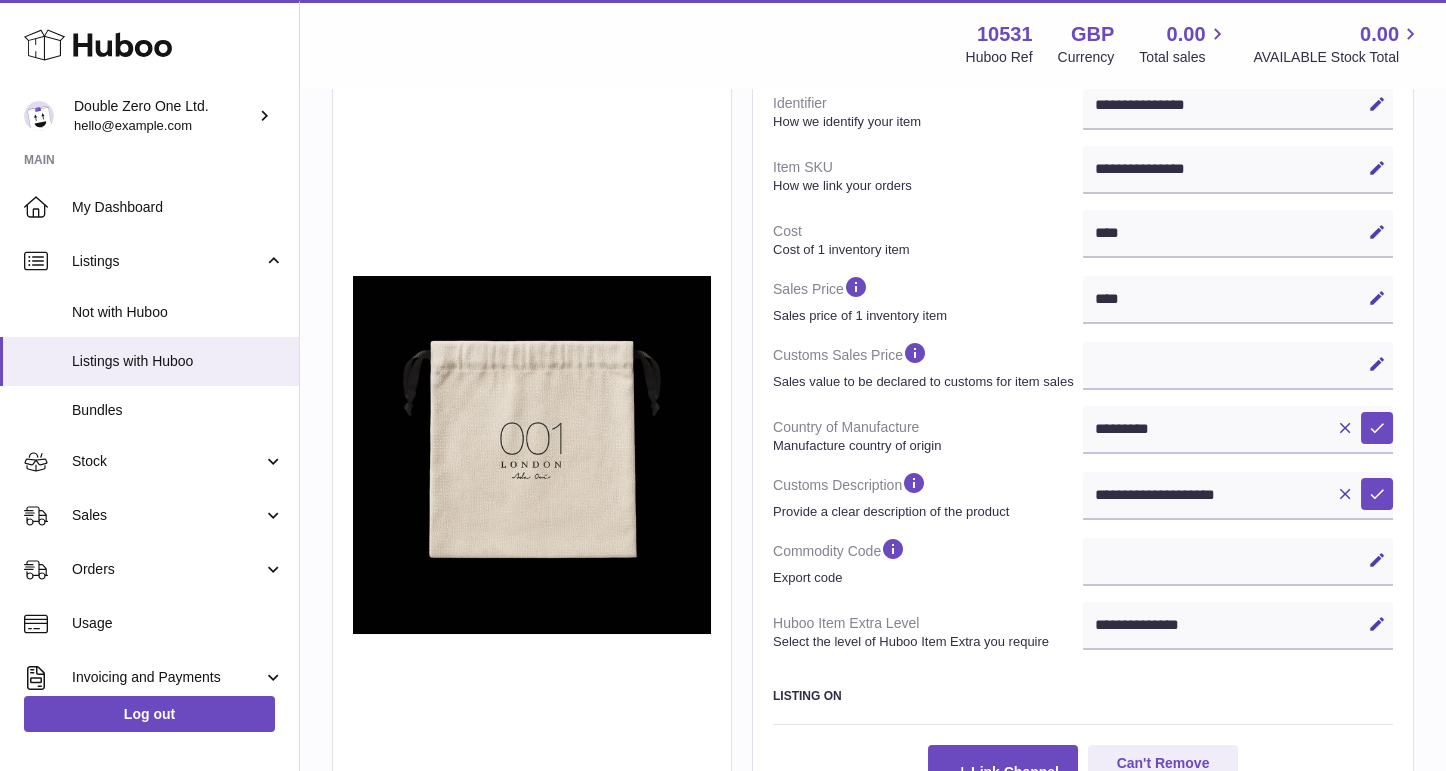 click on "Edit     Cancel     Save" at bounding box center [1238, 562] 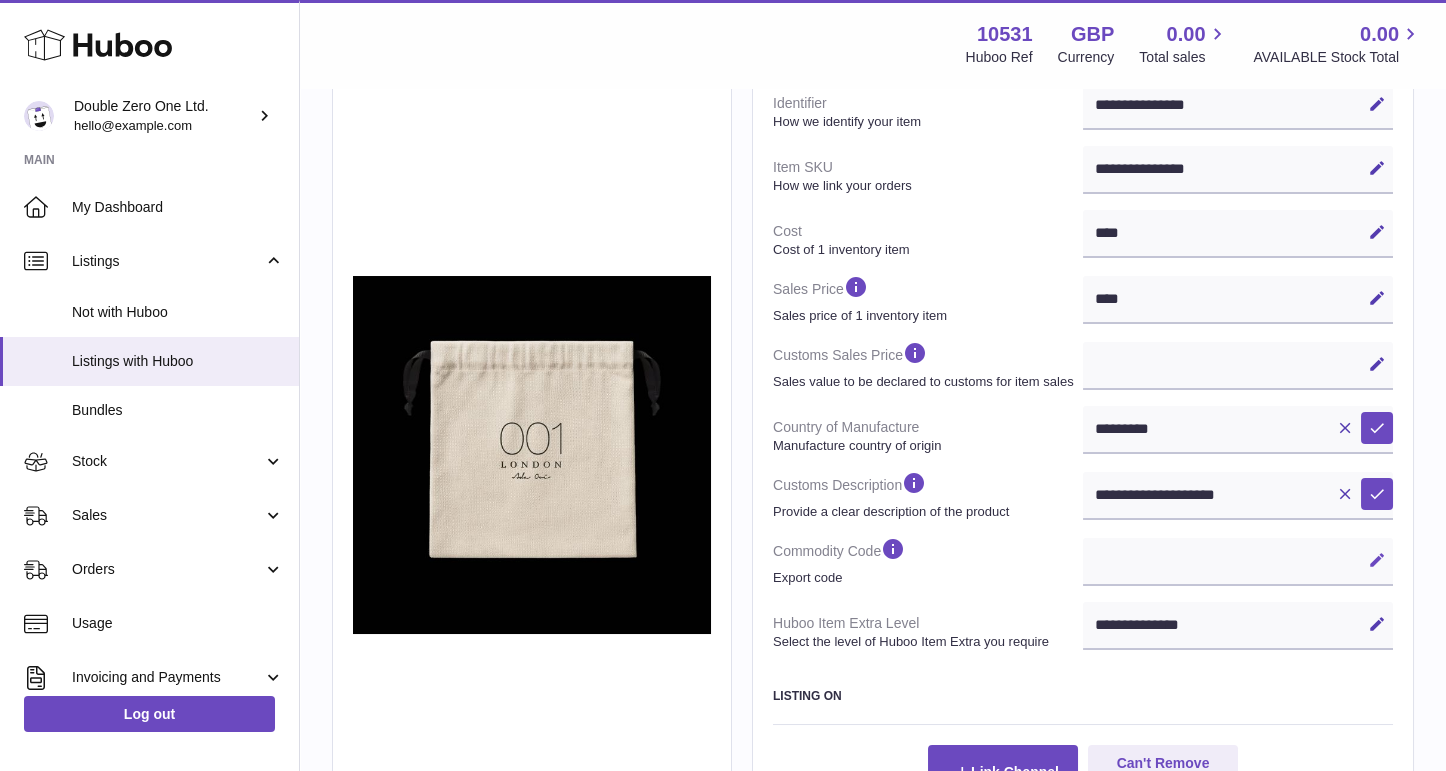 click at bounding box center [1377, 560] 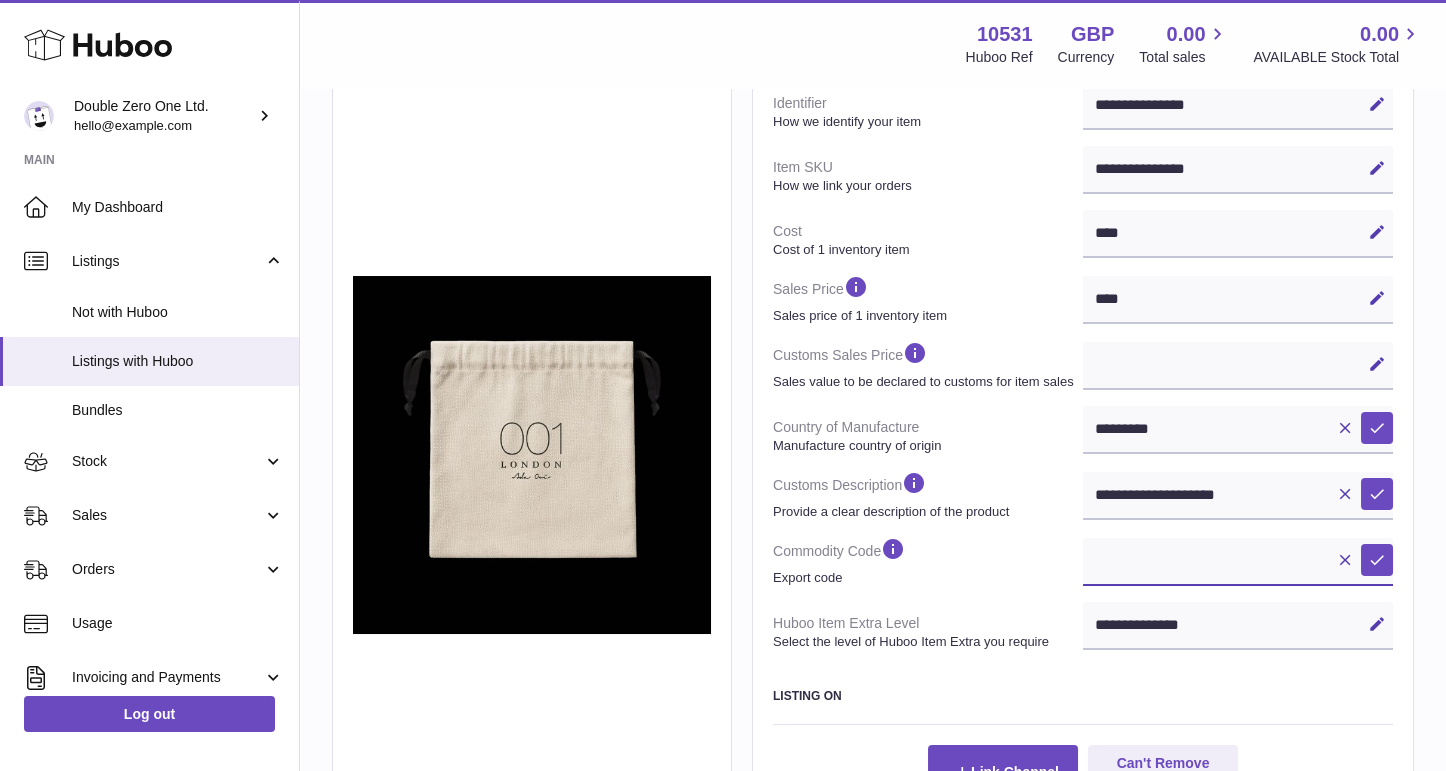 click at bounding box center [1238, 562] 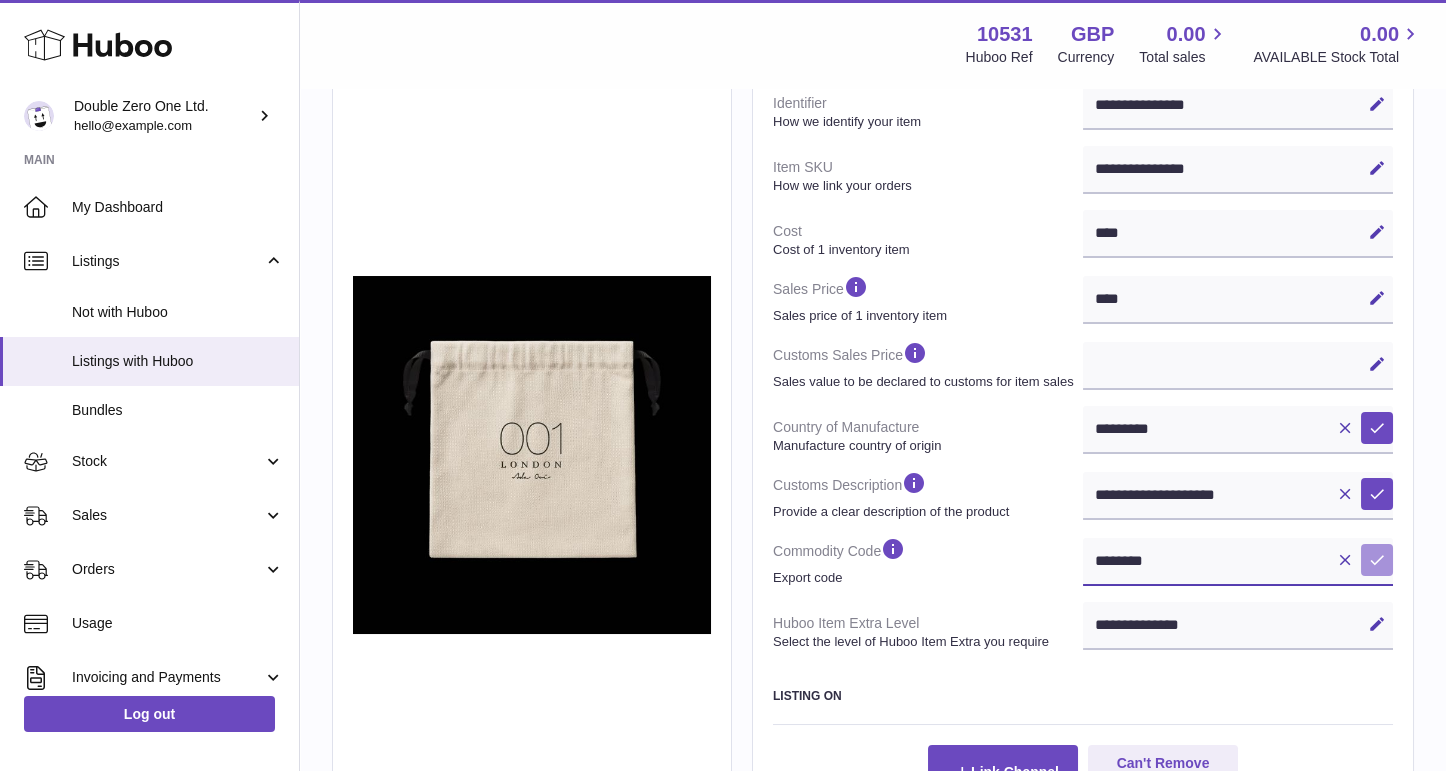 type on "********" 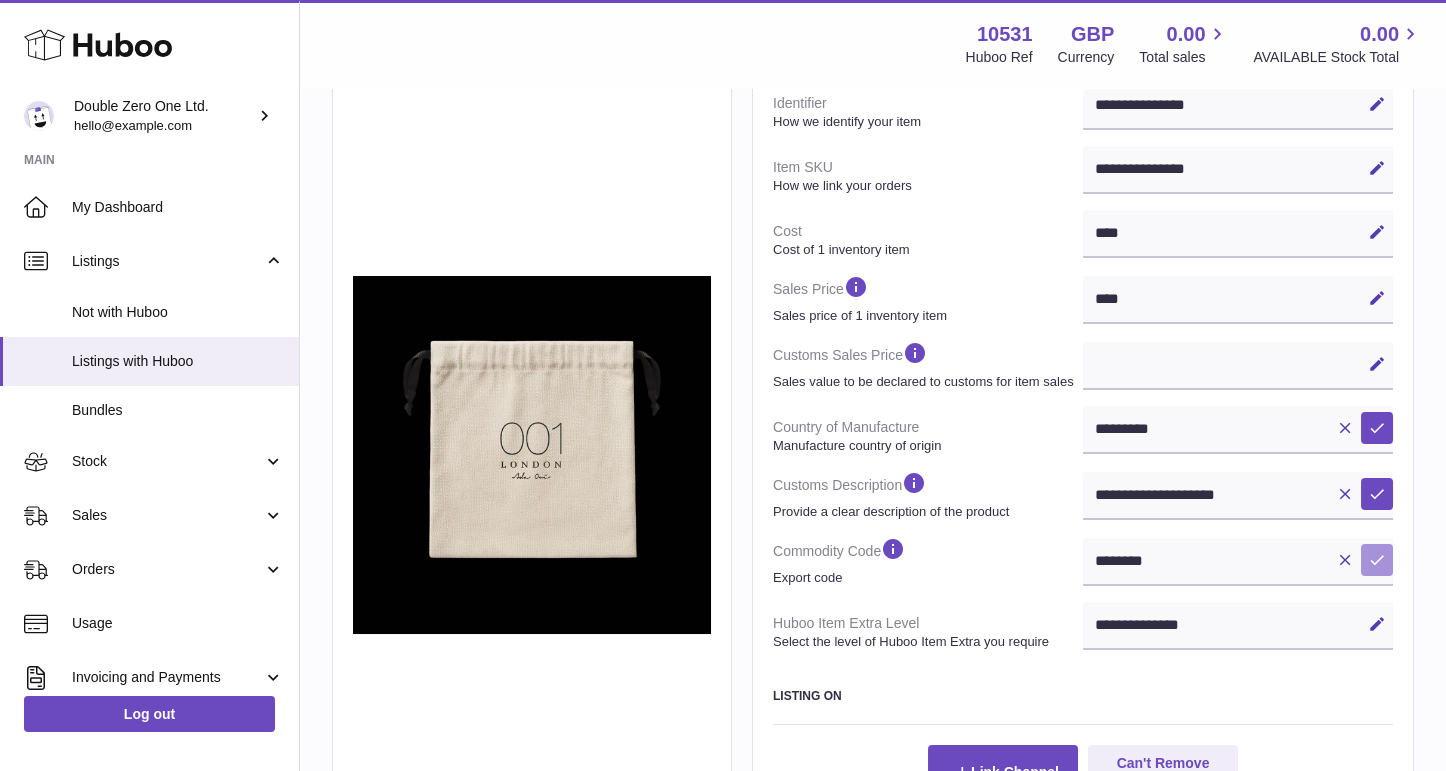 click at bounding box center (1377, 560) 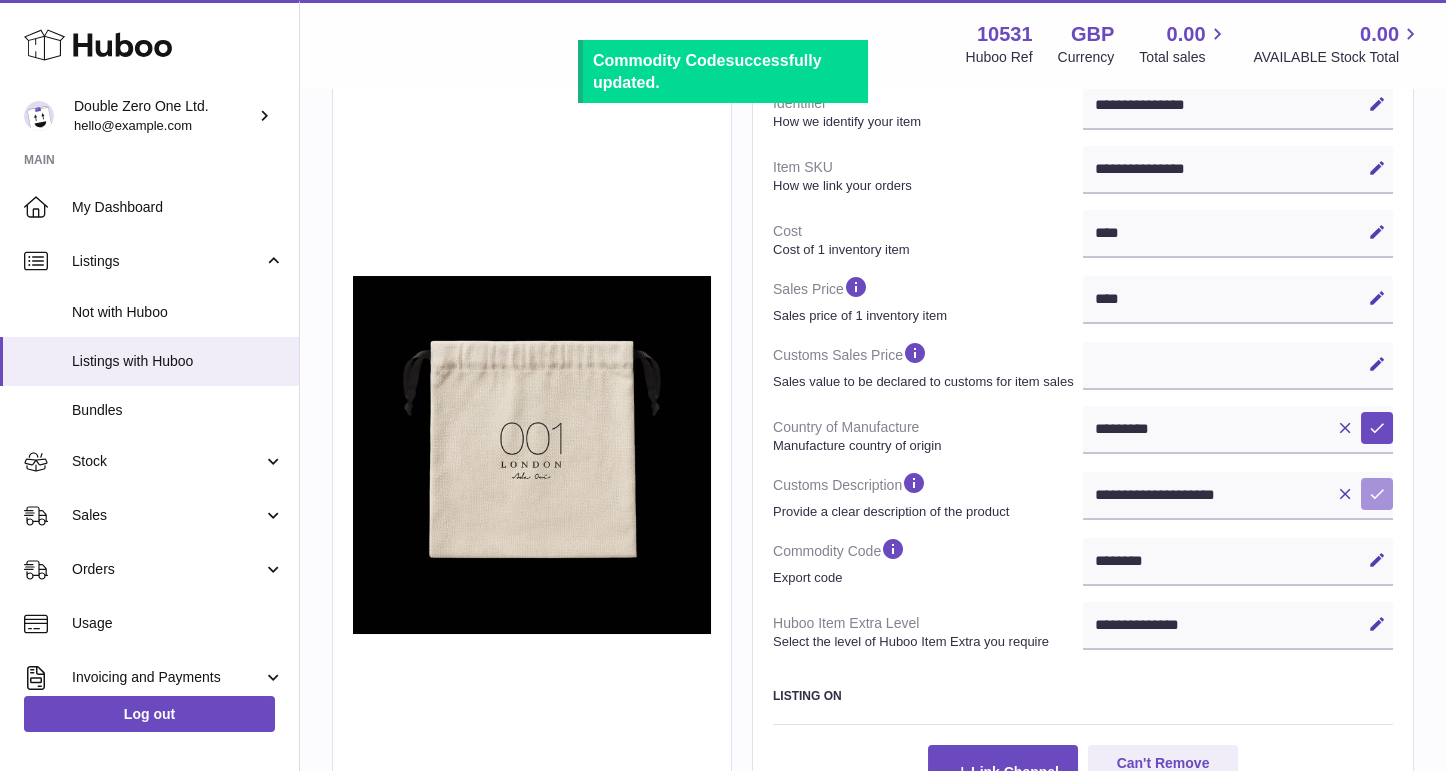 click at bounding box center (1377, 494) 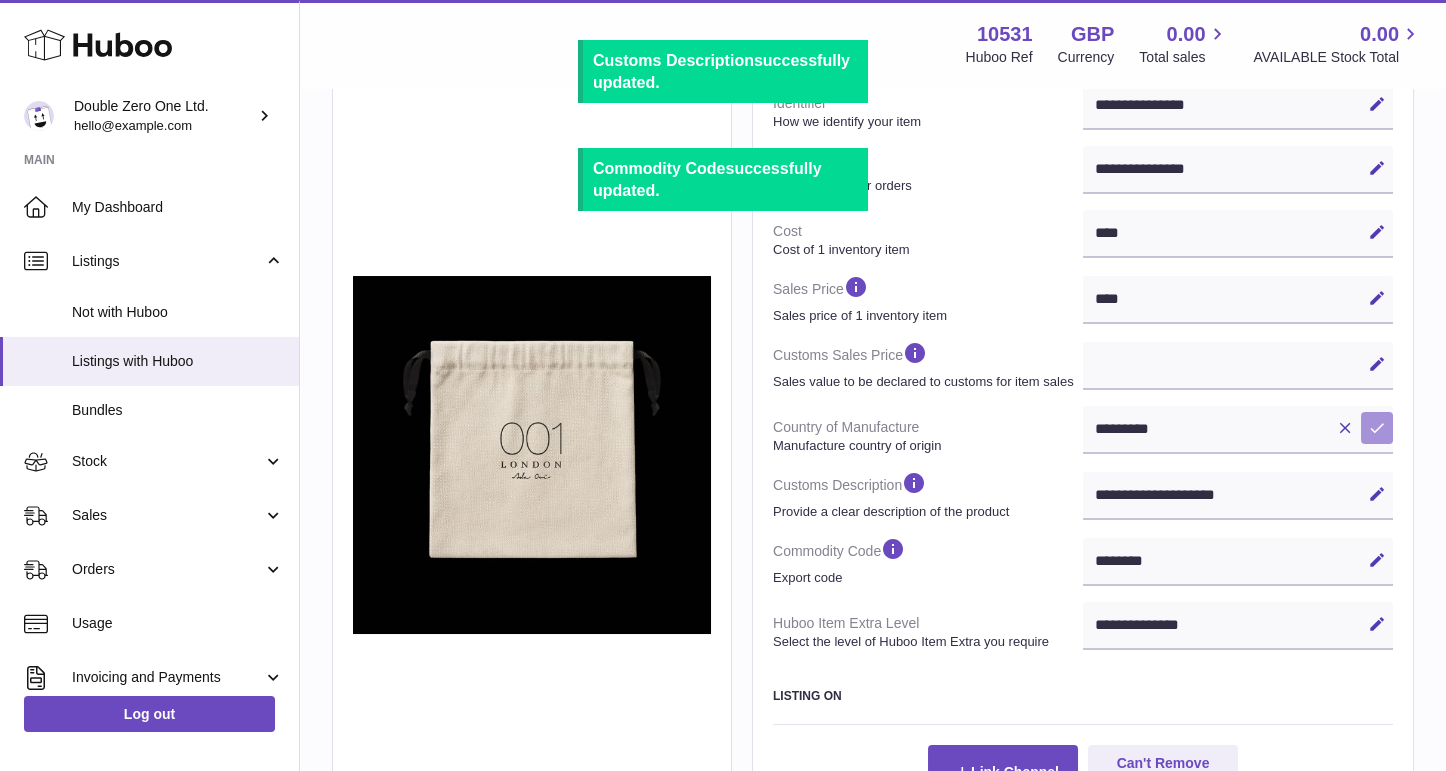 click at bounding box center (1377, 428) 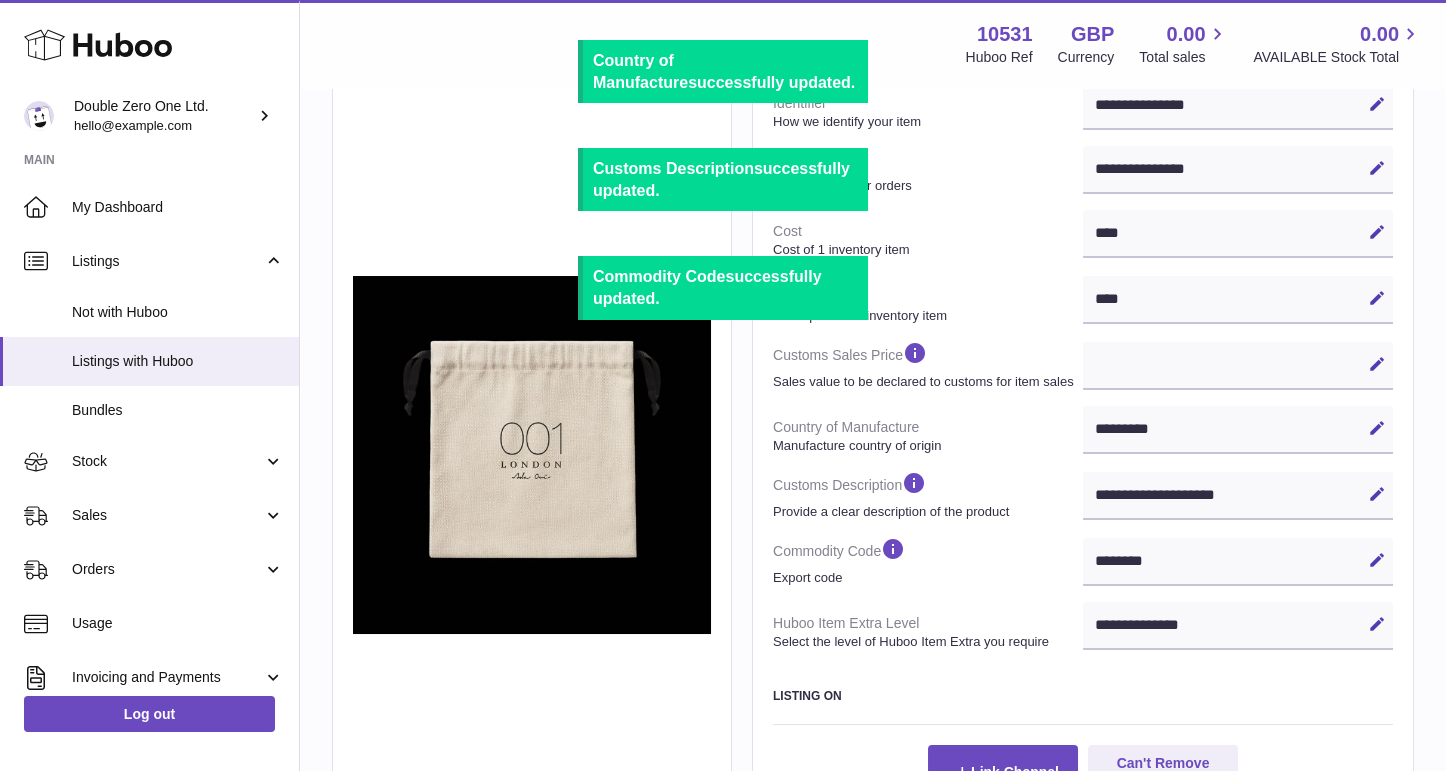 scroll, scrollTop: 0, scrollLeft: 0, axis: both 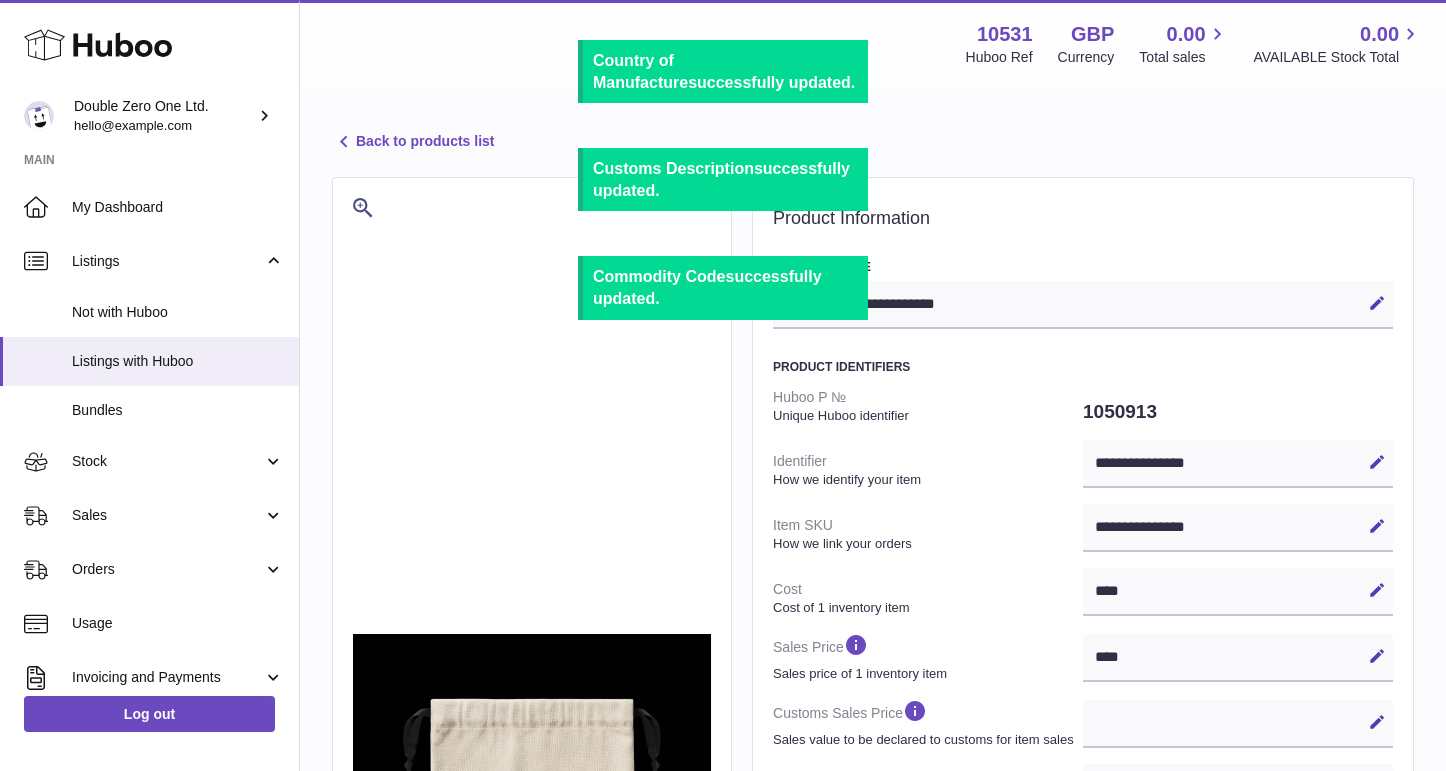 click on "Back to products list" at bounding box center [413, 142] 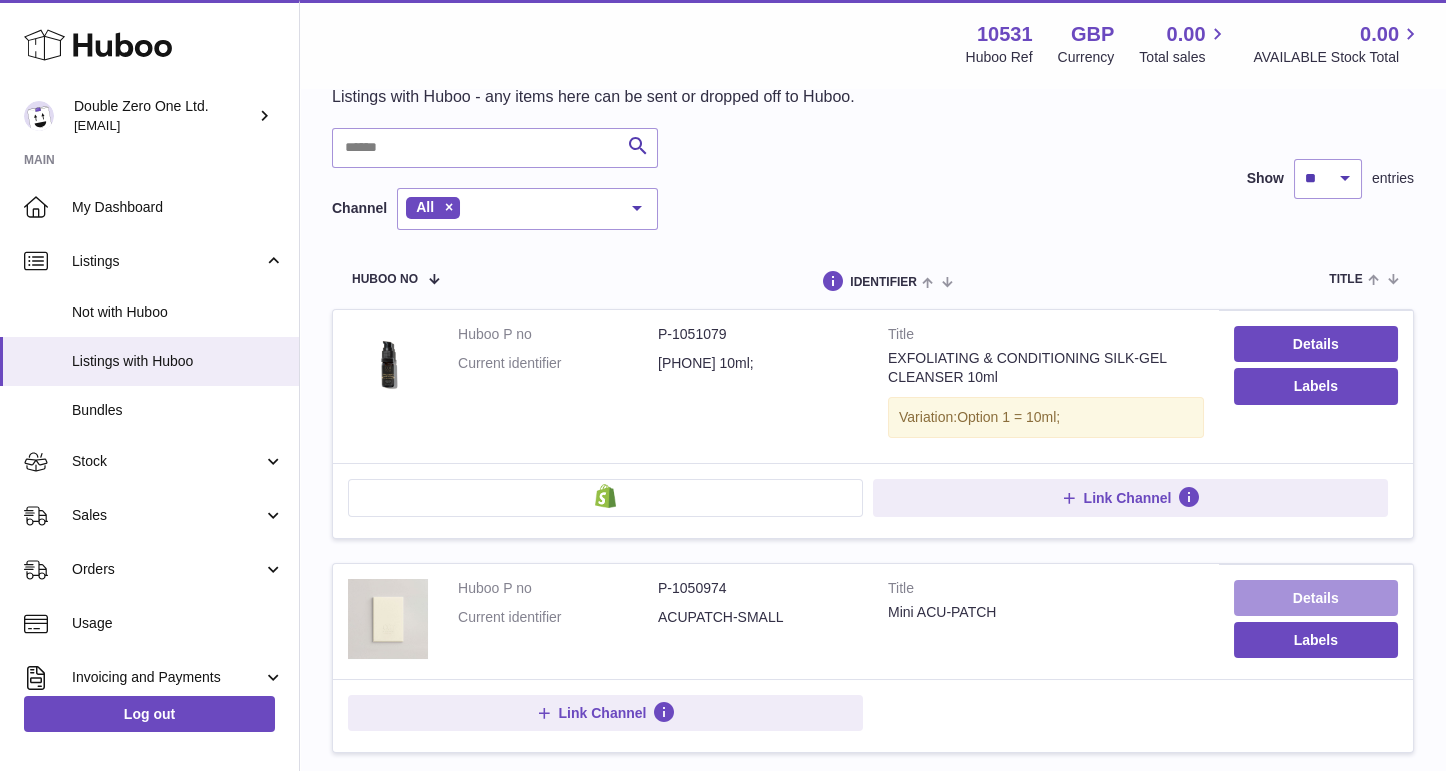 scroll, scrollTop: 112, scrollLeft: 0, axis: vertical 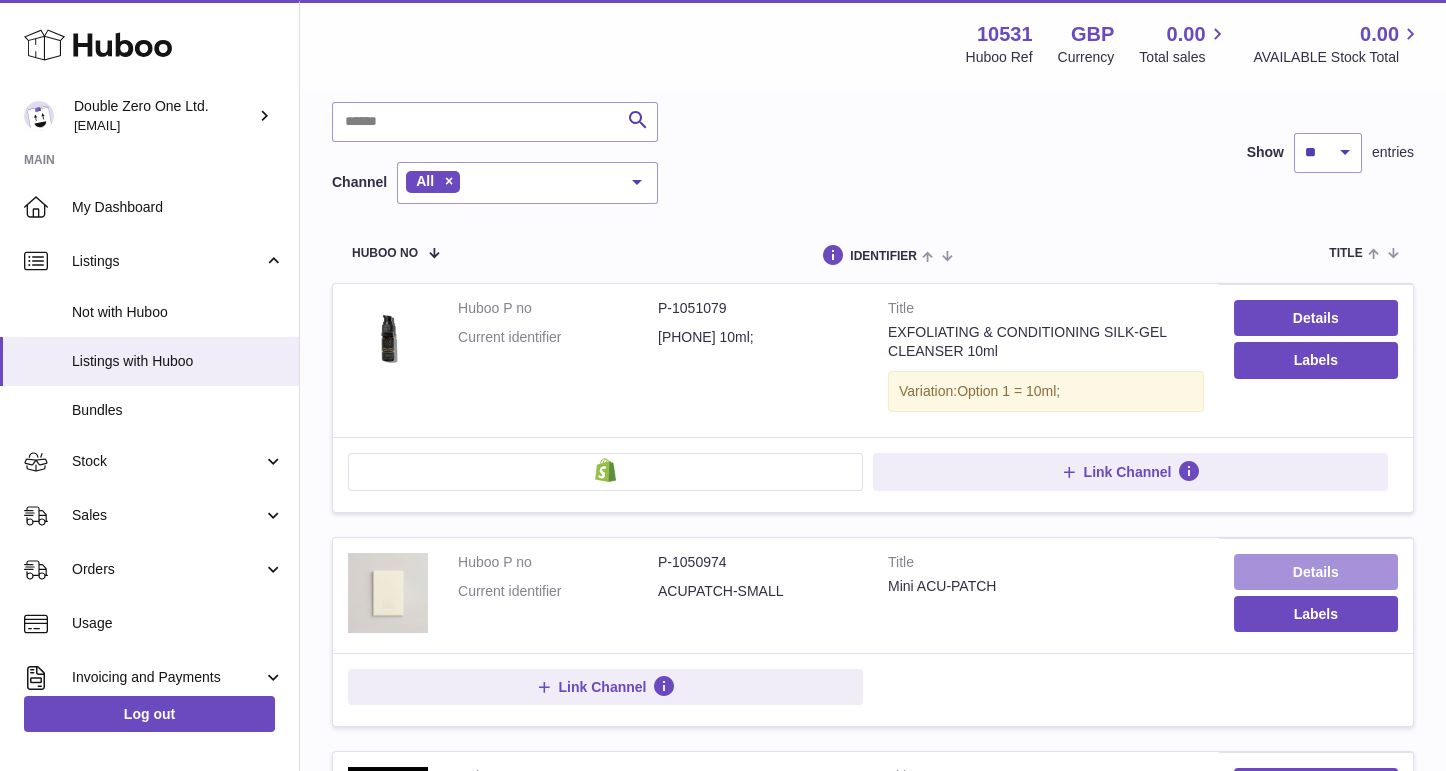 click on "Details" at bounding box center (1316, 572) 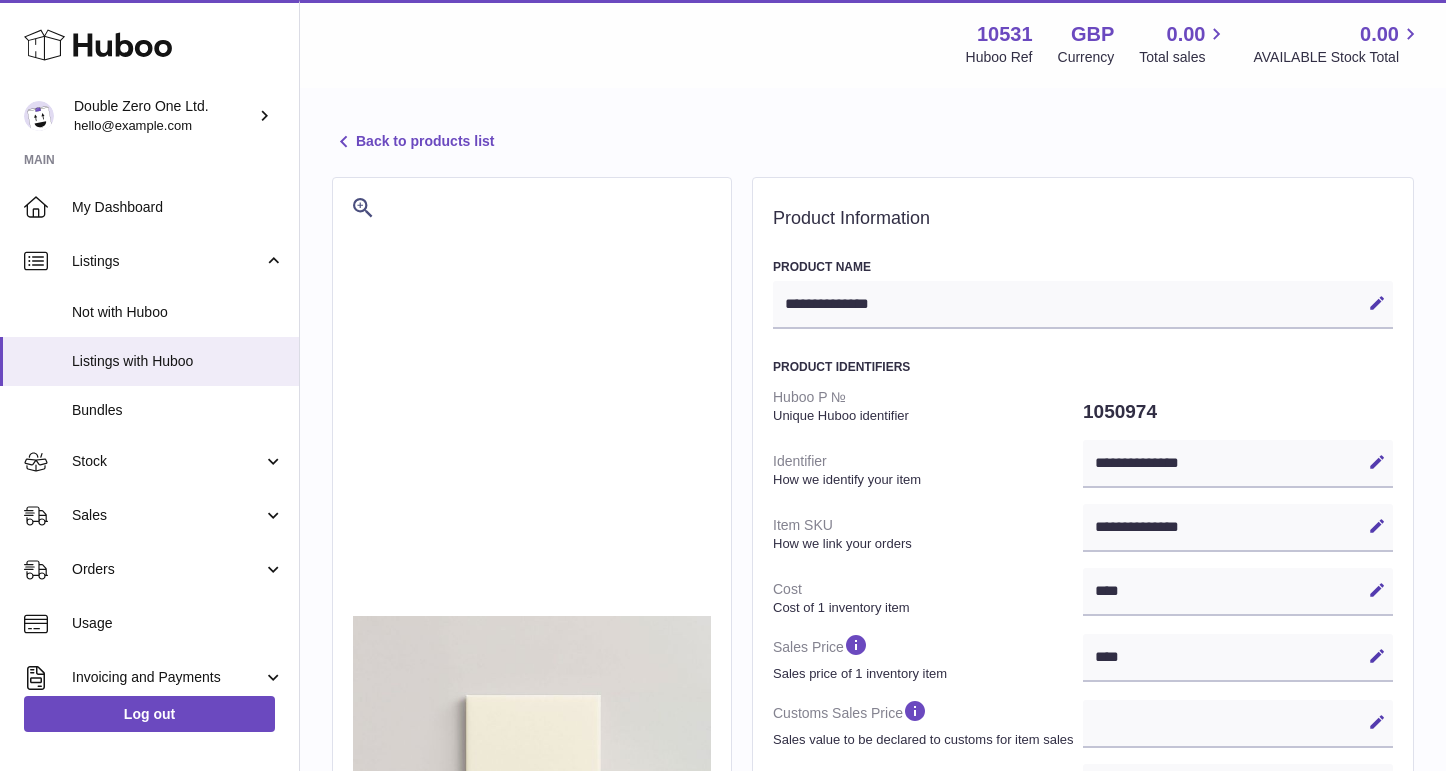 select 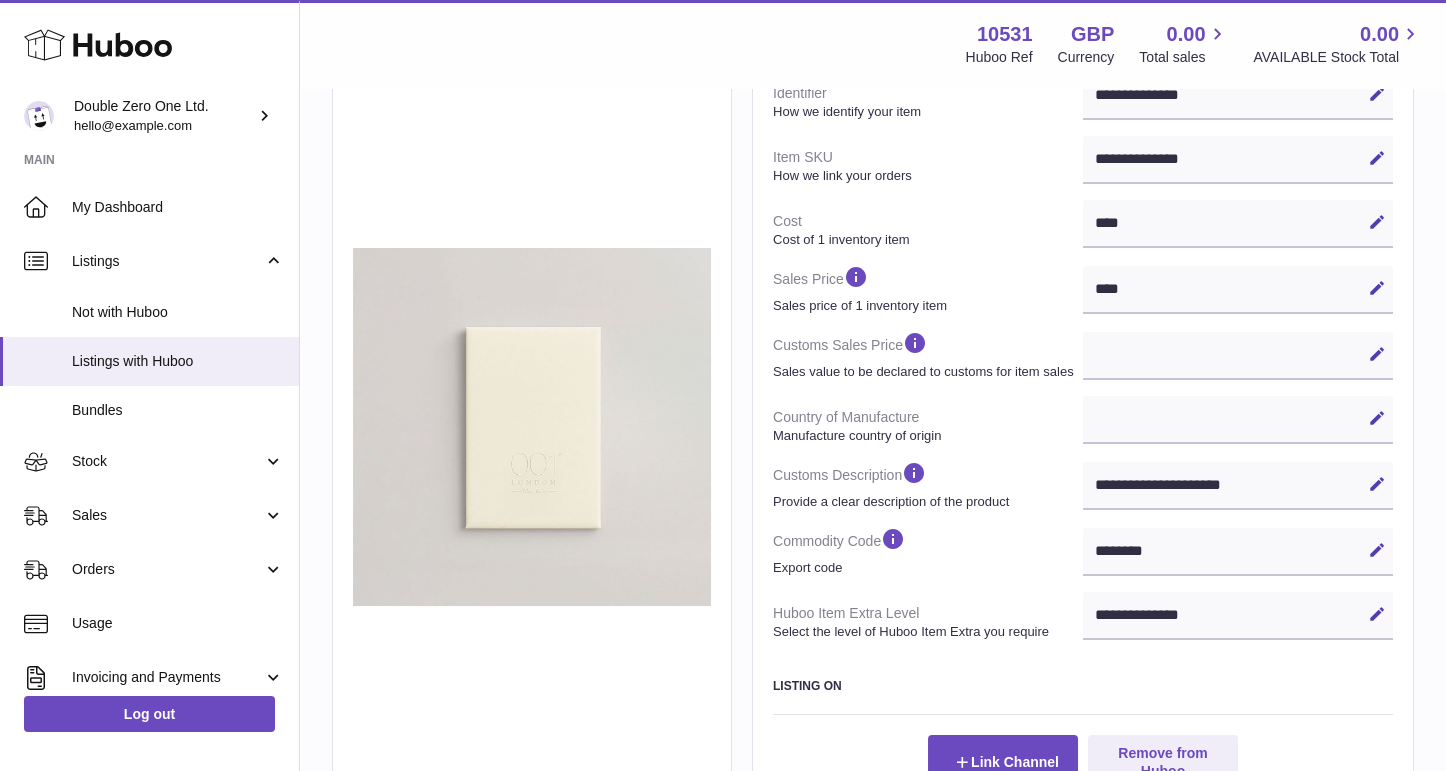 scroll, scrollTop: 374, scrollLeft: 0, axis: vertical 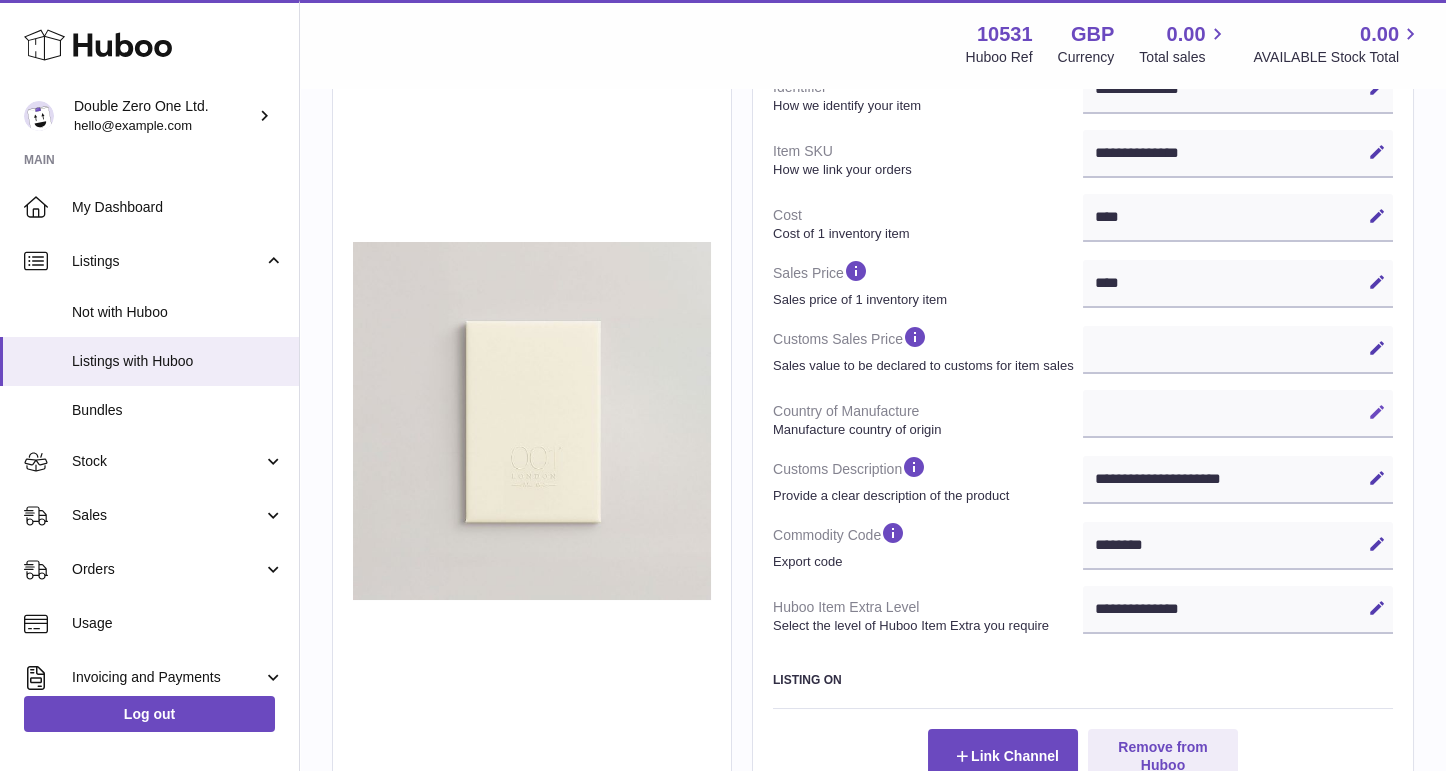 click at bounding box center (1377, 412) 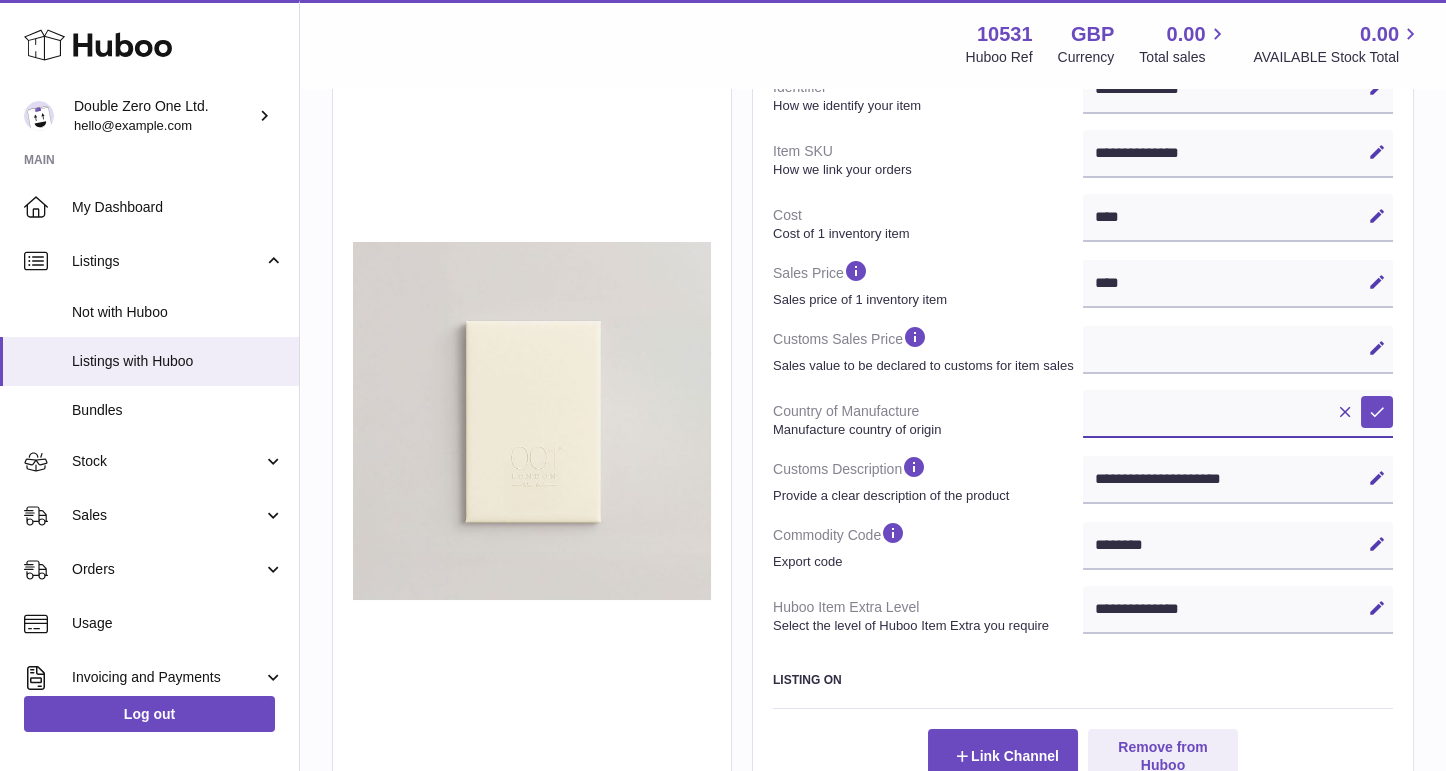 click on "**********" at bounding box center [1238, 414] 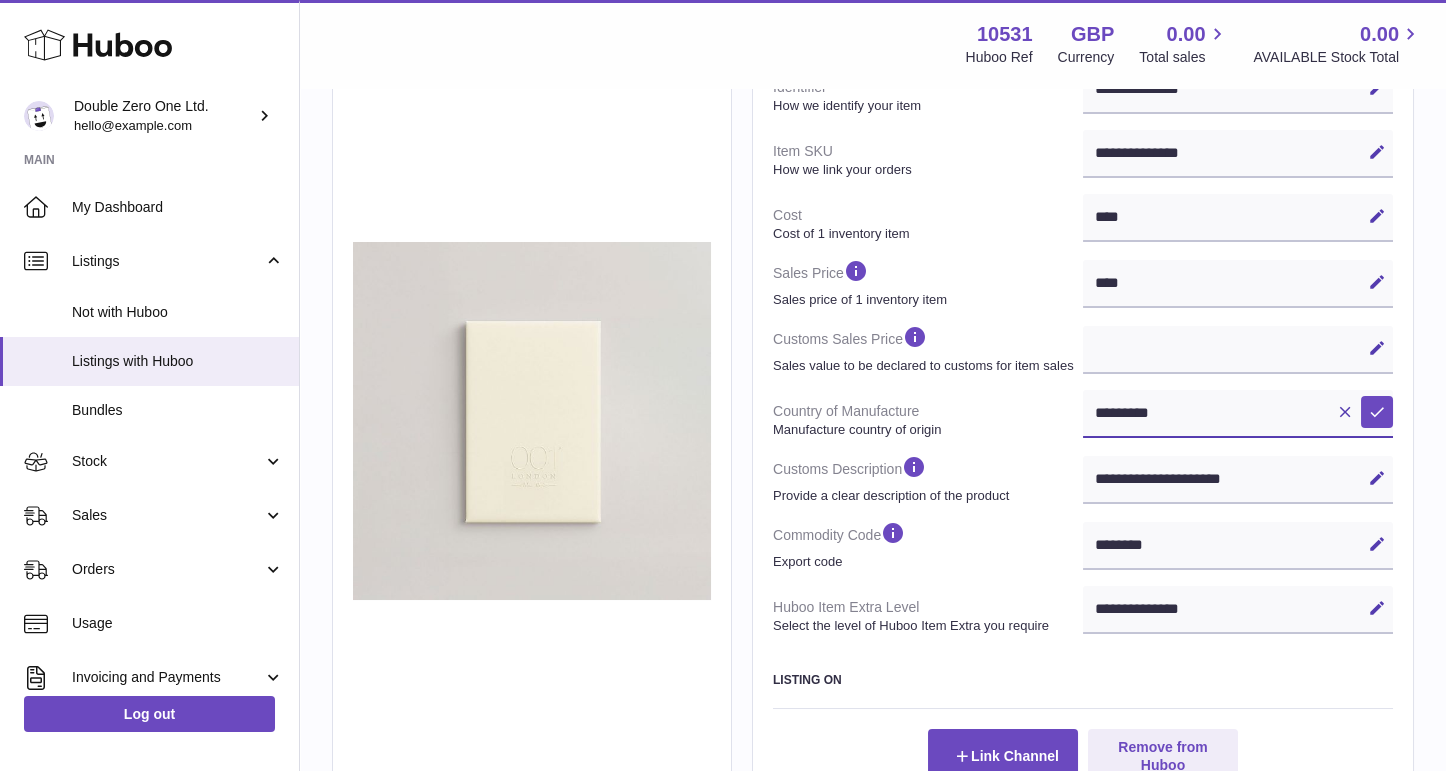 click on "**********" at bounding box center (0, 0) 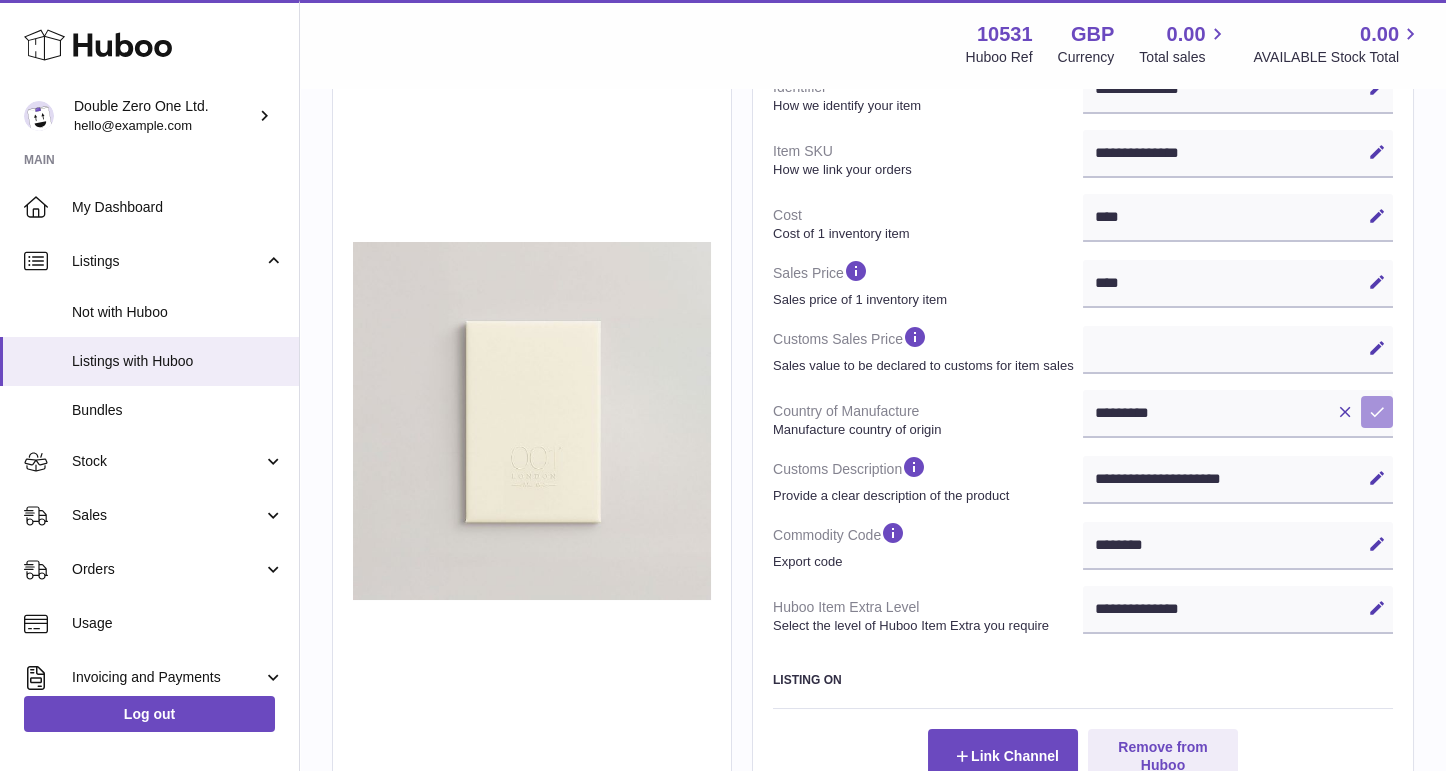 click on "Save" at bounding box center (1377, 412) 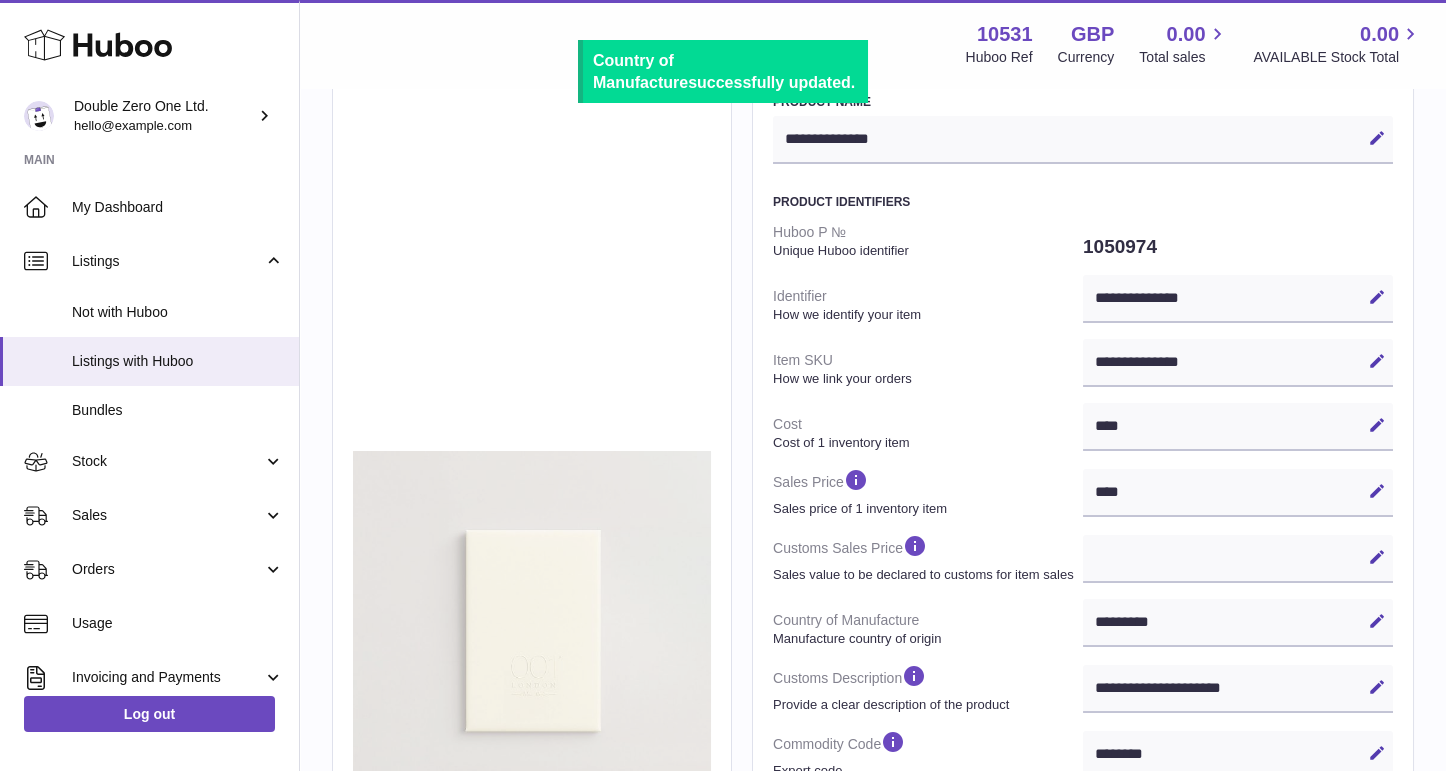 scroll, scrollTop: 56, scrollLeft: 0, axis: vertical 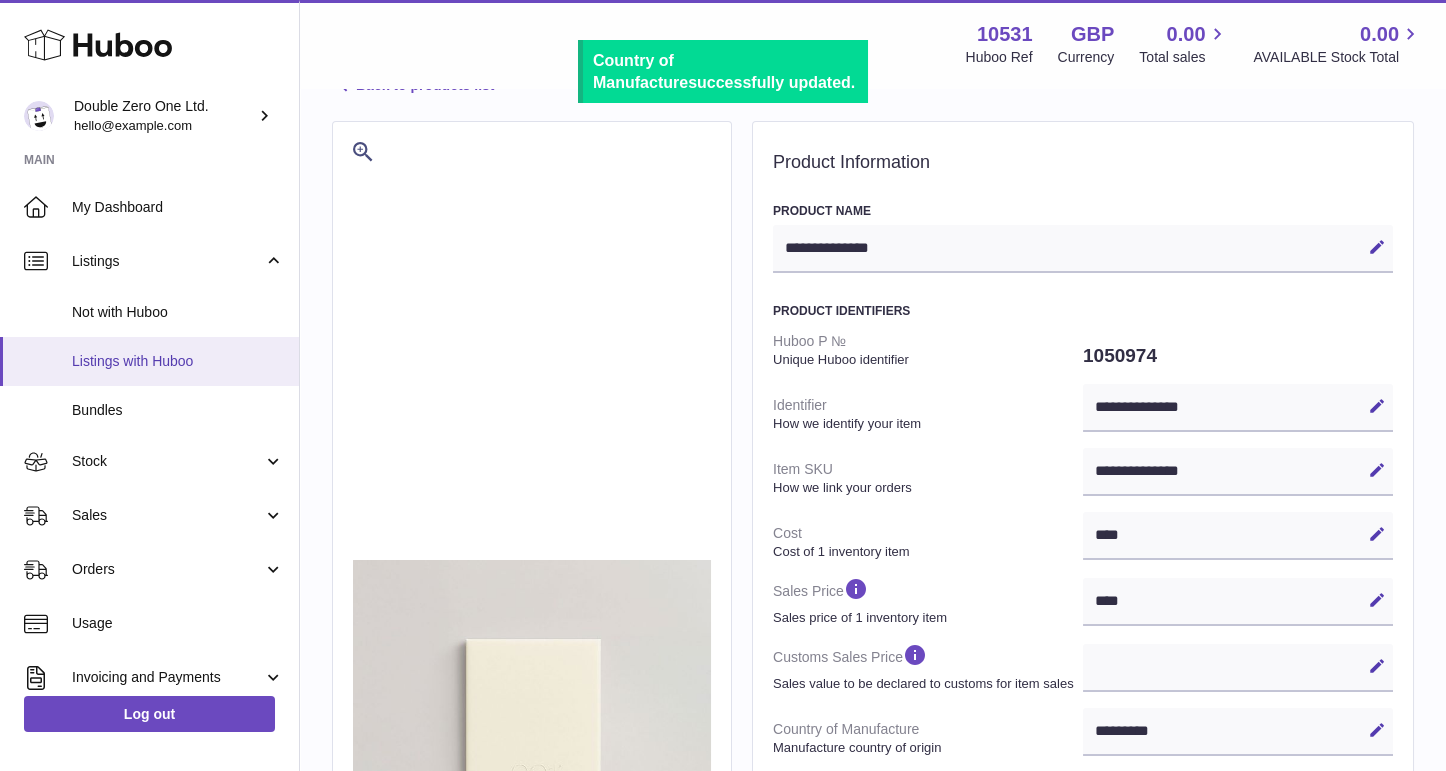 click on "Listings with Huboo" at bounding box center (178, 361) 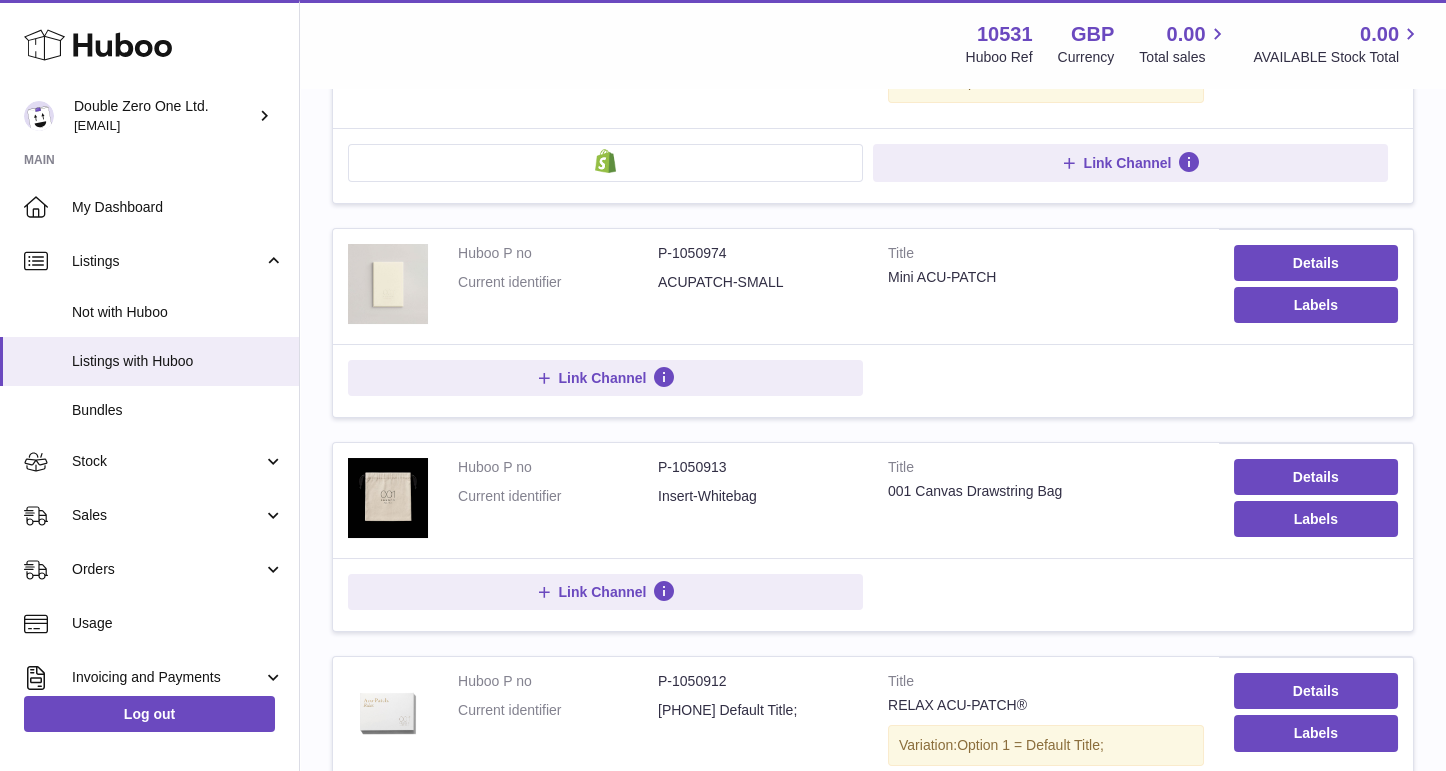 scroll, scrollTop: 515, scrollLeft: 0, axis: vertical 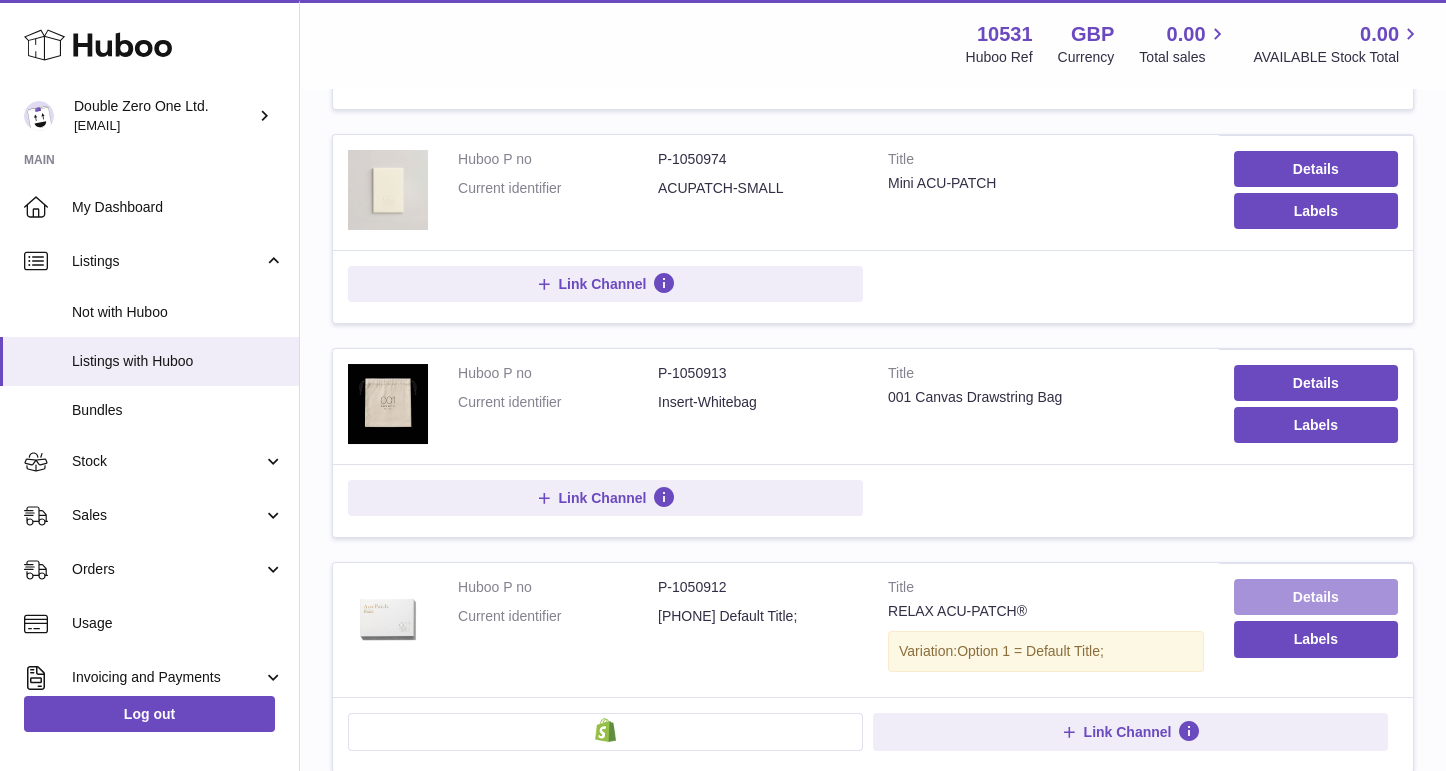 click on "Details" at bounding box center (1316, 597) 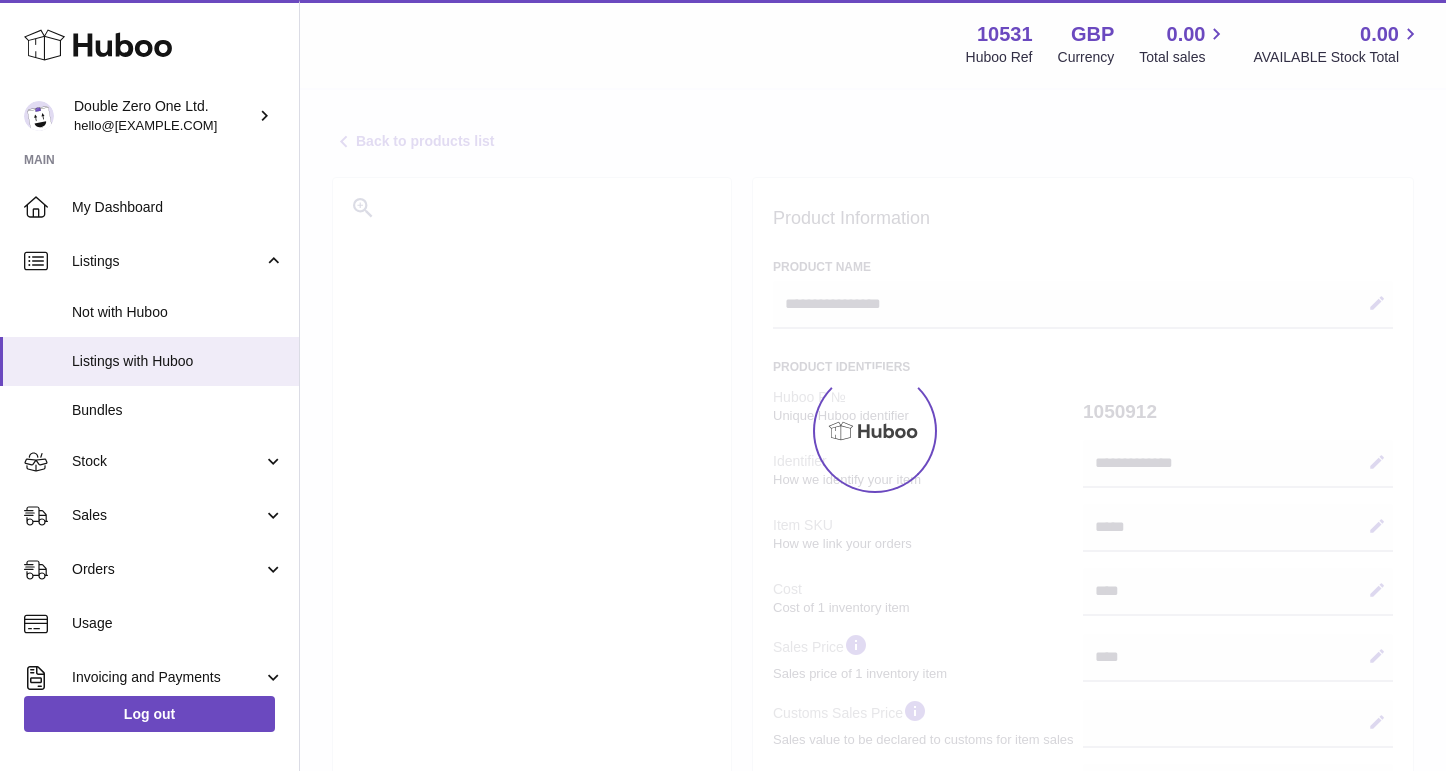 select 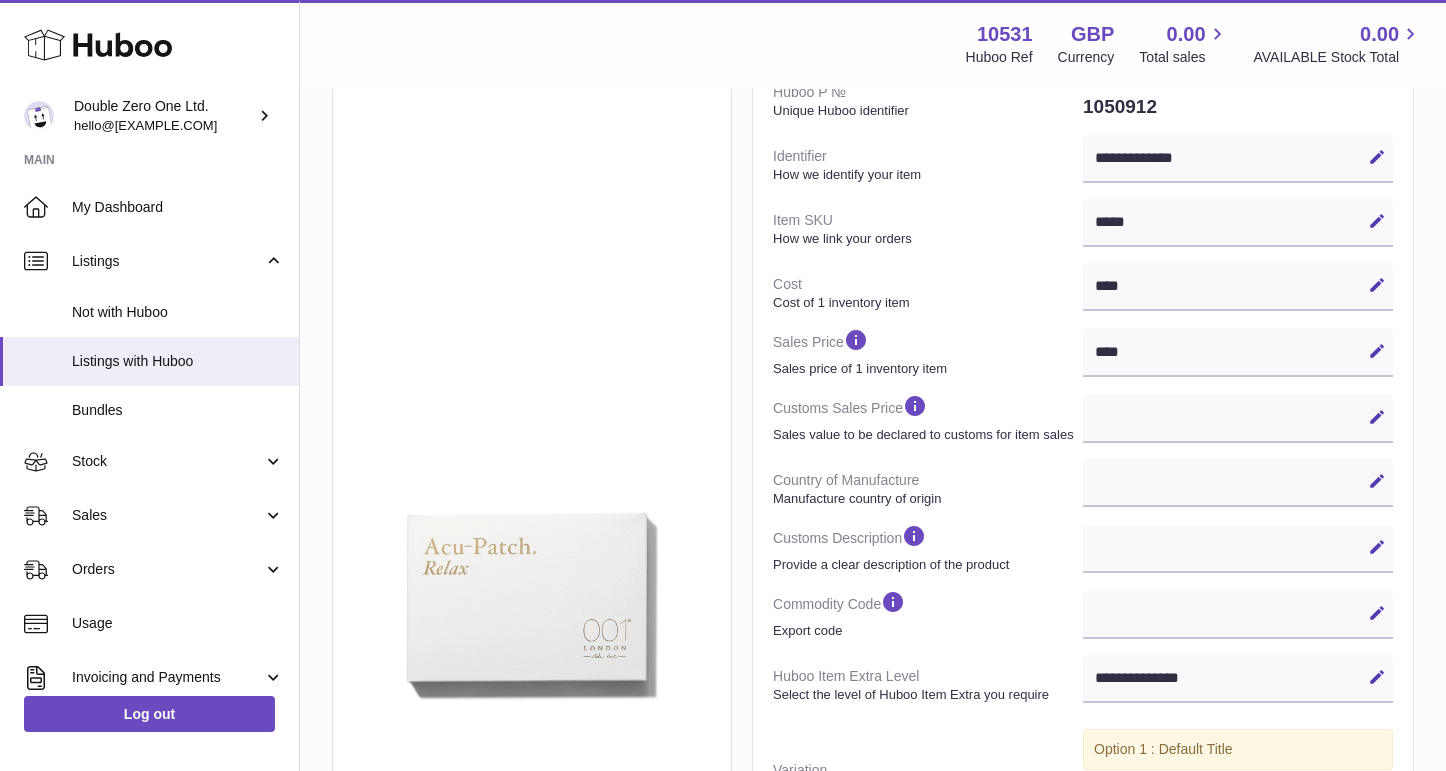 scroll, scrollTop: 354, scrollLeft: 0, axis: vertical 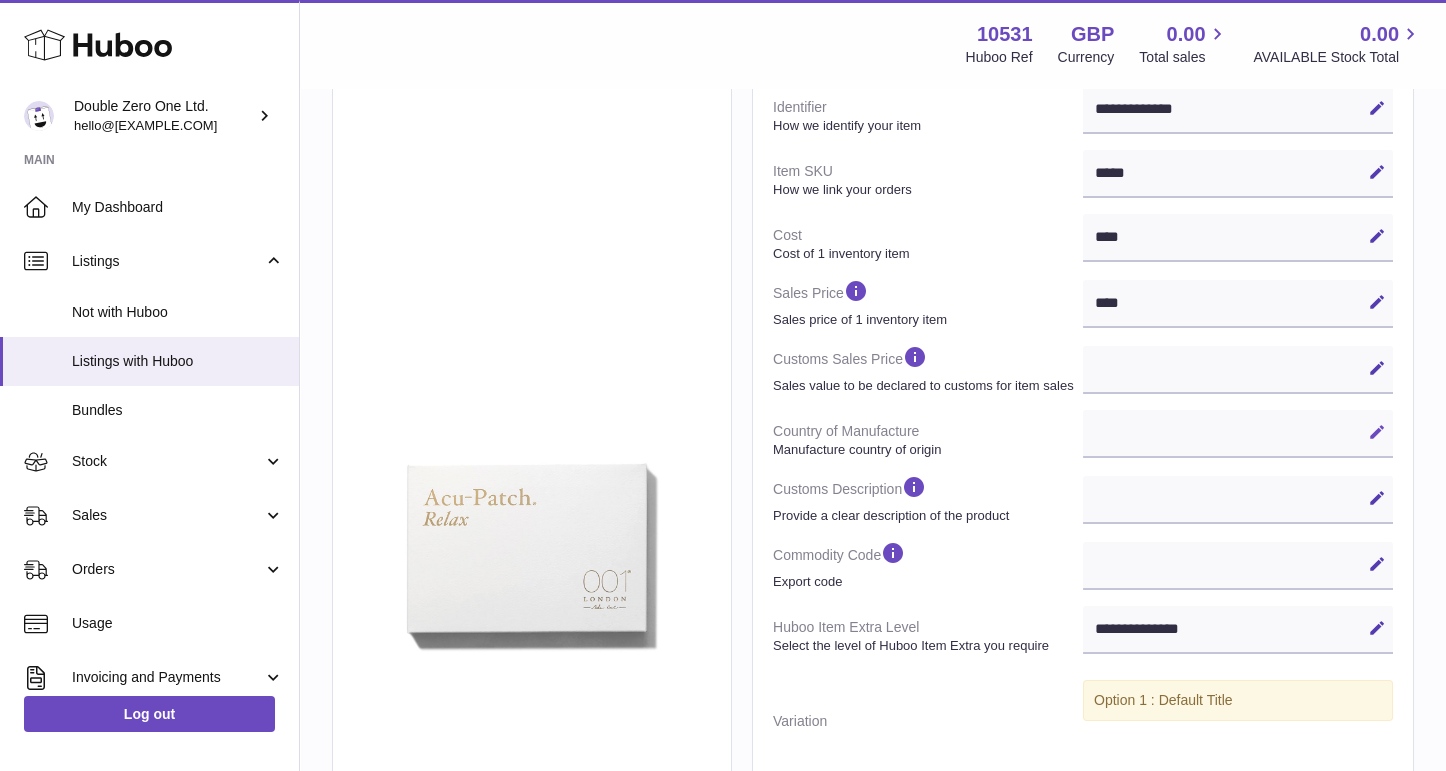click at bounding box center (1377, 432) 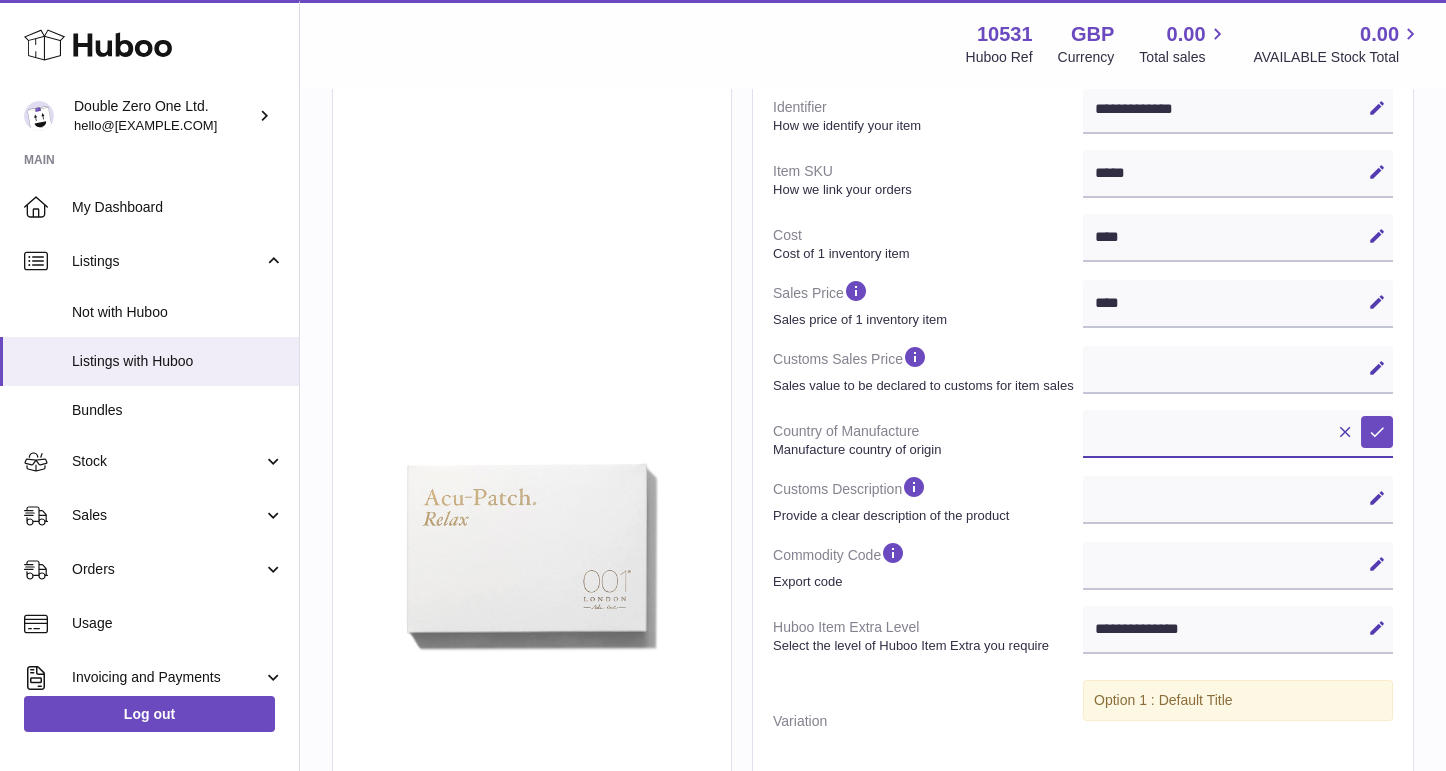 click on "**********" at bounding box center [1238, 434] 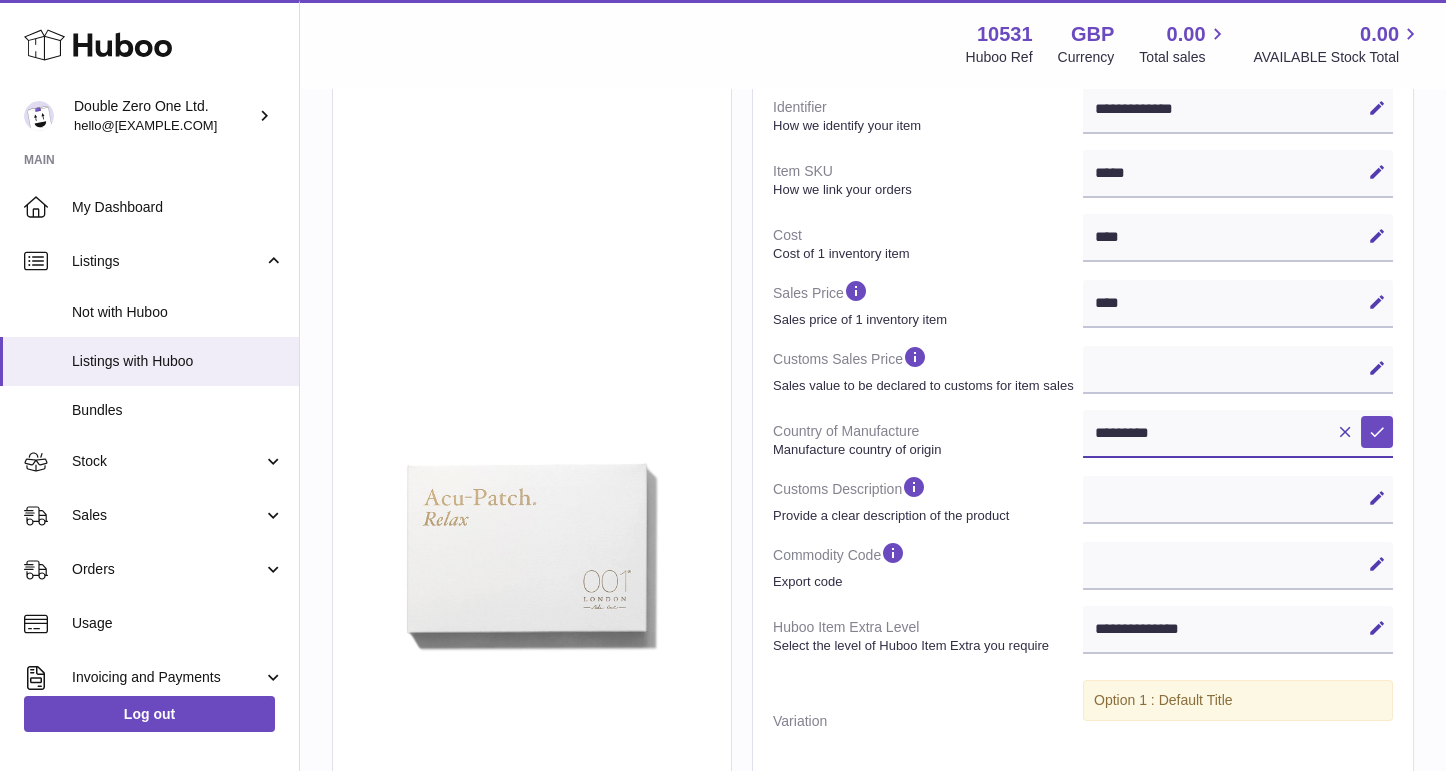 click on "**********" at bounding box center [0, 0] 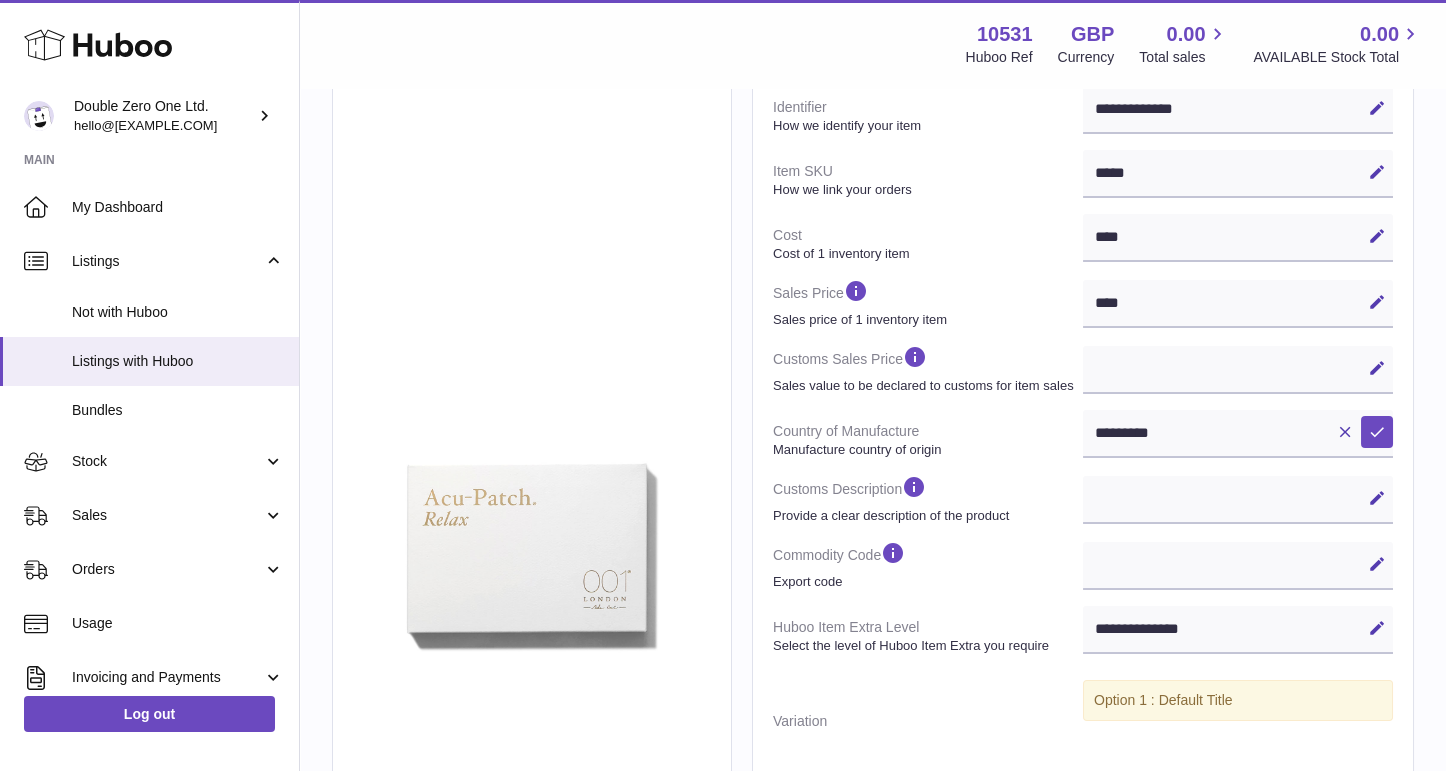 click on "Edit     Cancel     Save" at bounding box center [1238, 500] 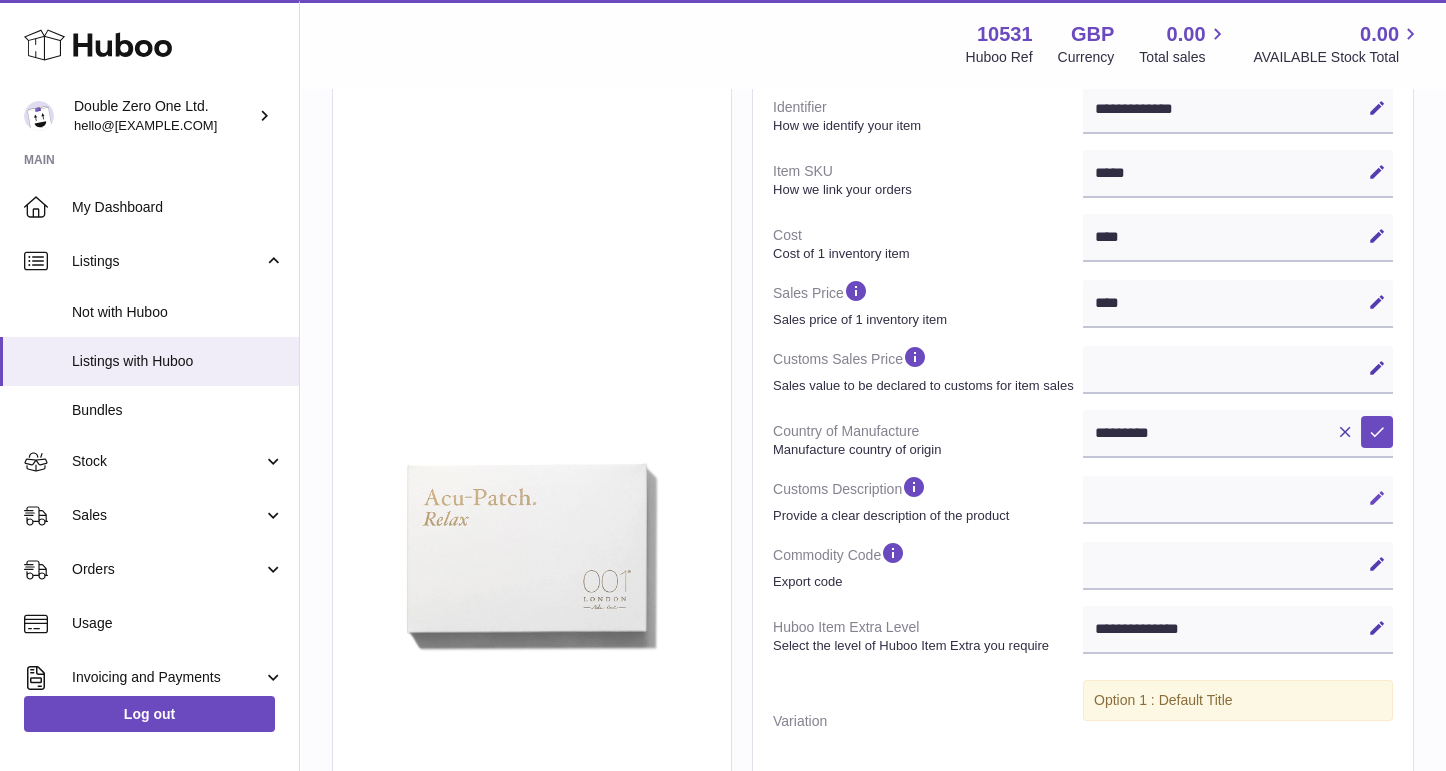 click at bounding box center (1377, 498) 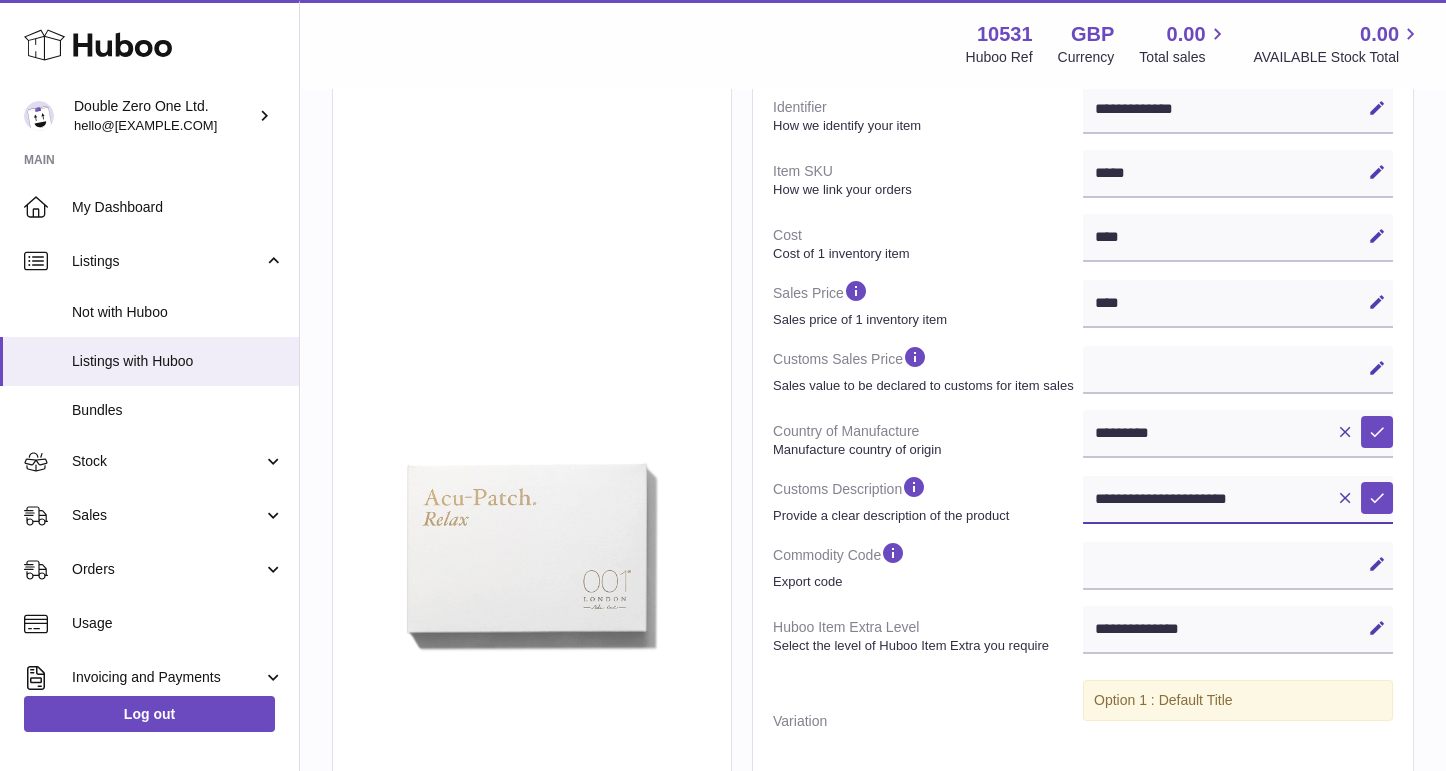 click on "**********" at bounding box center [1238, 500] 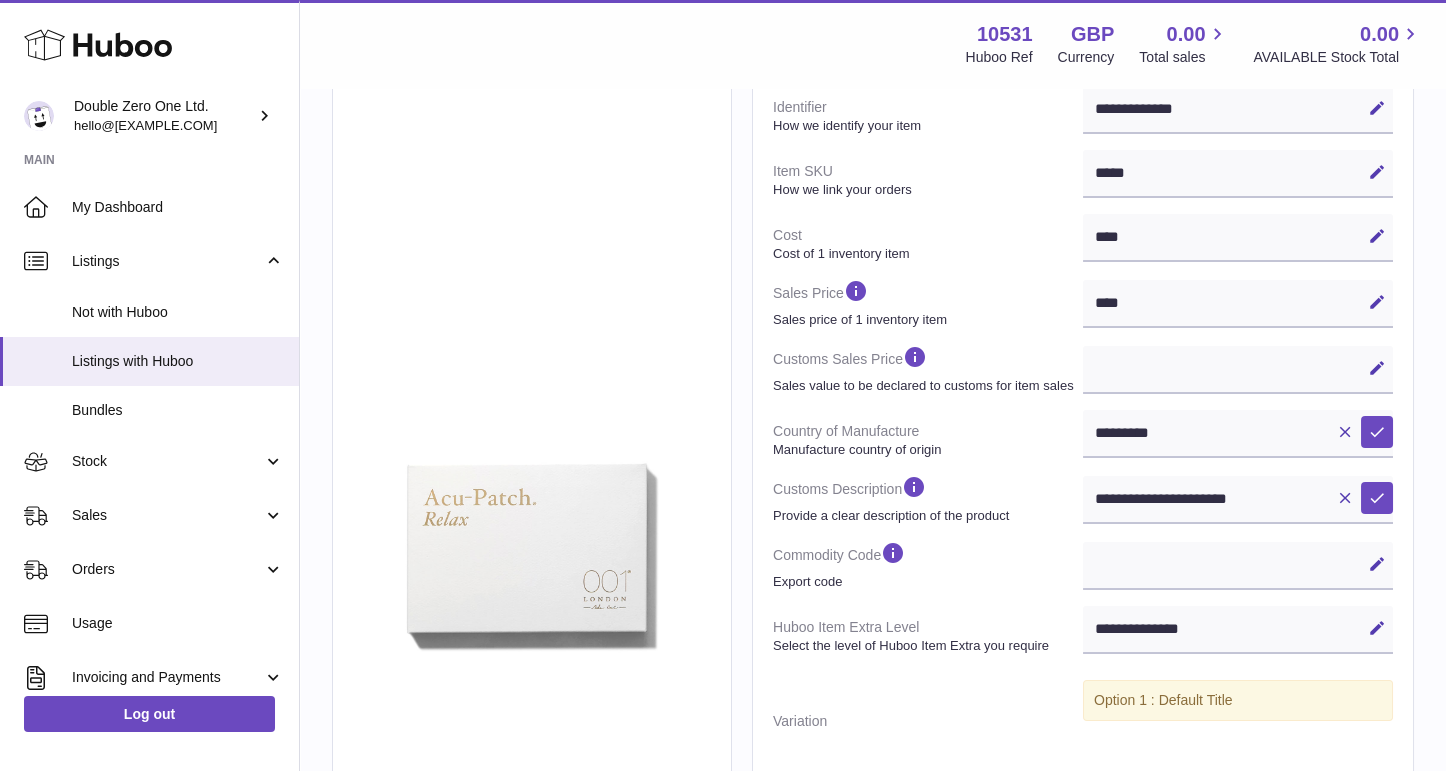 click on "Edit     Cancel     Save" at bounding box center (1238, 566) 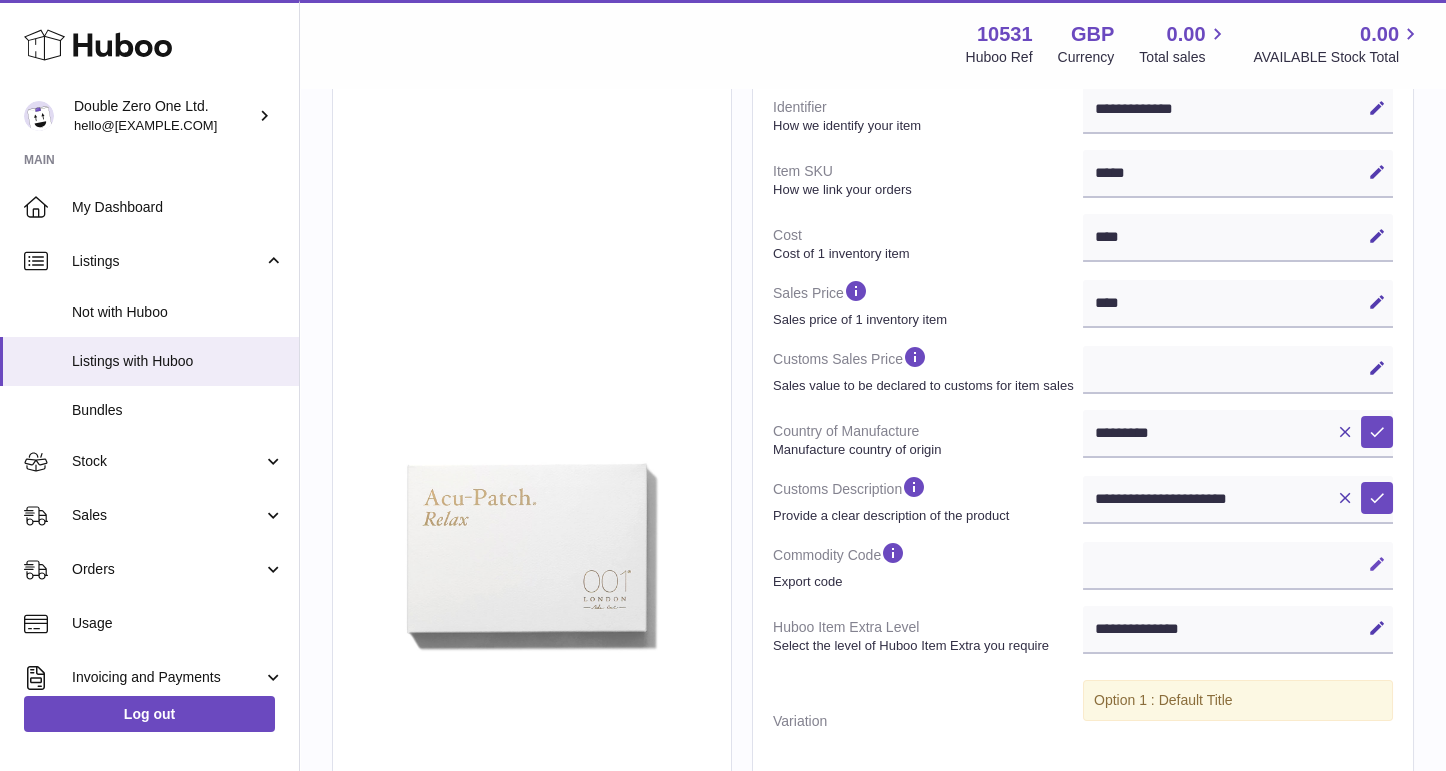click at bounding box center [1377, 564] 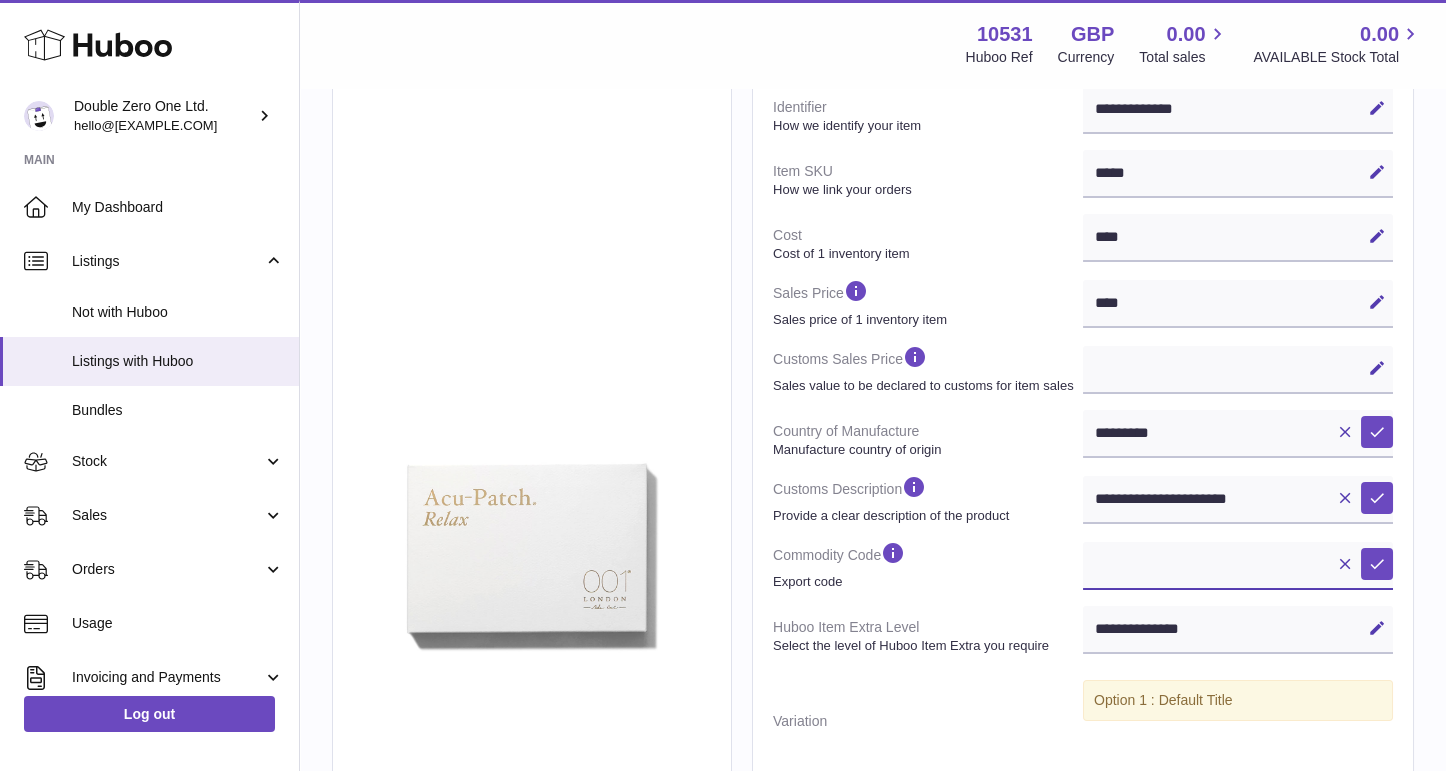 paste on "********" 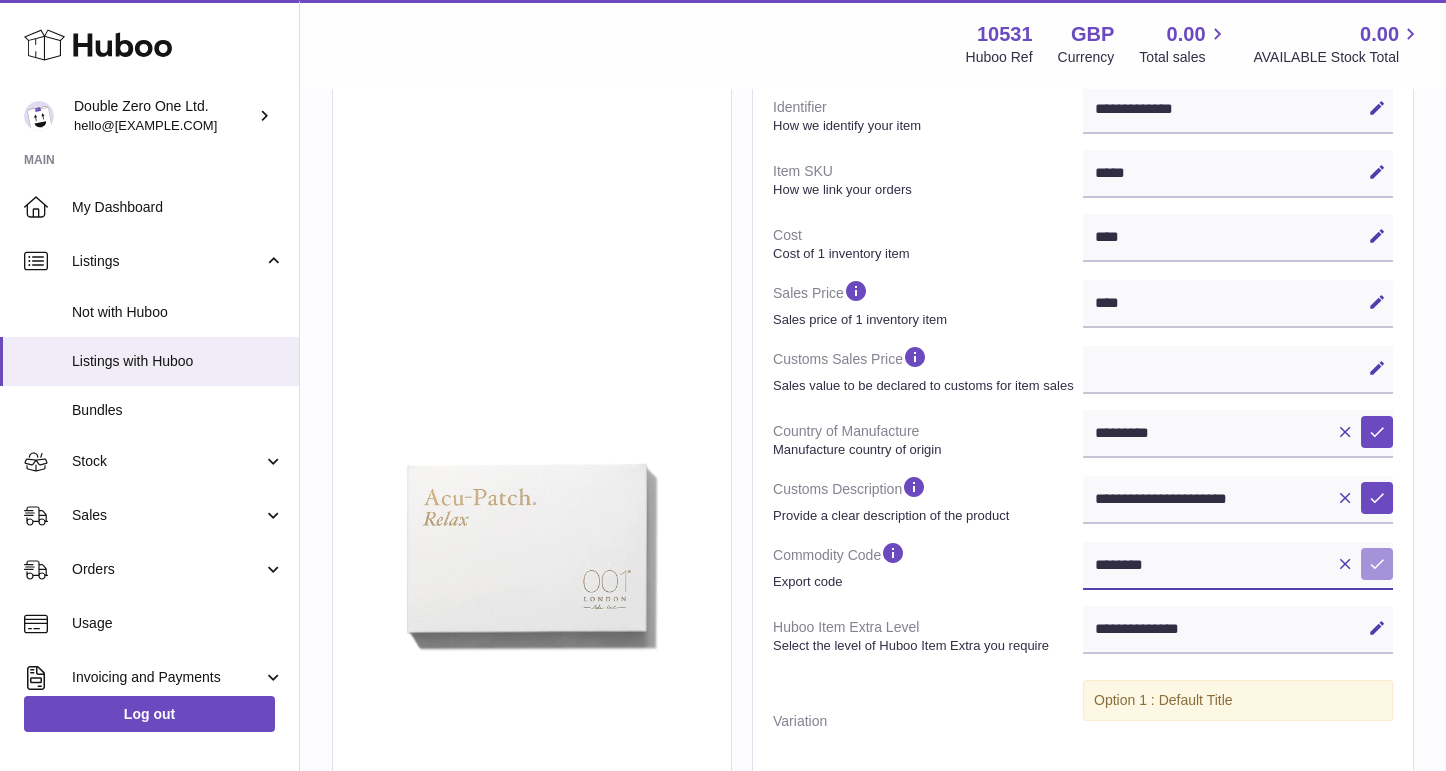 type on "********" 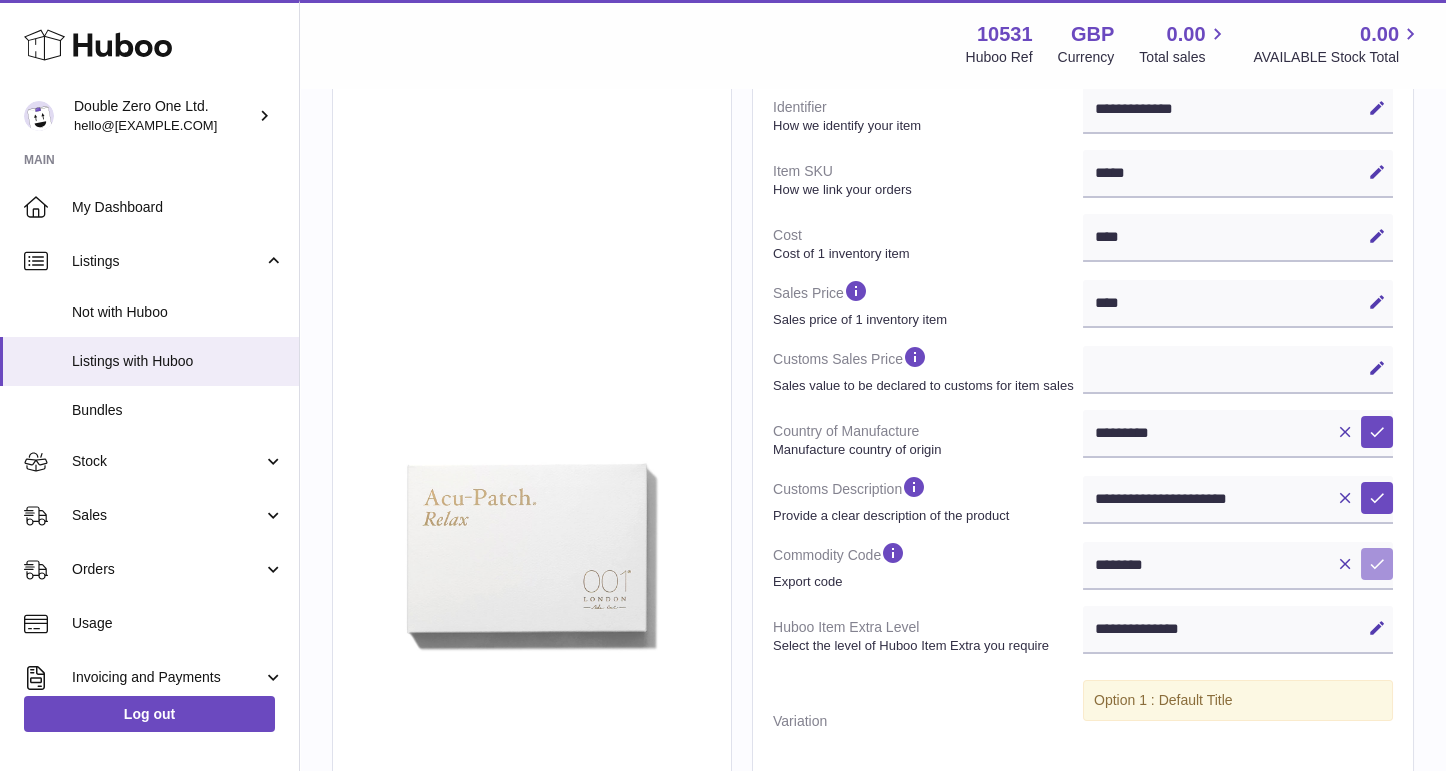 click at bounding box center (1377, 564) 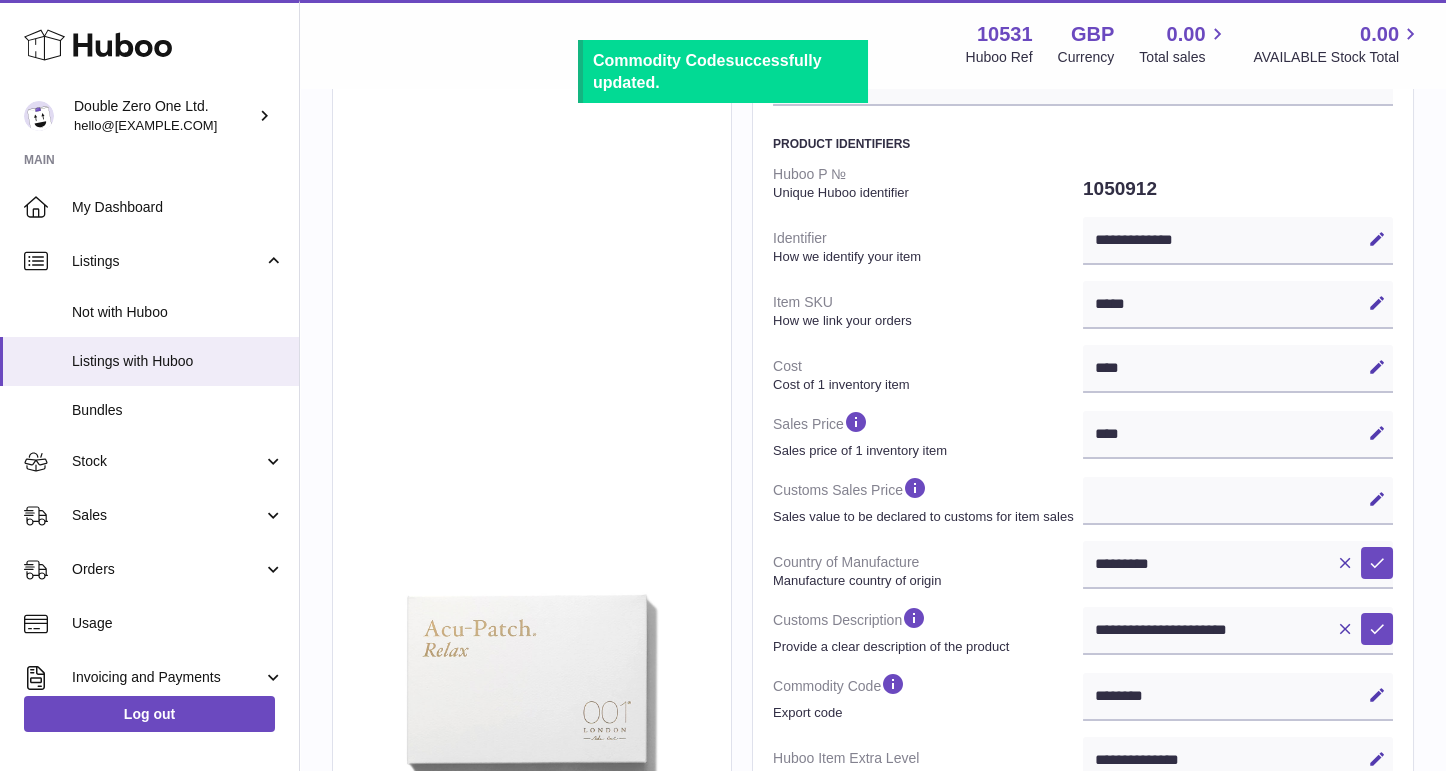 scroll, scrollTop: 0, scrollLeft: 0, axis: both 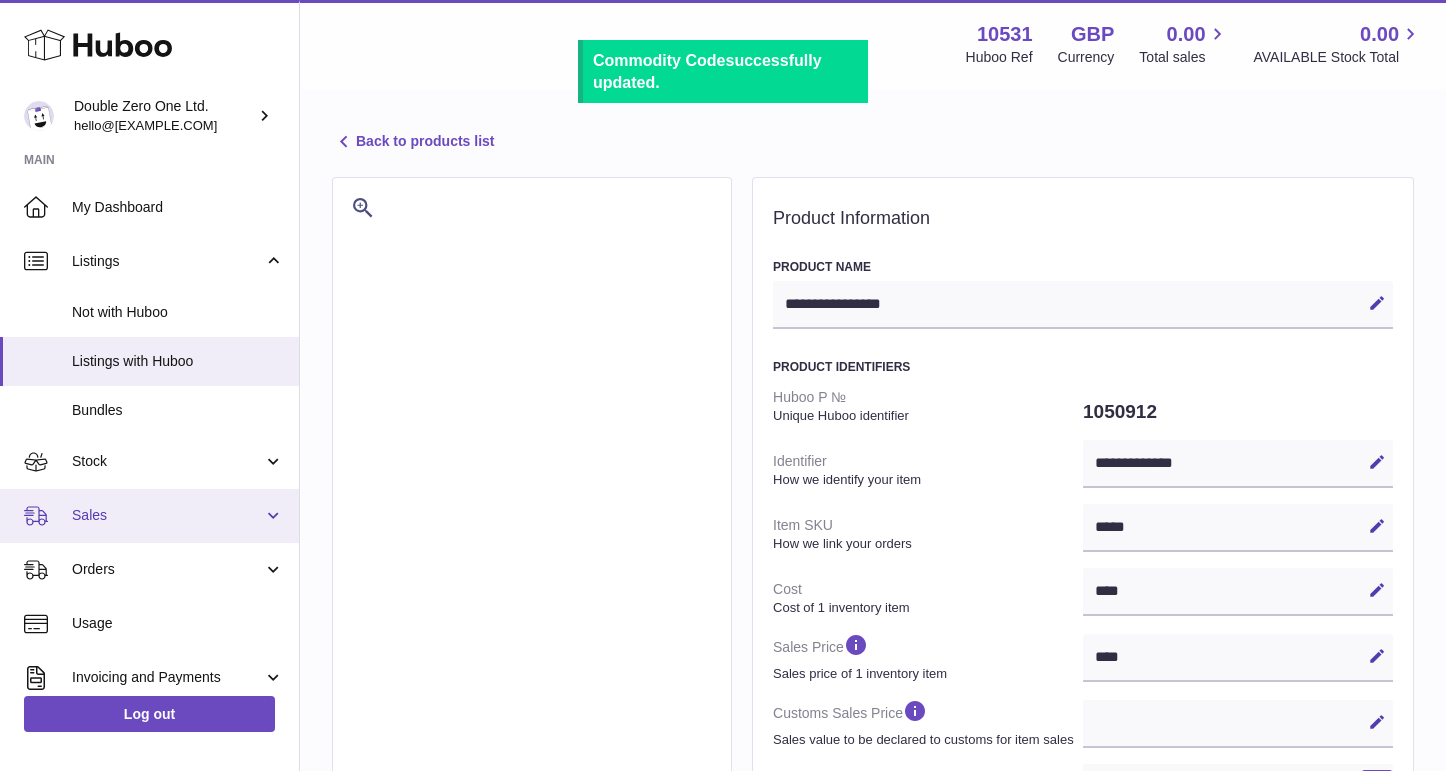 click on "Sales" at bounding box center (167, 515) 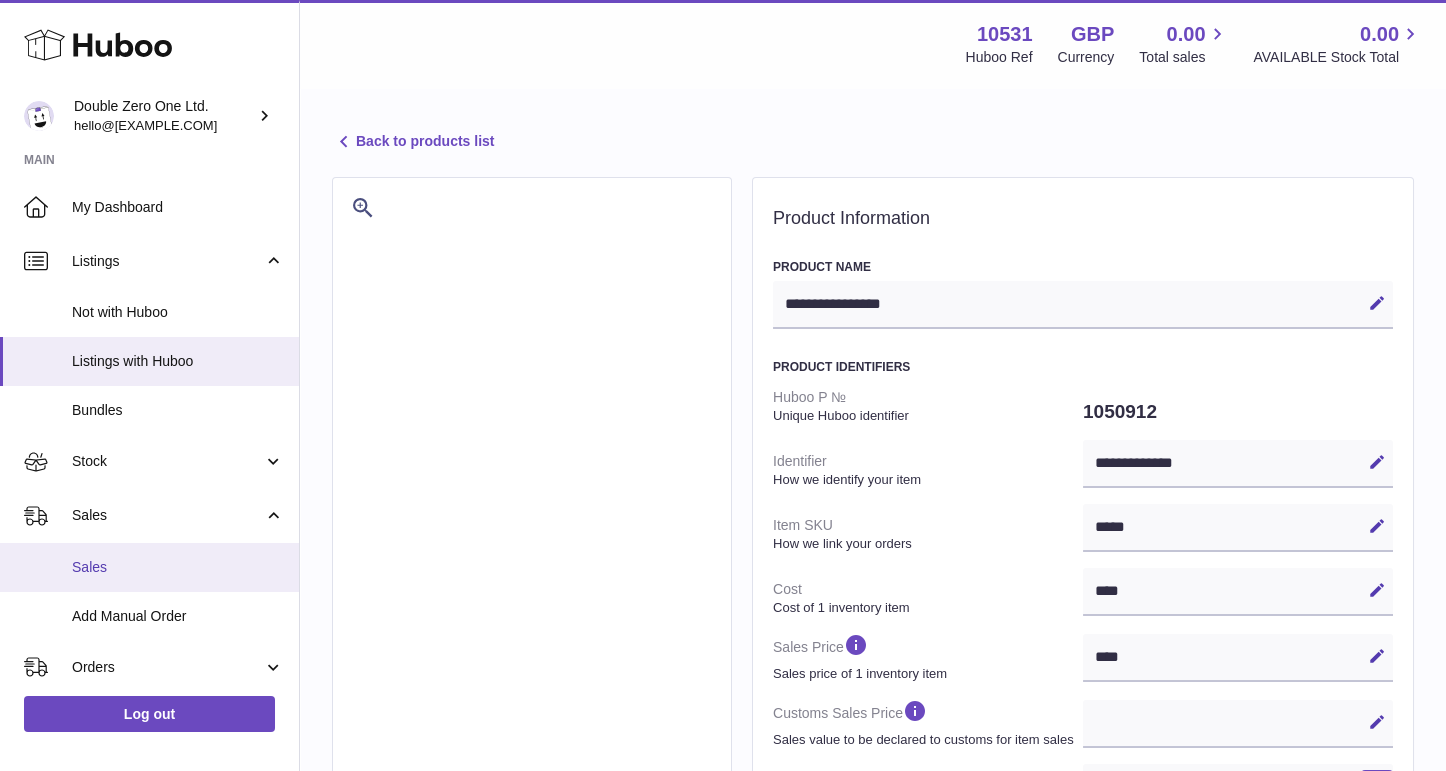click on "Sales" at bounding box center (178, 567) 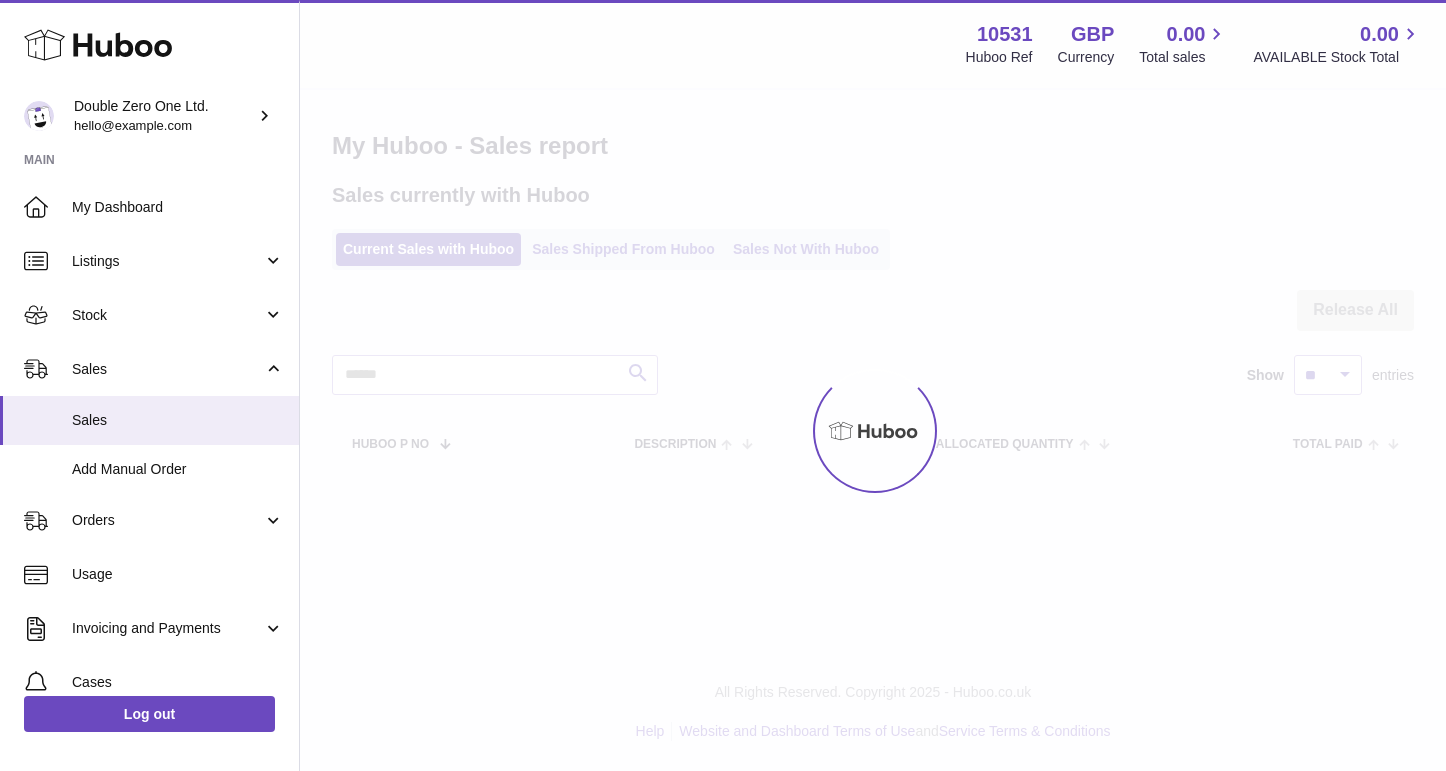 scroll, scrollTop: 0, scrollLeft: 0, axis: both 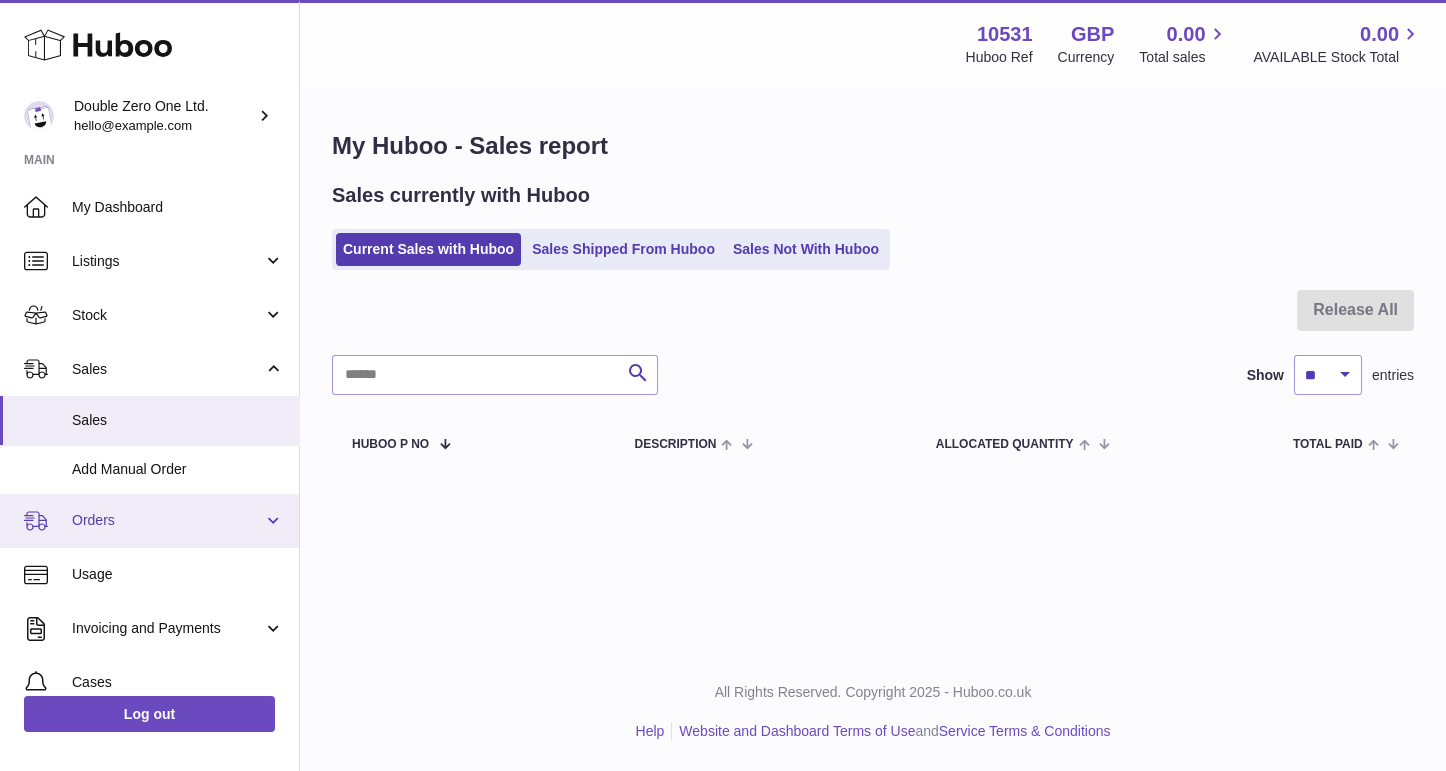 click on "Orders" at bounding box center (167, 520) 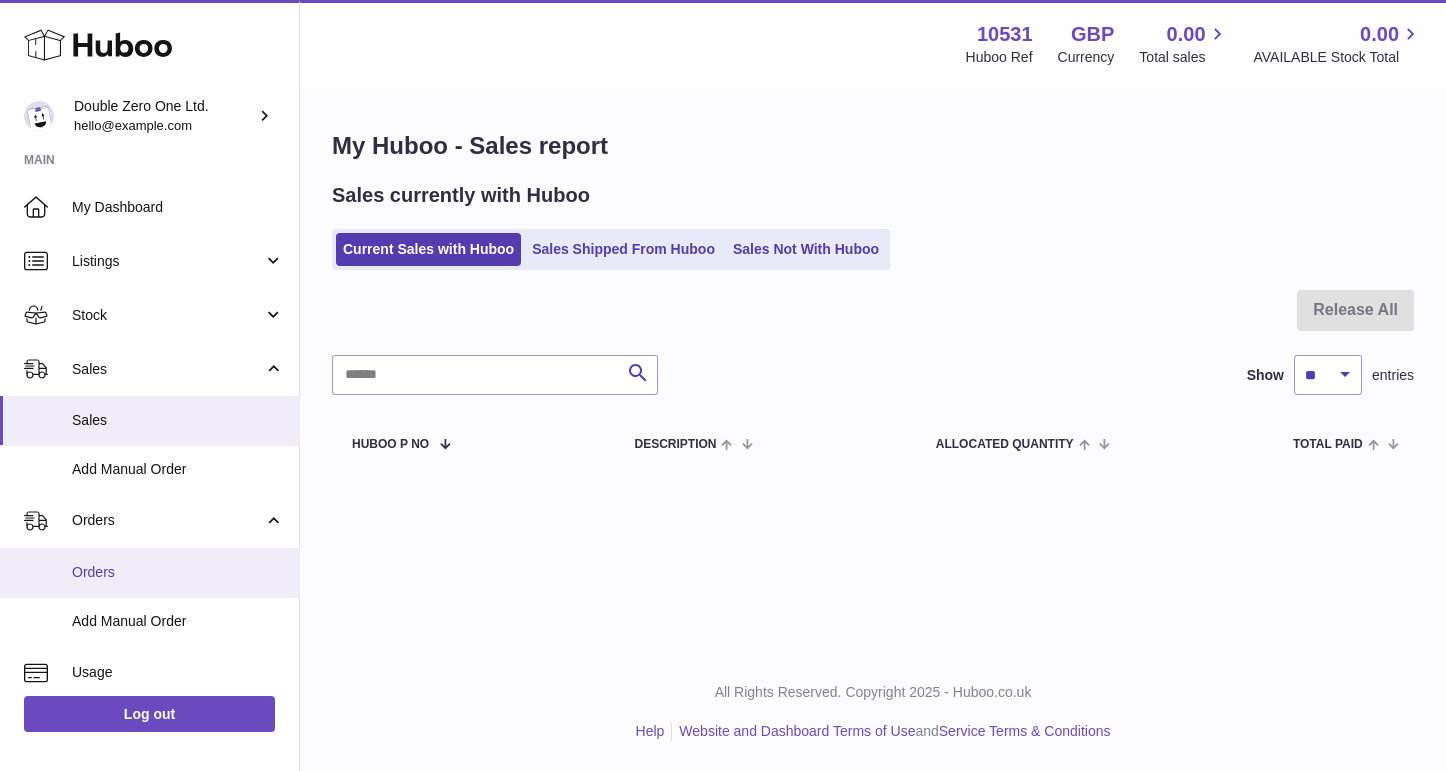 click on "Orders" at bounding box center [149, 572] 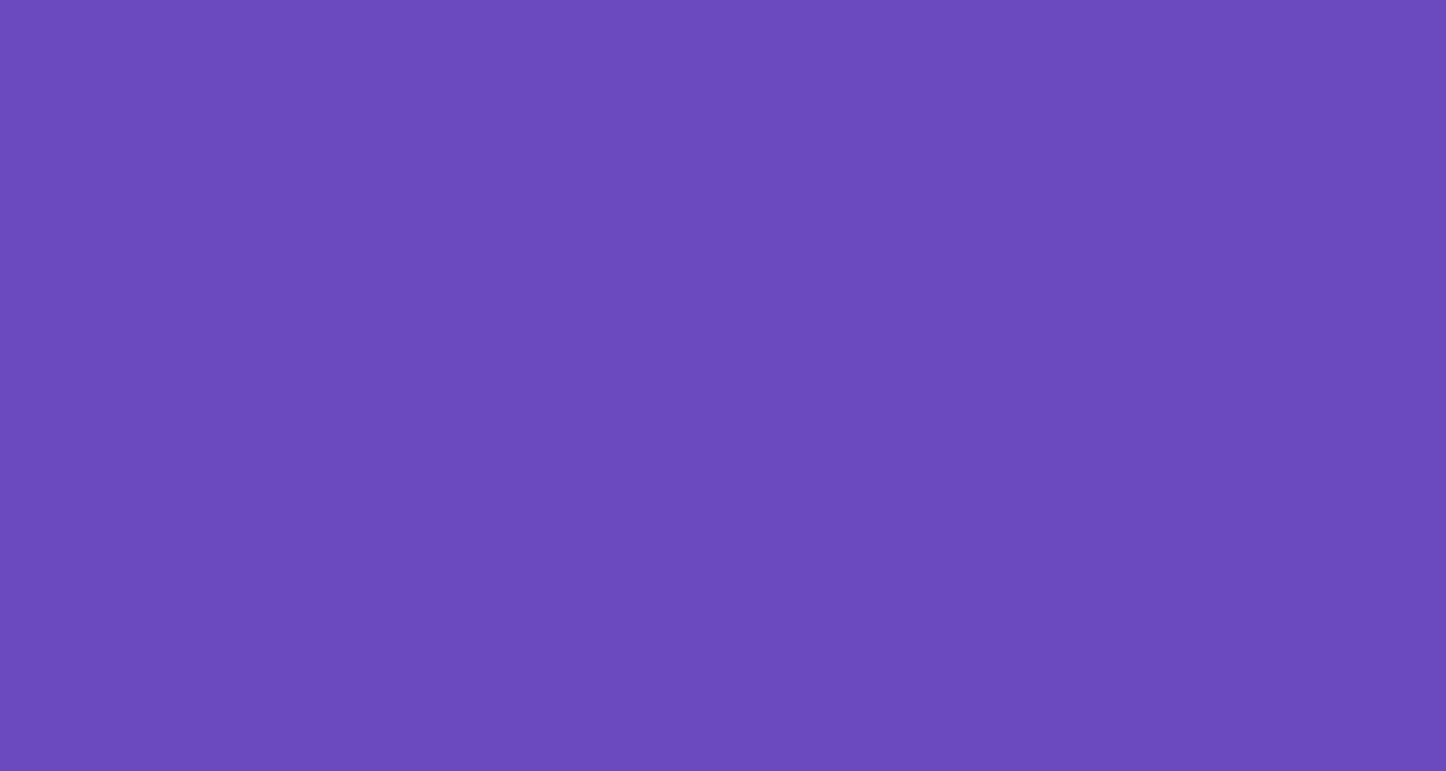 scroll, scrollTop: 0, scrollLeft: 0, axis: both 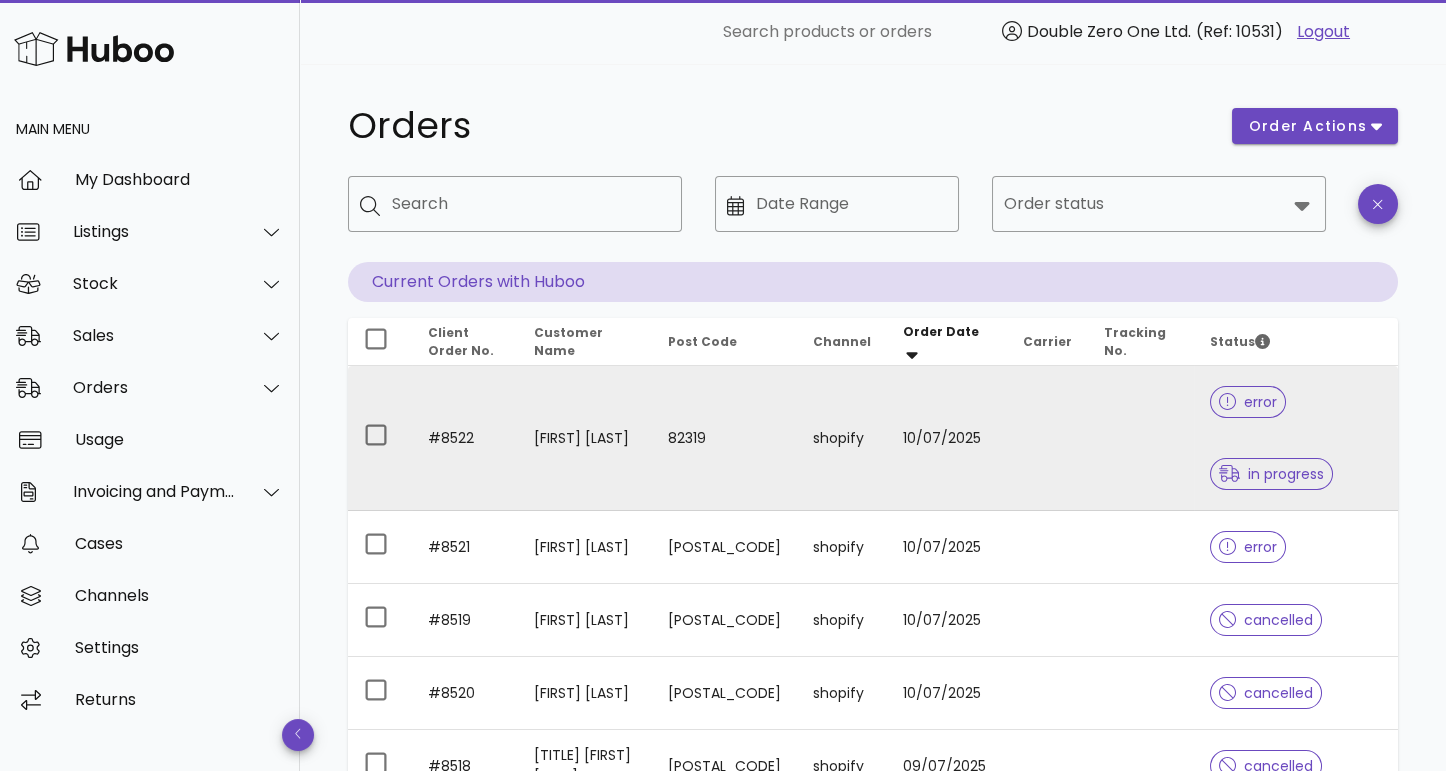 click on "shopify" at bounding box center (842, 438) 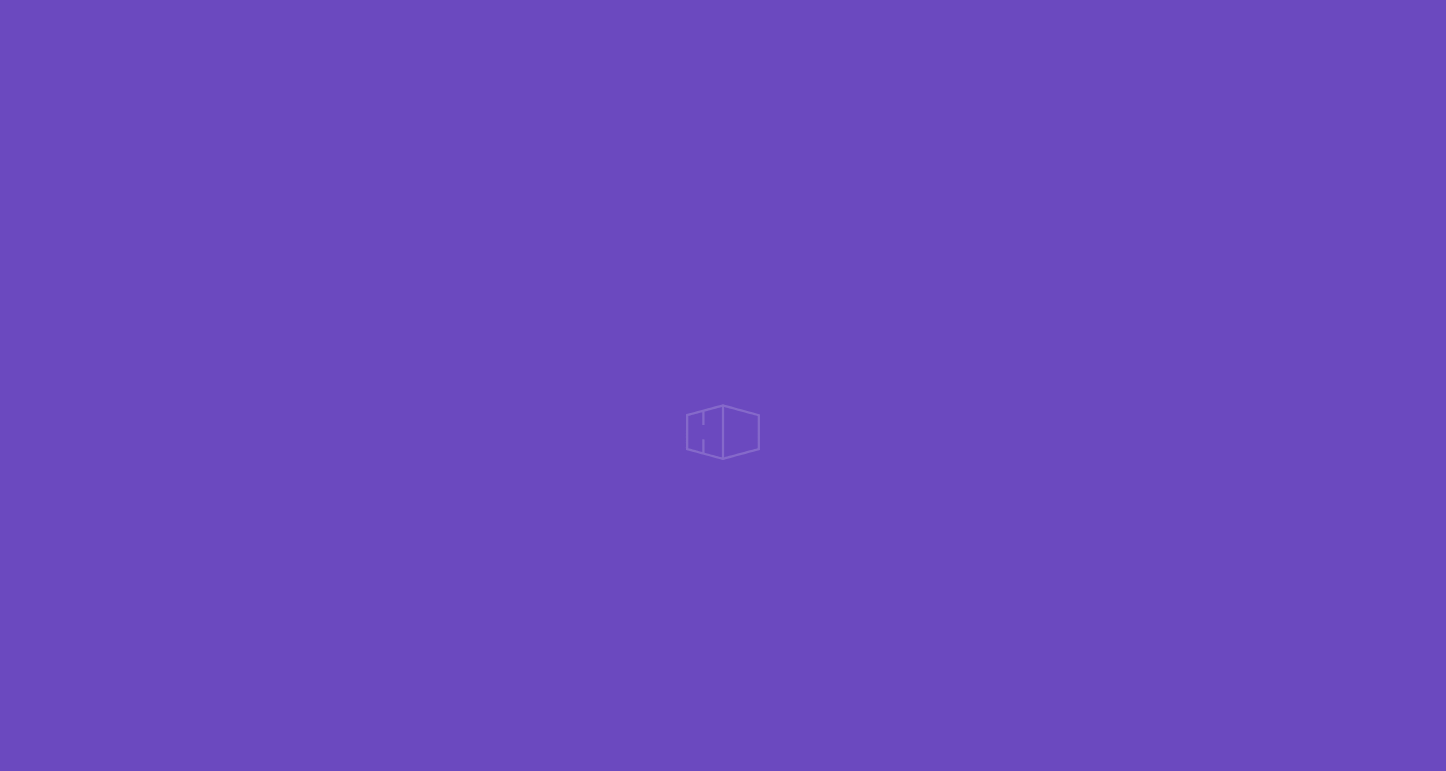 scroll, scrollTop: 0, scrollLeft: 0, axis: both 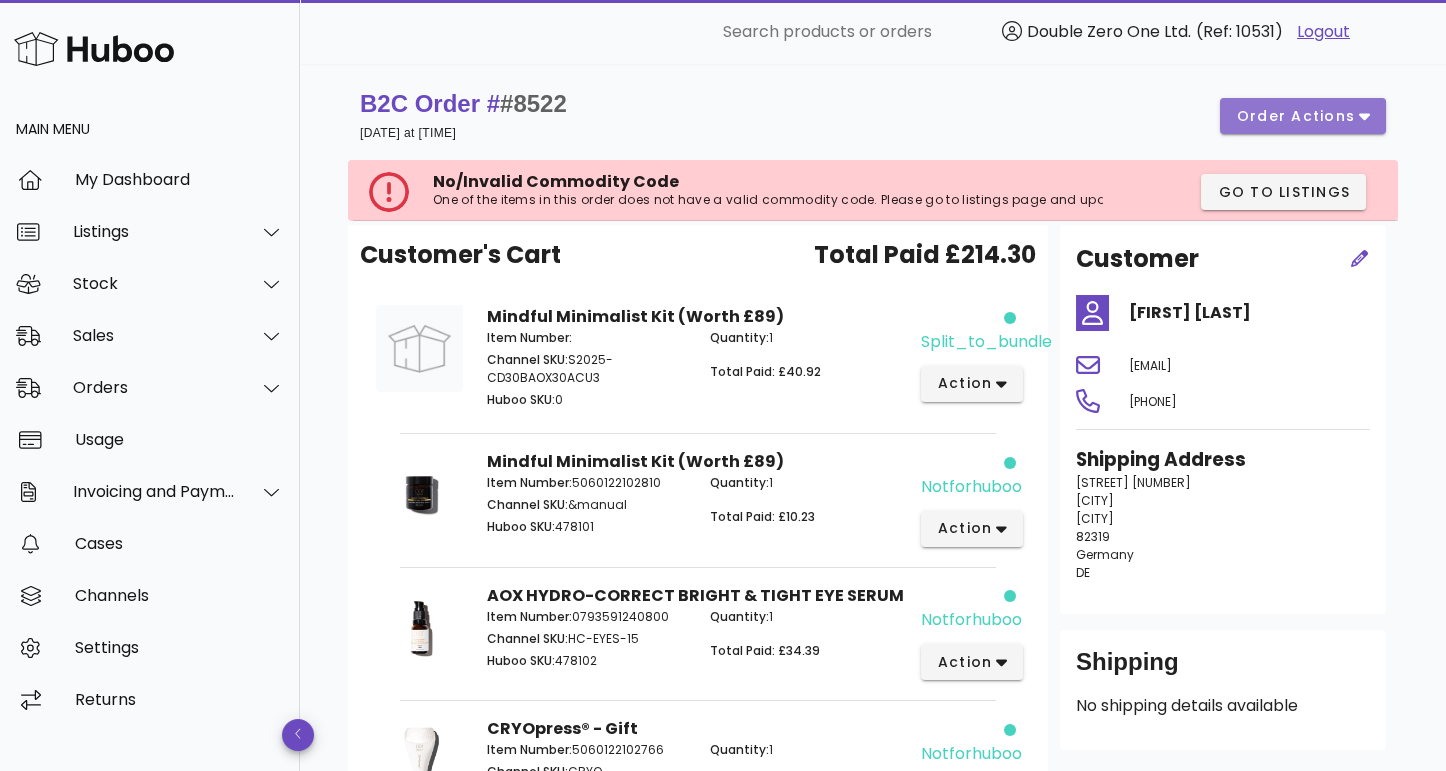 click on "order actions" at bounding box center (1296, 116) 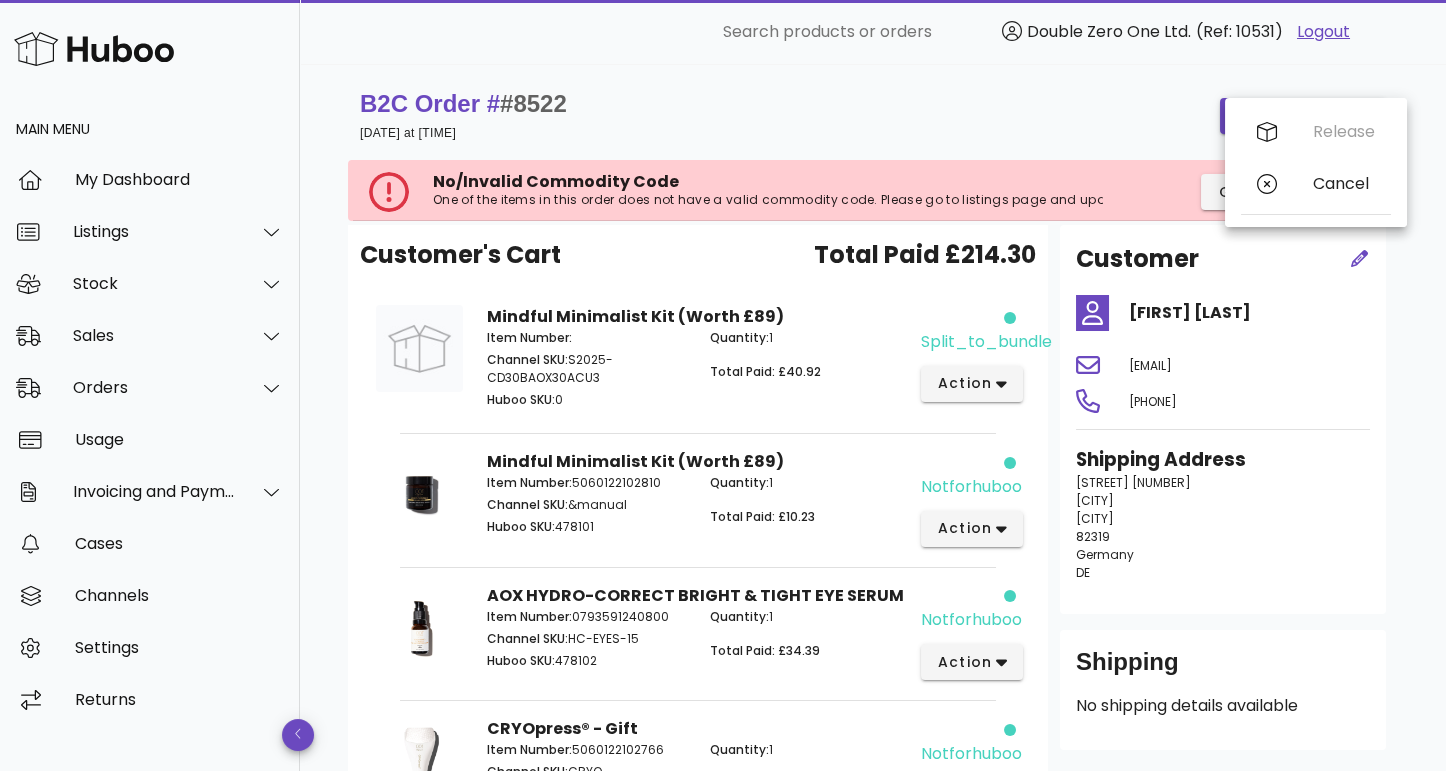 click on "B2C Order #  #8522 [DATE] at [TIME] order actions" at bounding box center (873, 116) 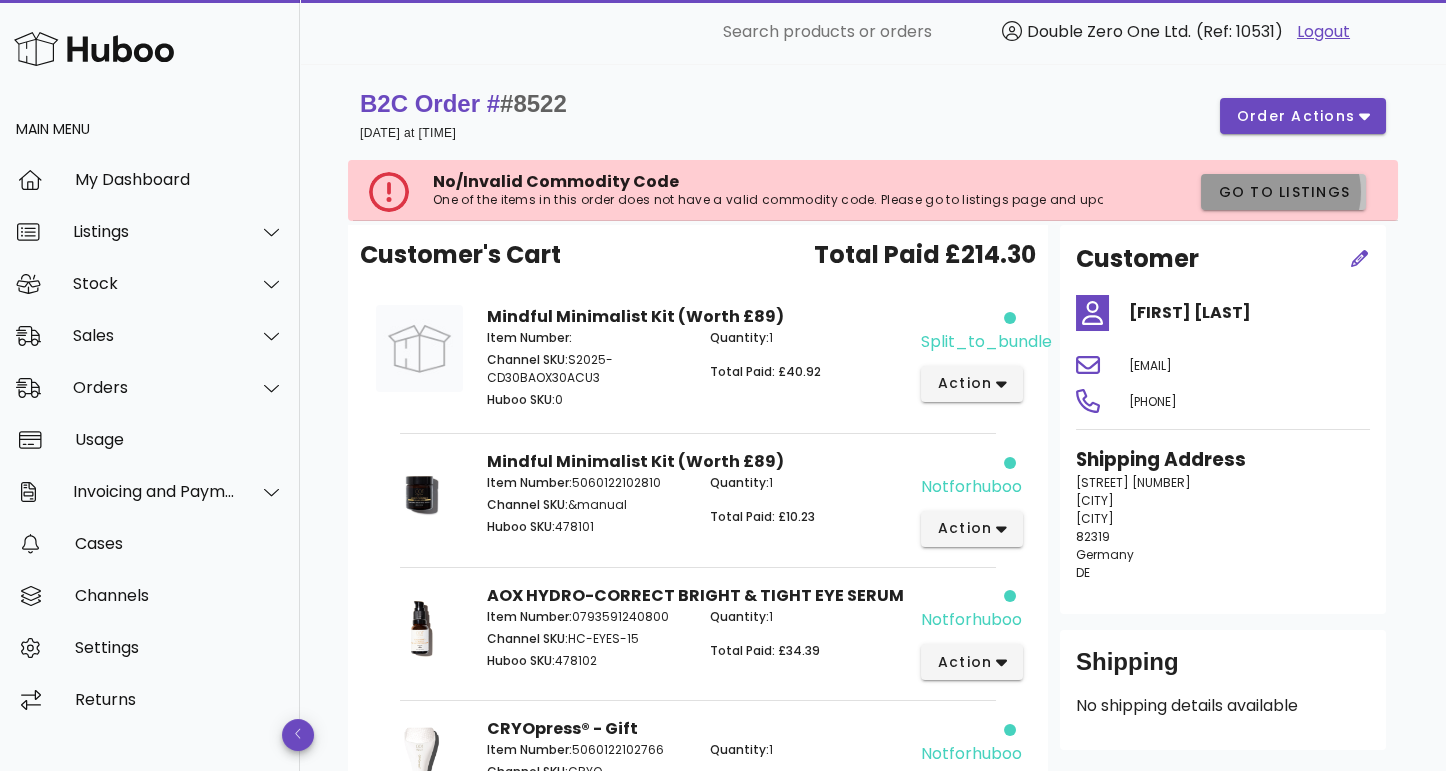 click on "Go to Listings" at bounding box center [1283, 192] 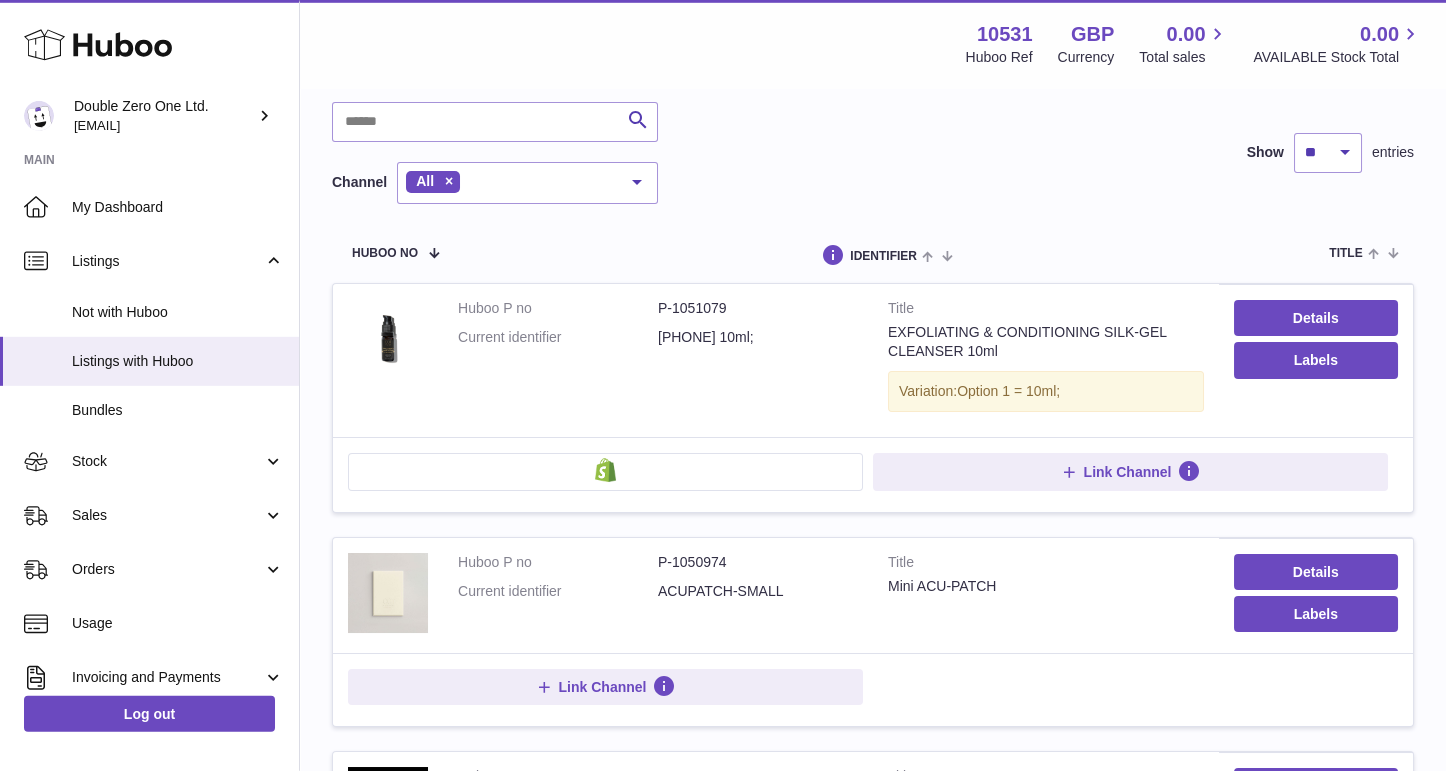 scroll, scrollTop: 151, scrollLeft: 0, axis: vertical 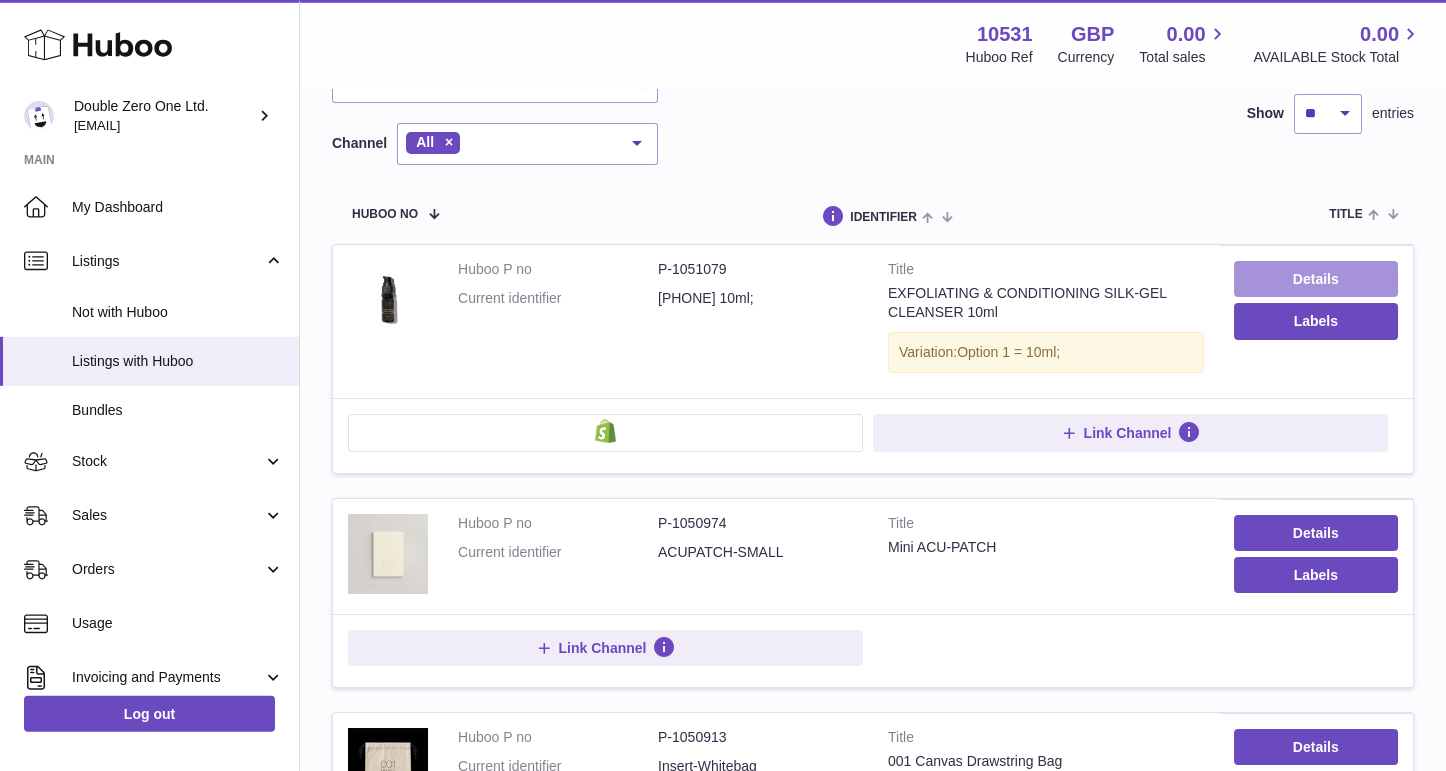 click on "Details" at bounding box center (1316, 279) 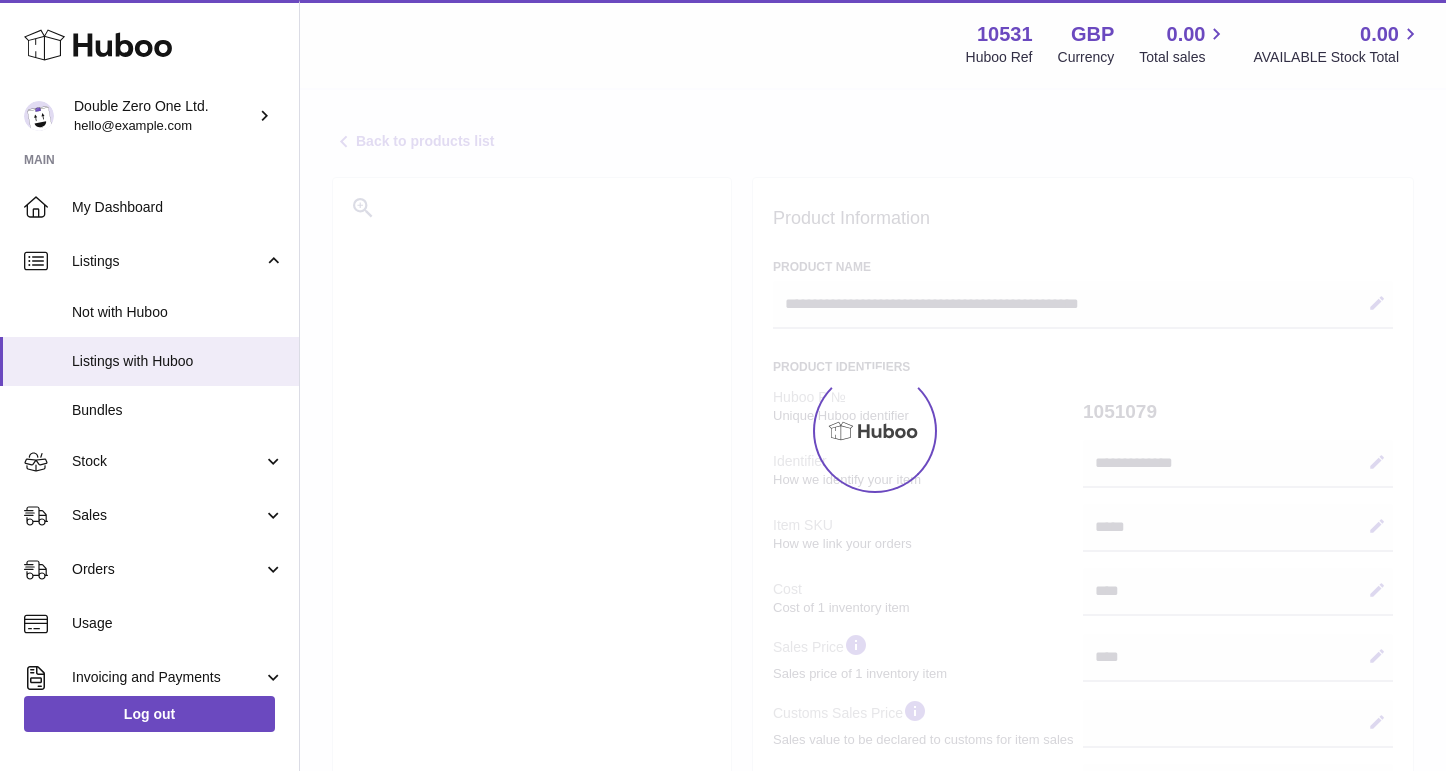 select on "***" 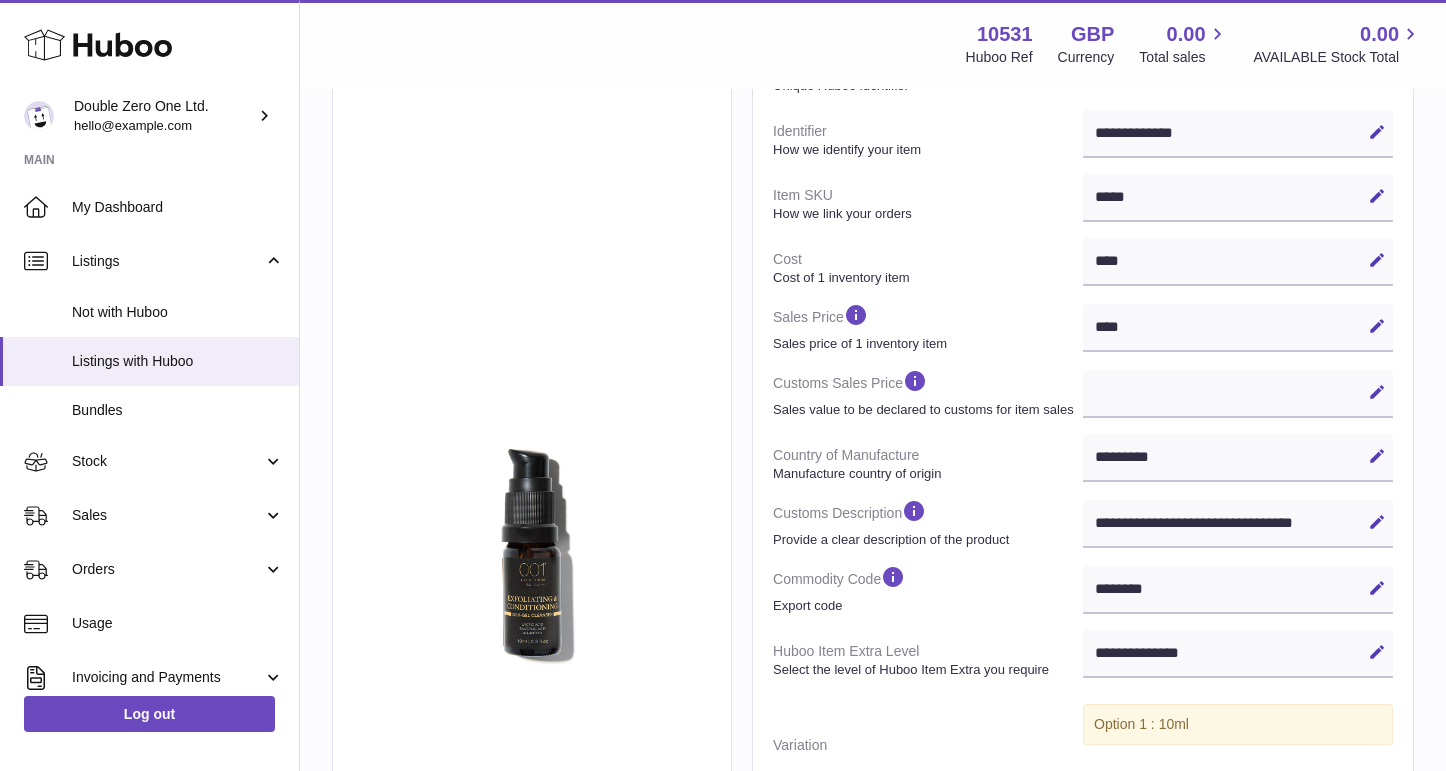 scroll, scrollTop: 332, scrollLeft: 0, axis: vertical 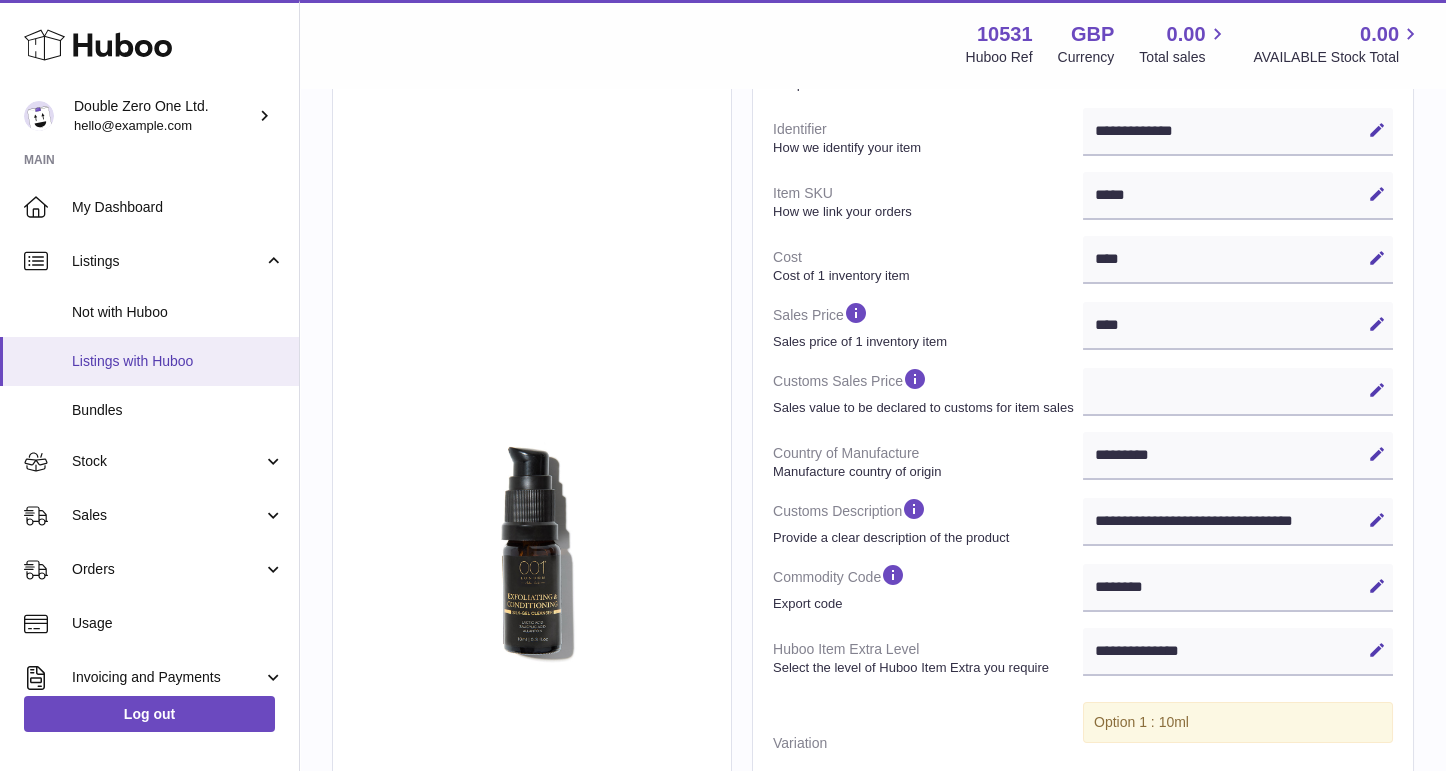 click on "Listings with Huboo" at bounding box center [178, 361] 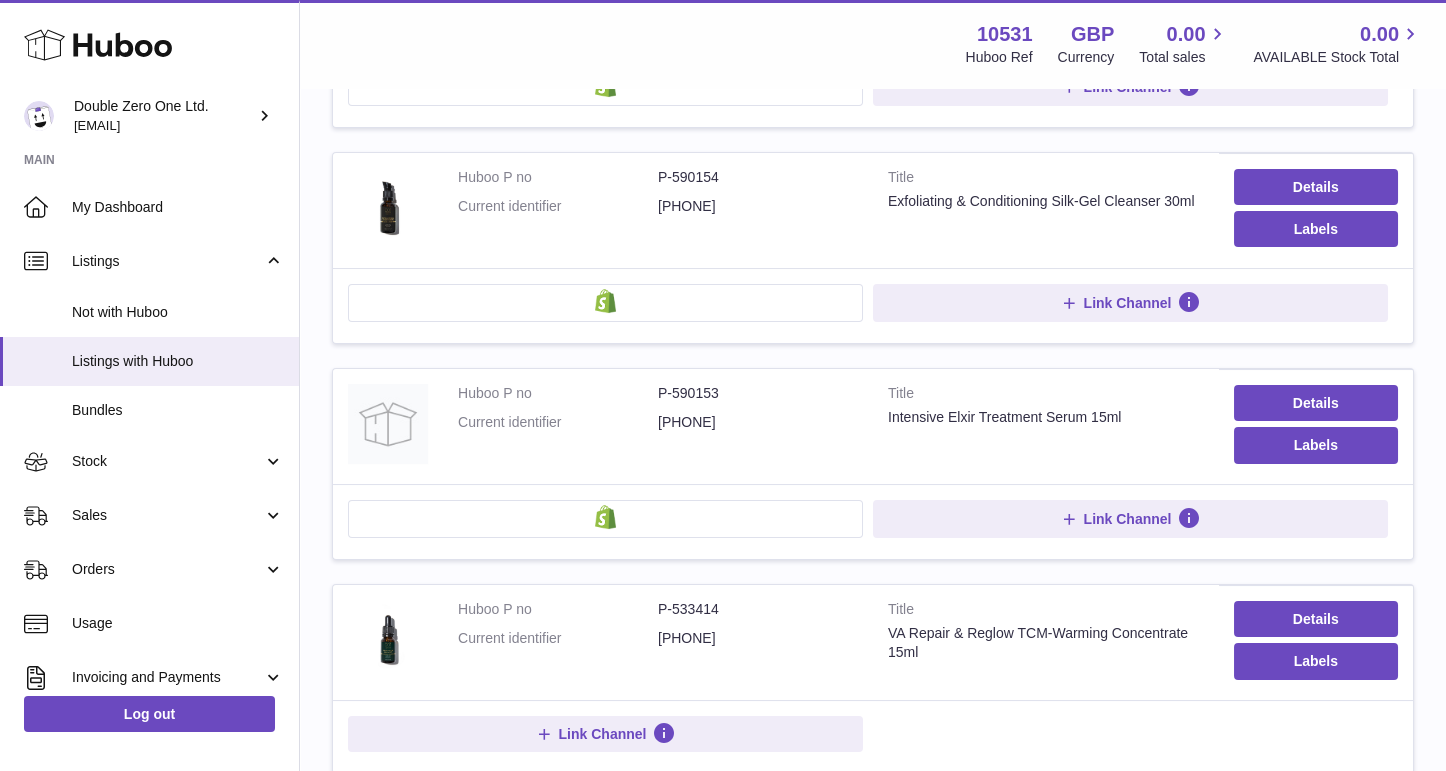 scroll, scrollTop: 1162, scrollLeft: 0, axis: vertical 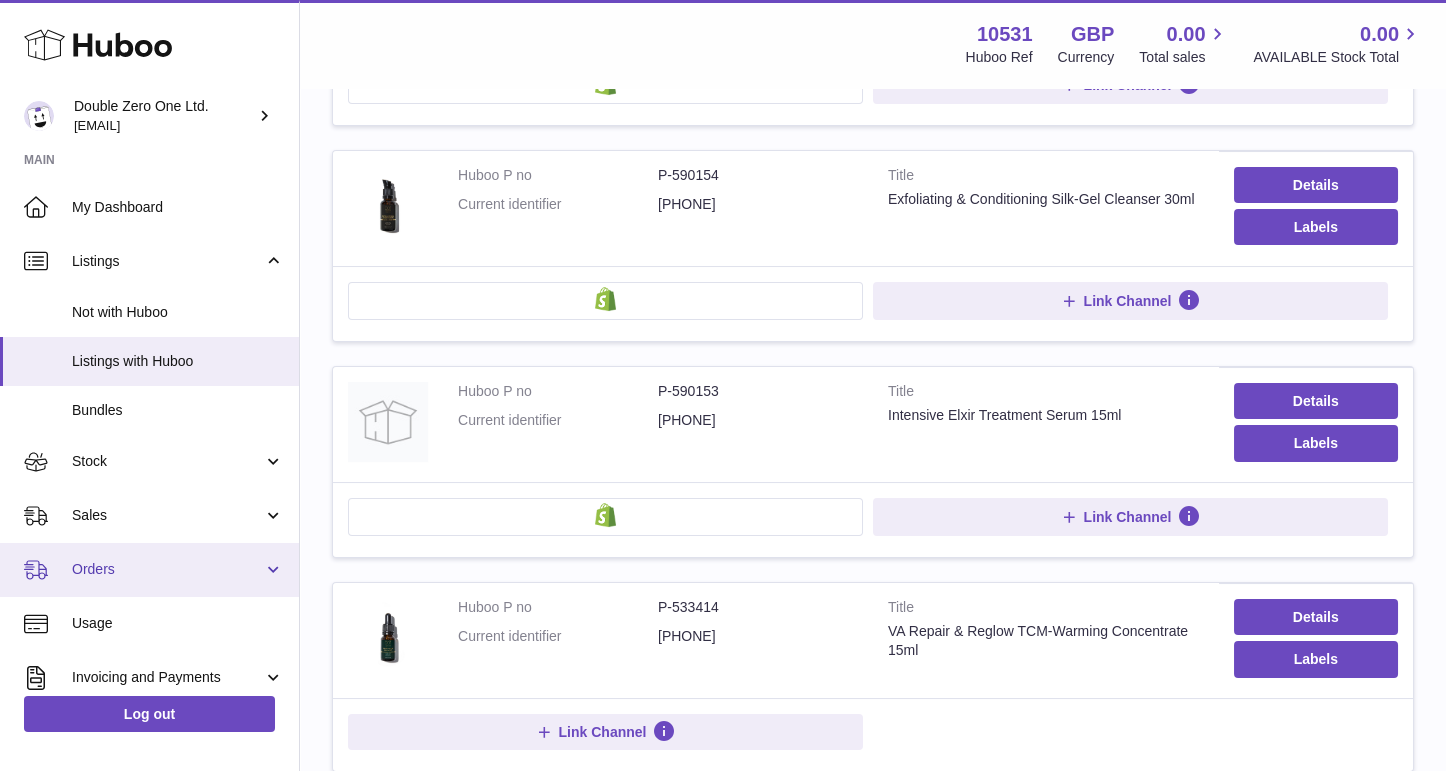 click on "Orders" at bounding box center (167, 569) 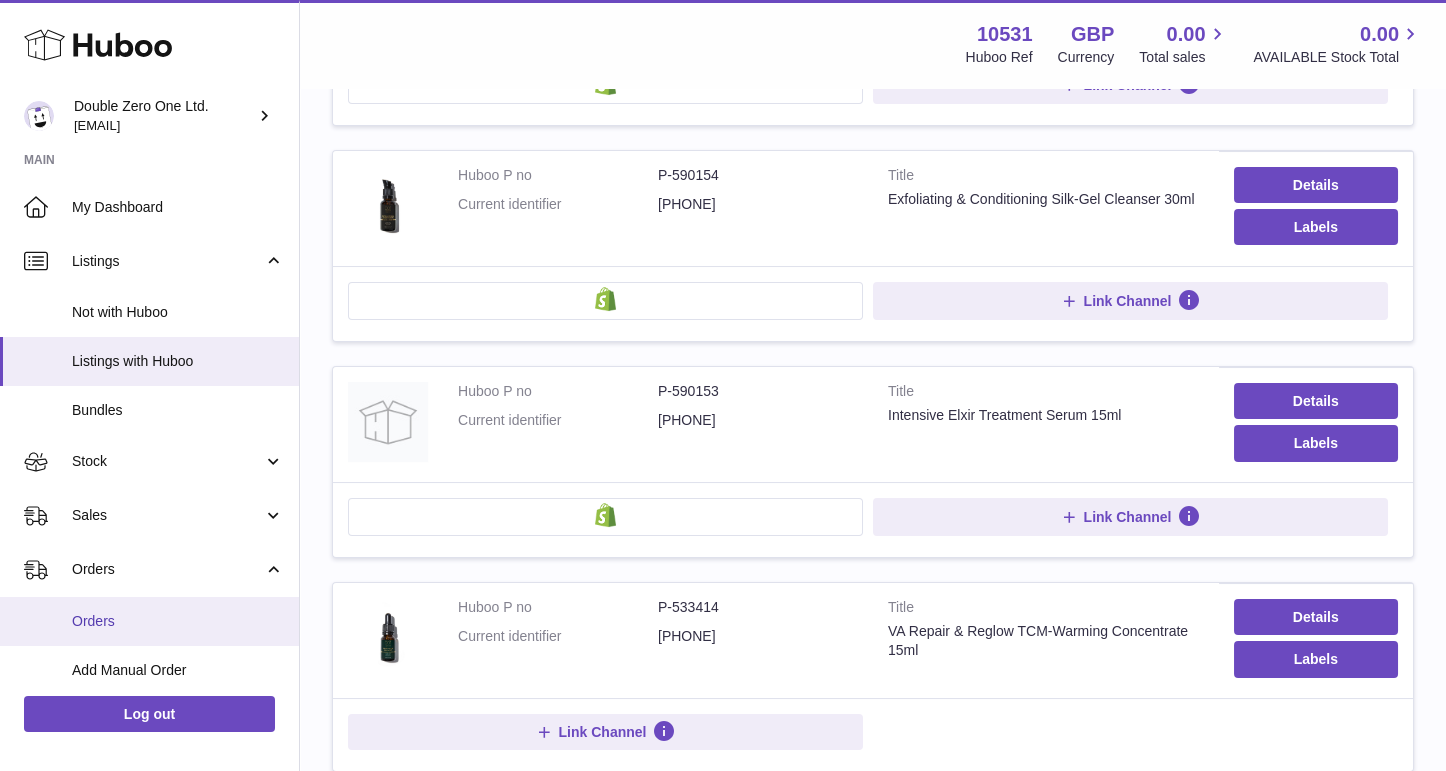 click on "Orders" at bounding box center [178, 621] 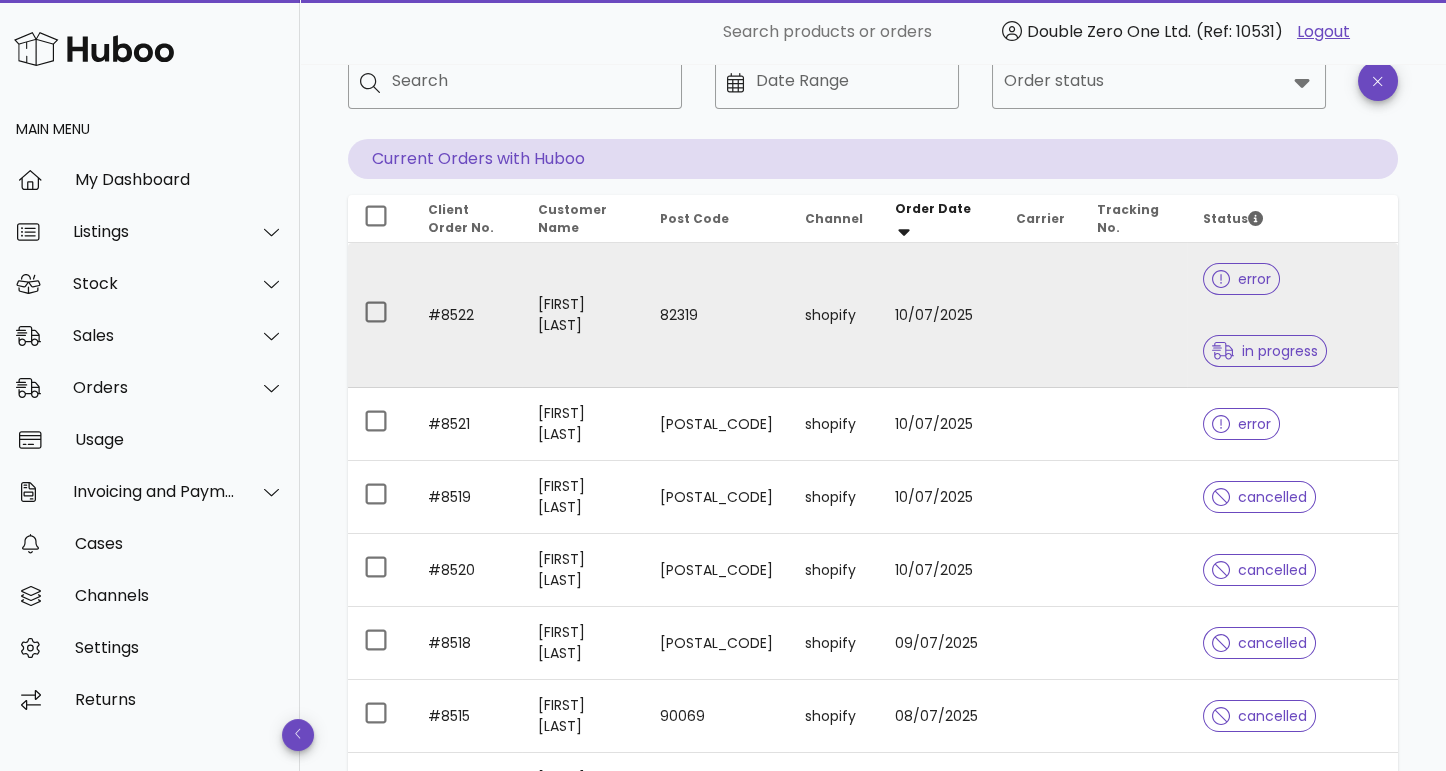 scroll, scrollTop: 132, scrollLeft: 0, axis: vertical 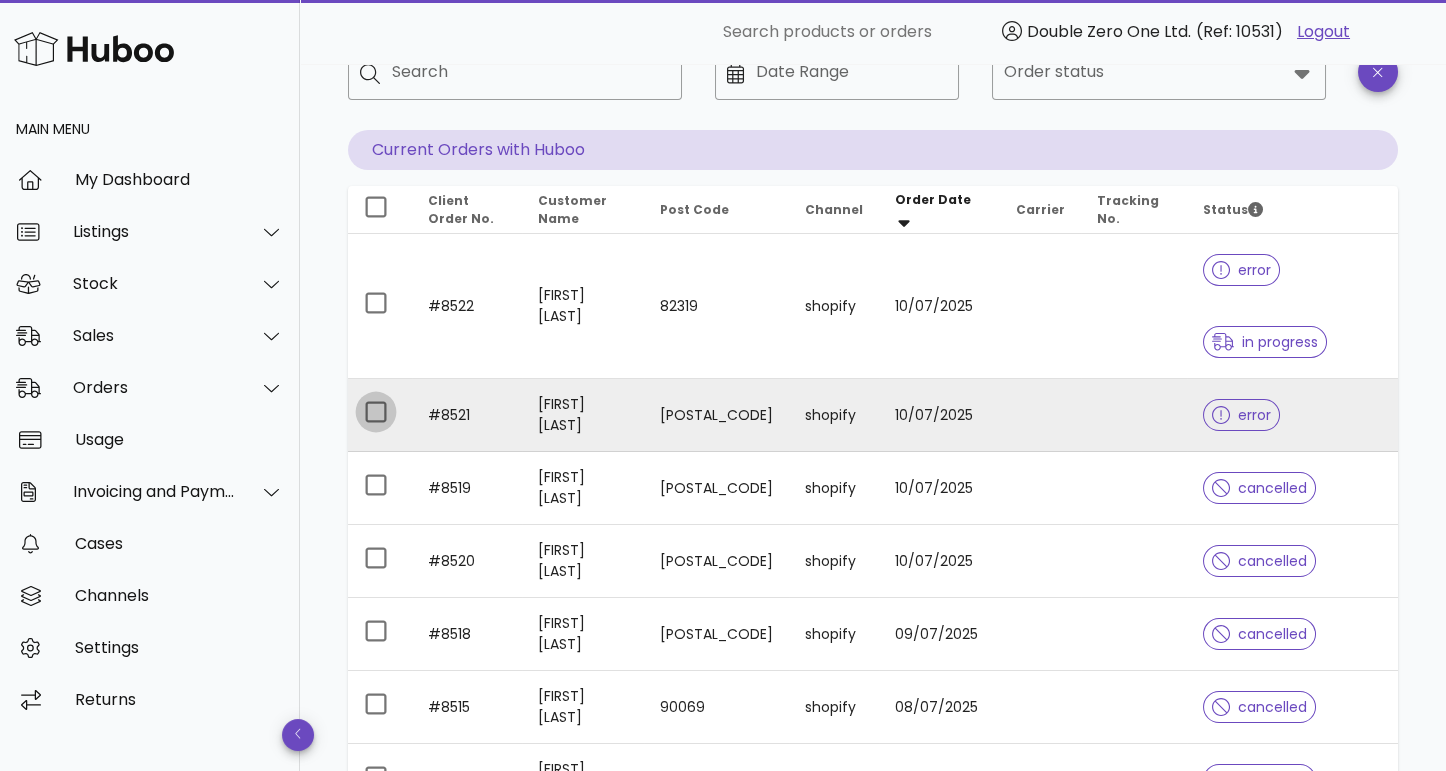 click at bounding box center [376, 412] 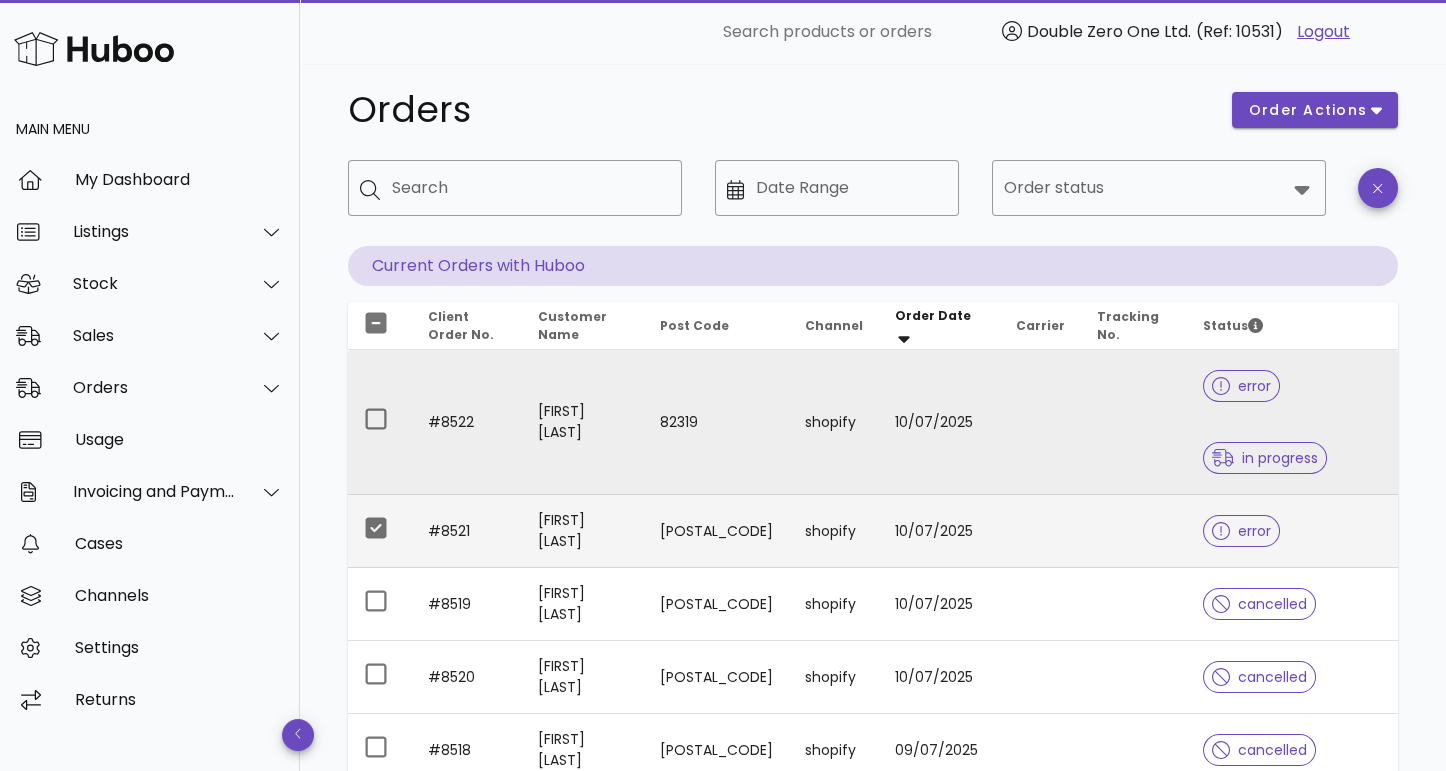 scroll, scrollTop: 3, scrollLeft: 0, axis: vertical 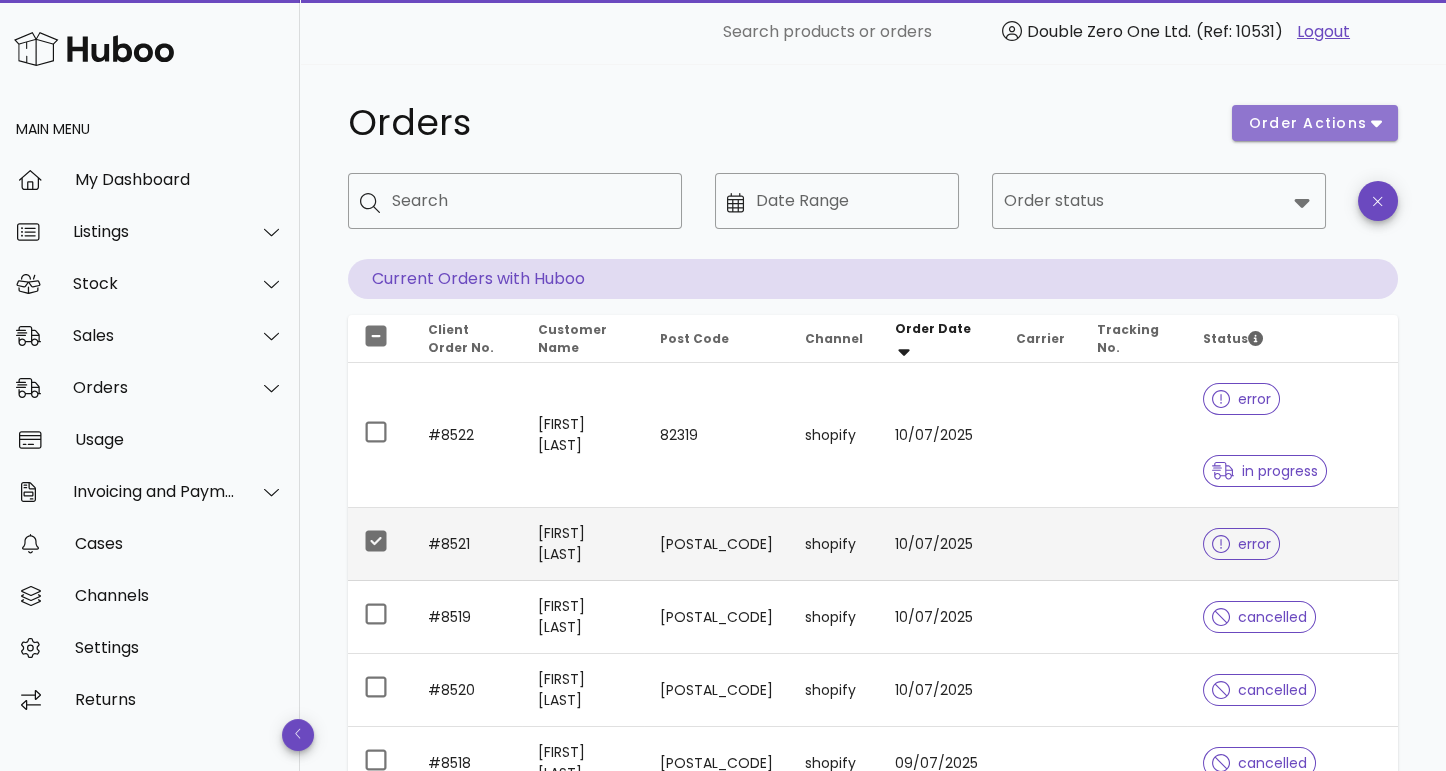 click on "order actions" at bounding box center (1308, 123) 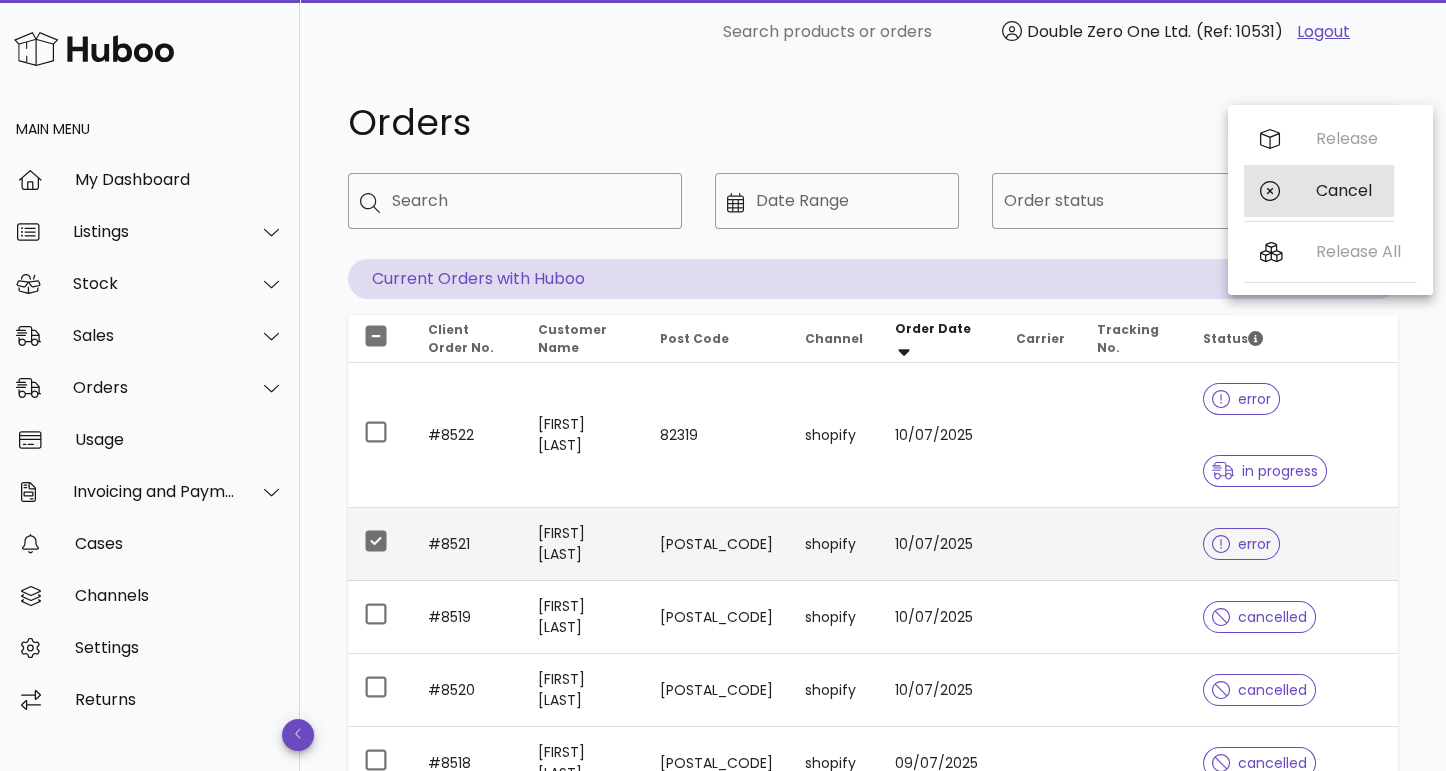 click on "Cancel" at bounding box center (1347, 190) 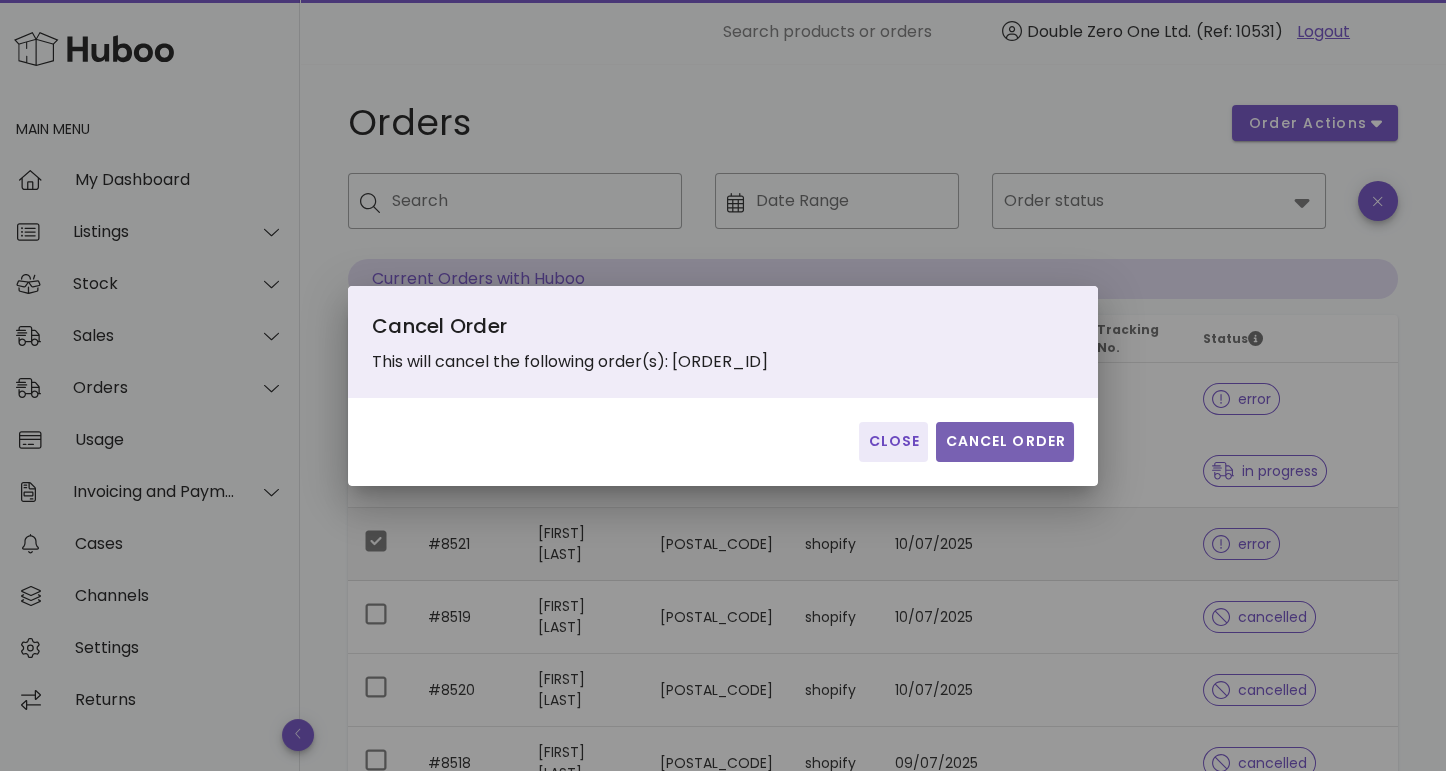 click on "Cancel Order" at bounding box center (1005, 441) 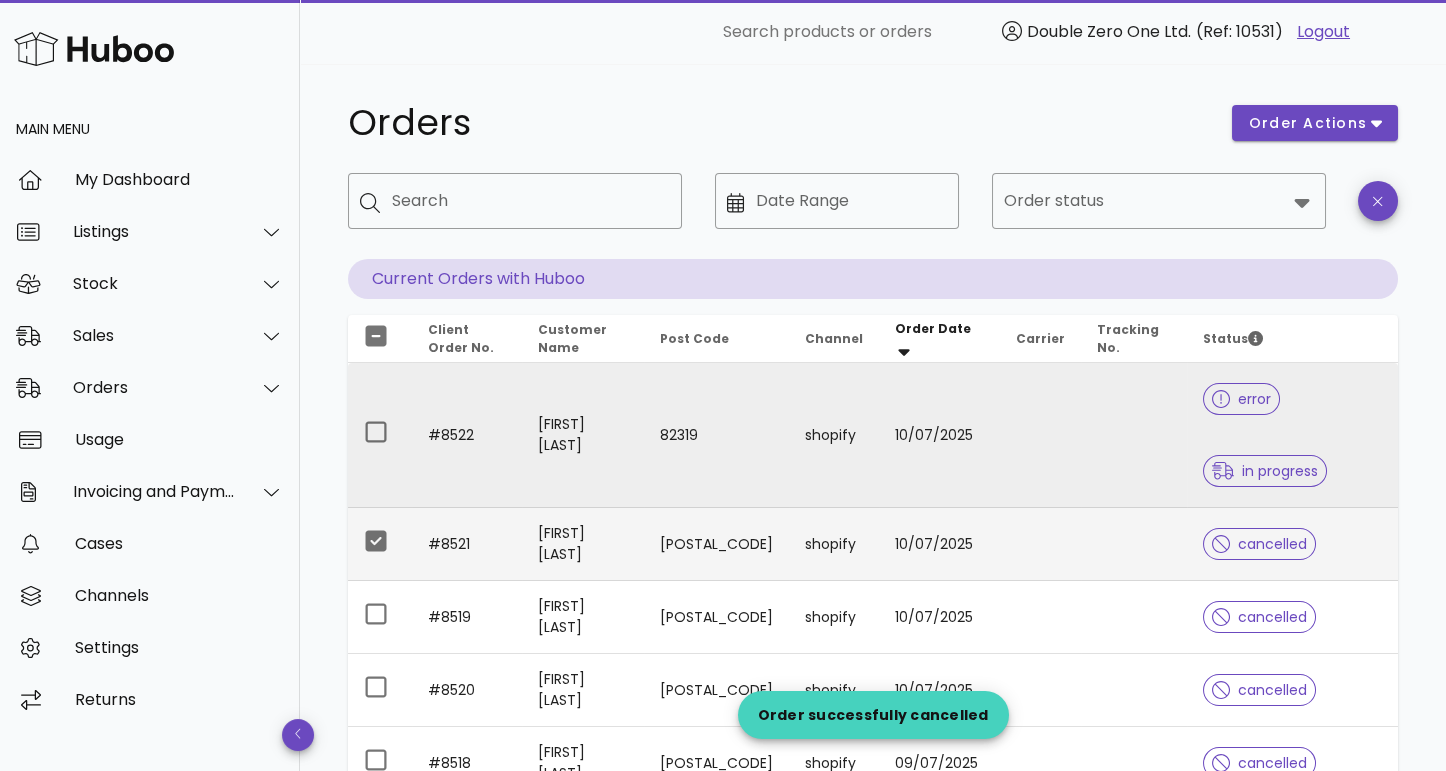 scroll, scrollTop: 40, scrollLeft: 0, axis: vertical 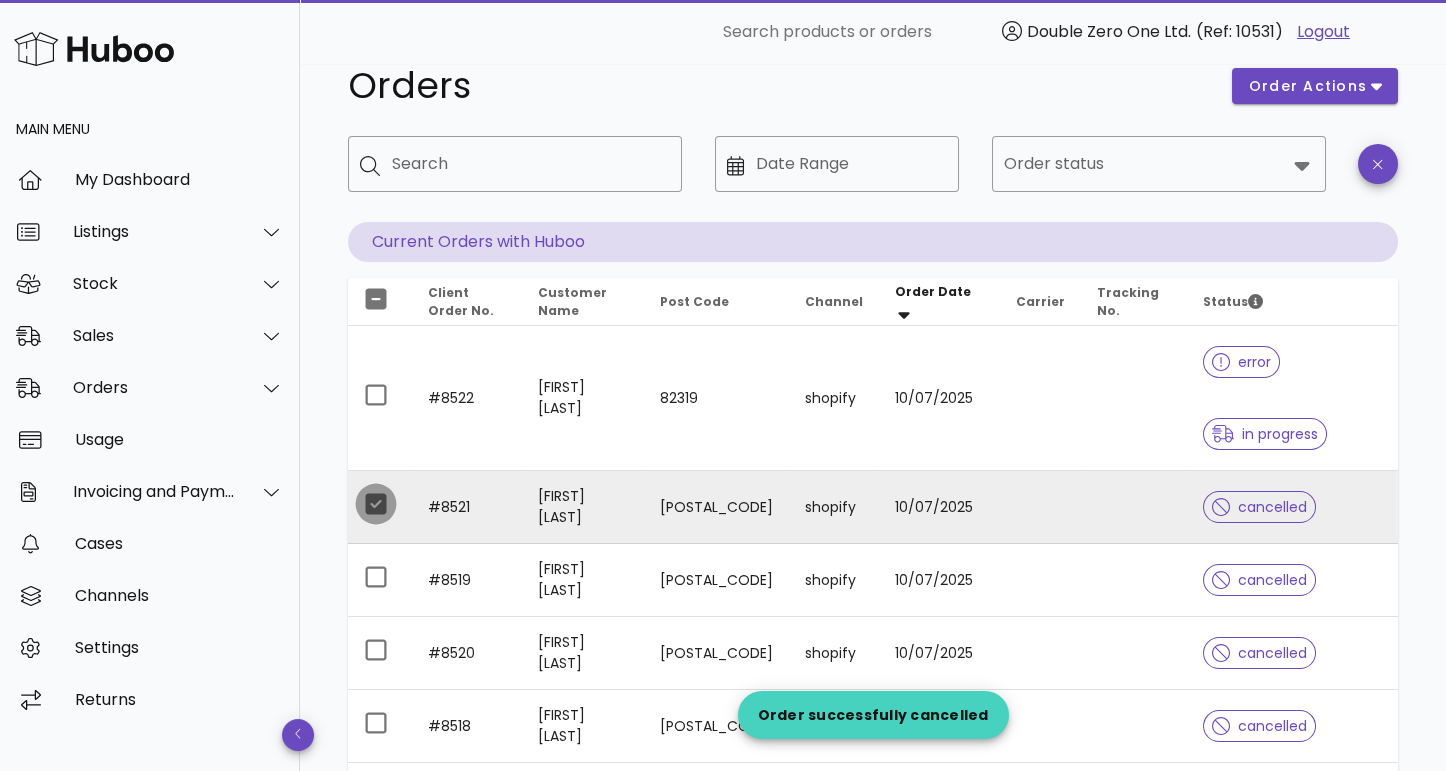 click at bounding box center (376, 504) 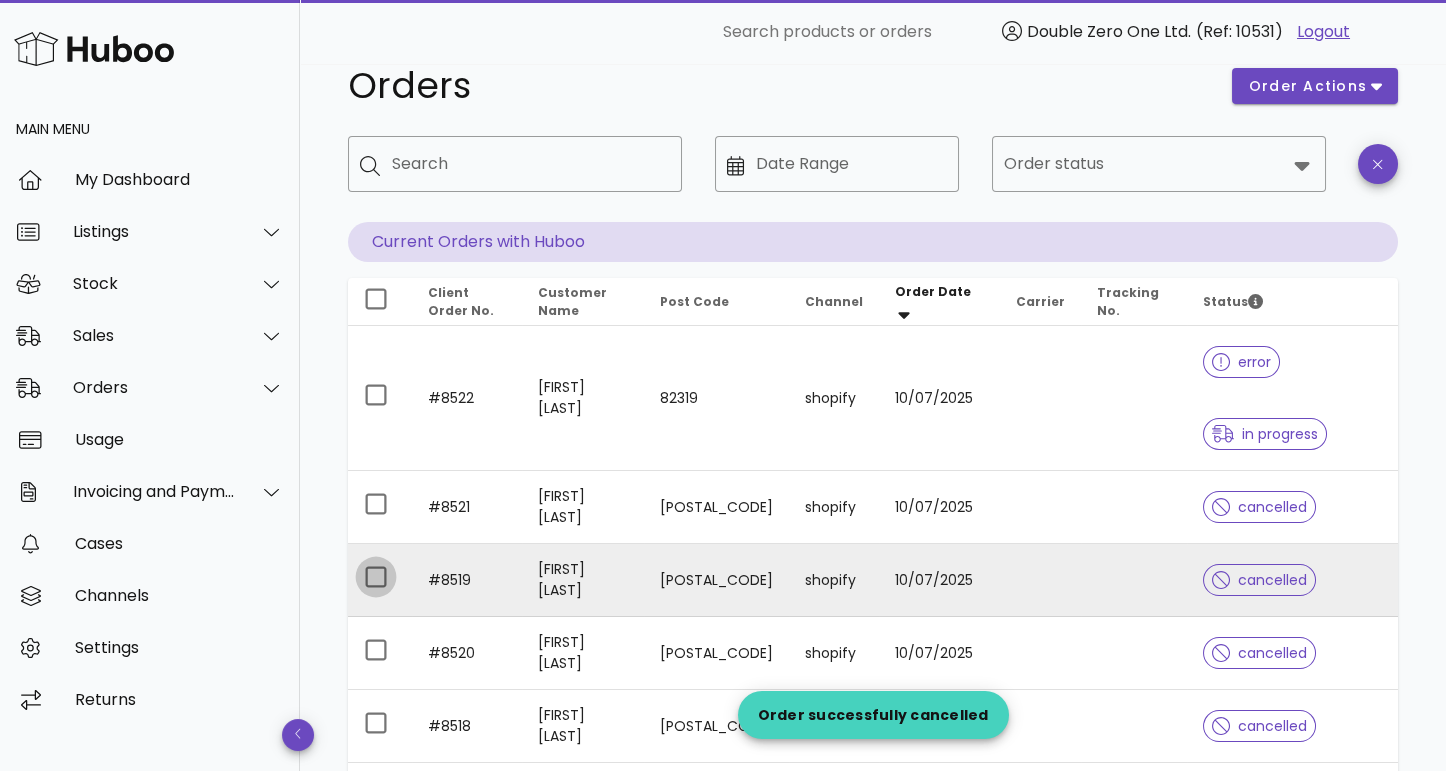 click at bounding box center [376, 577] 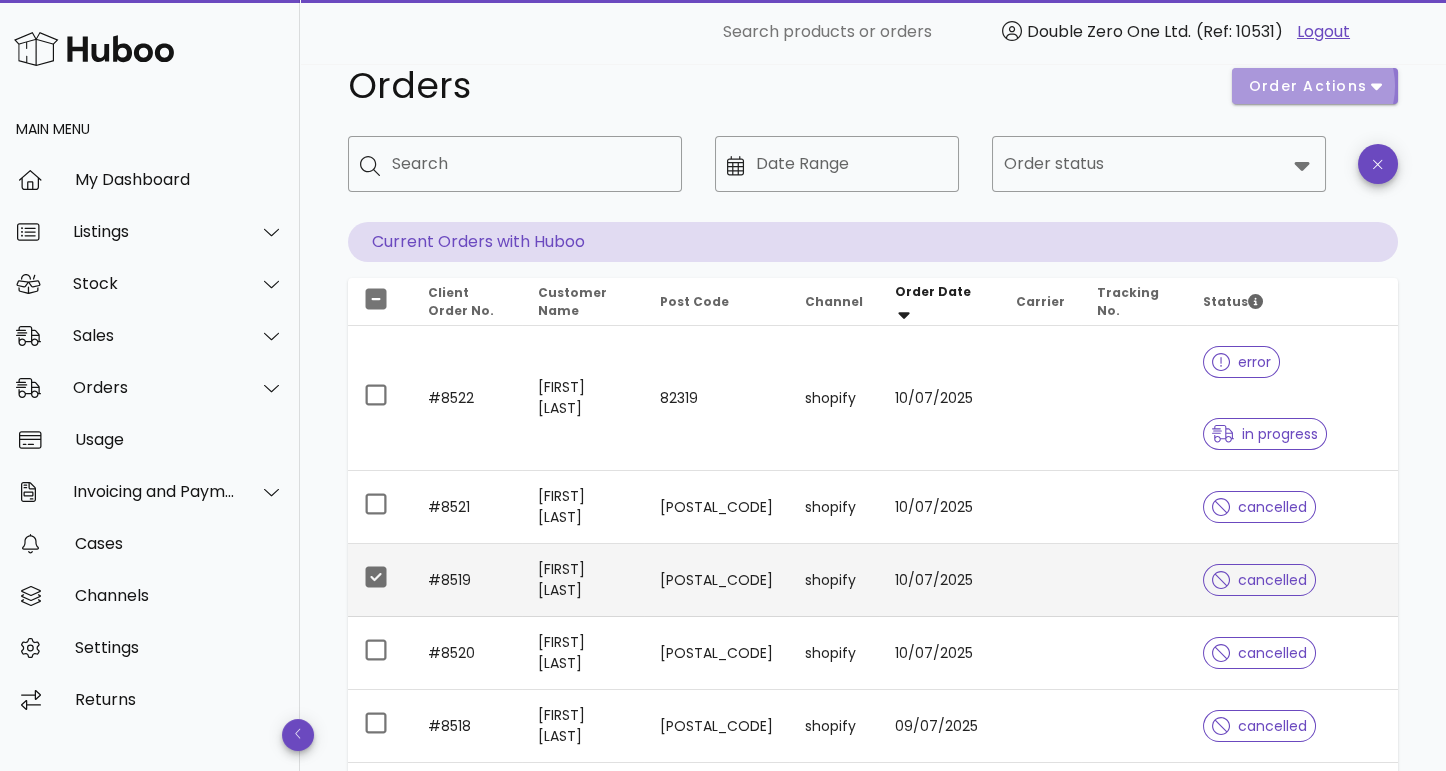 click on "order actions" at bounding box center [1308, 86] 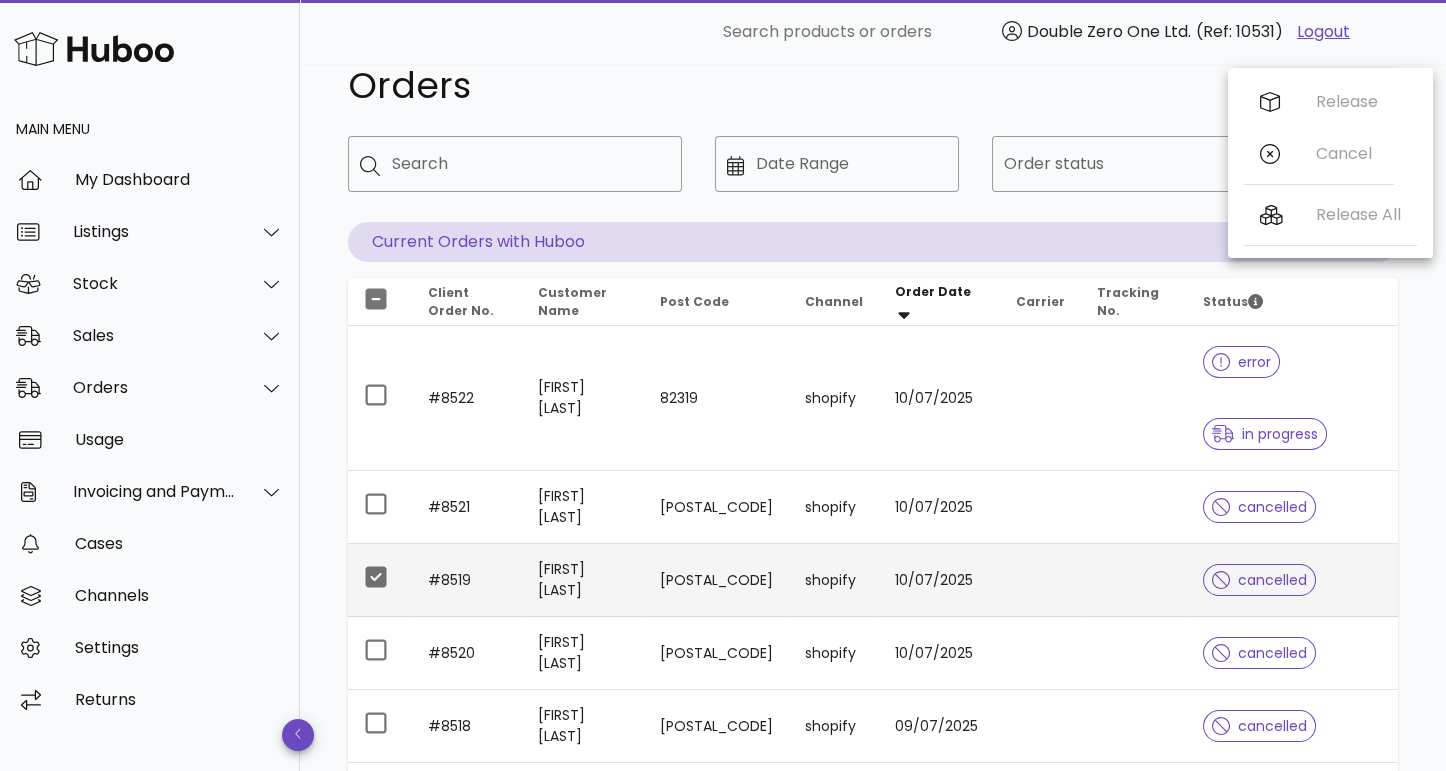 click on "Orders" at bounding box center (778, 86) 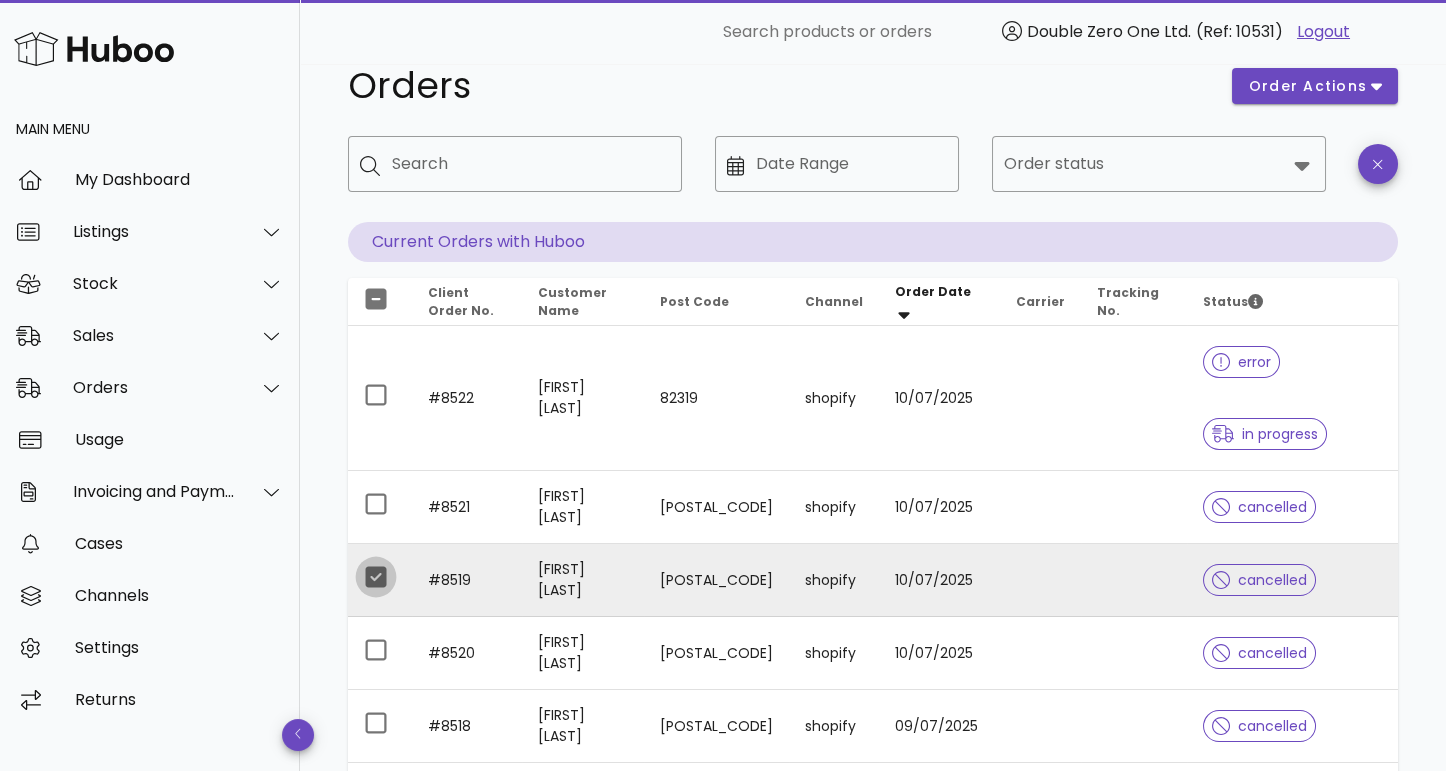 click at bounding box center [376, 577] 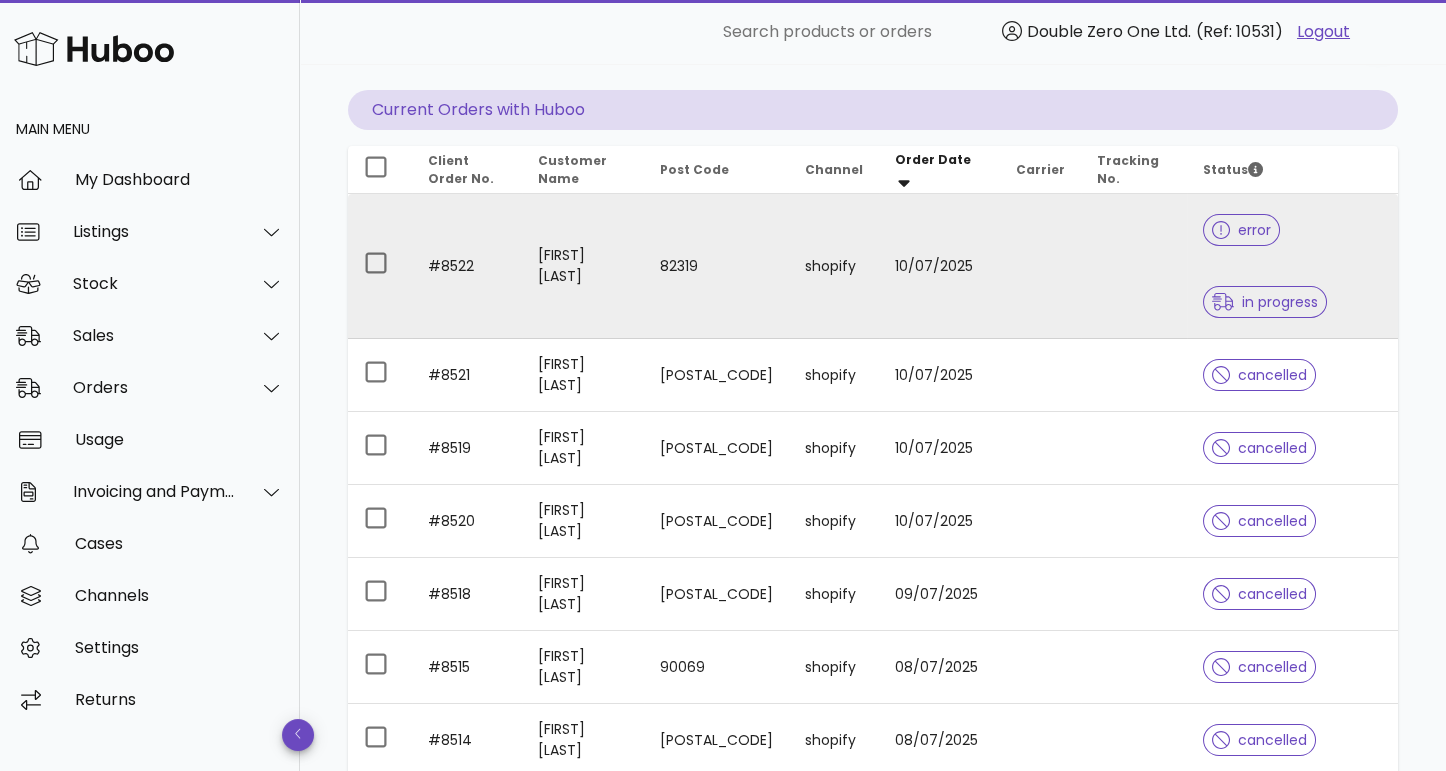 scroll, scrollTop: 236, scrollLeft: 0, axis: vertical 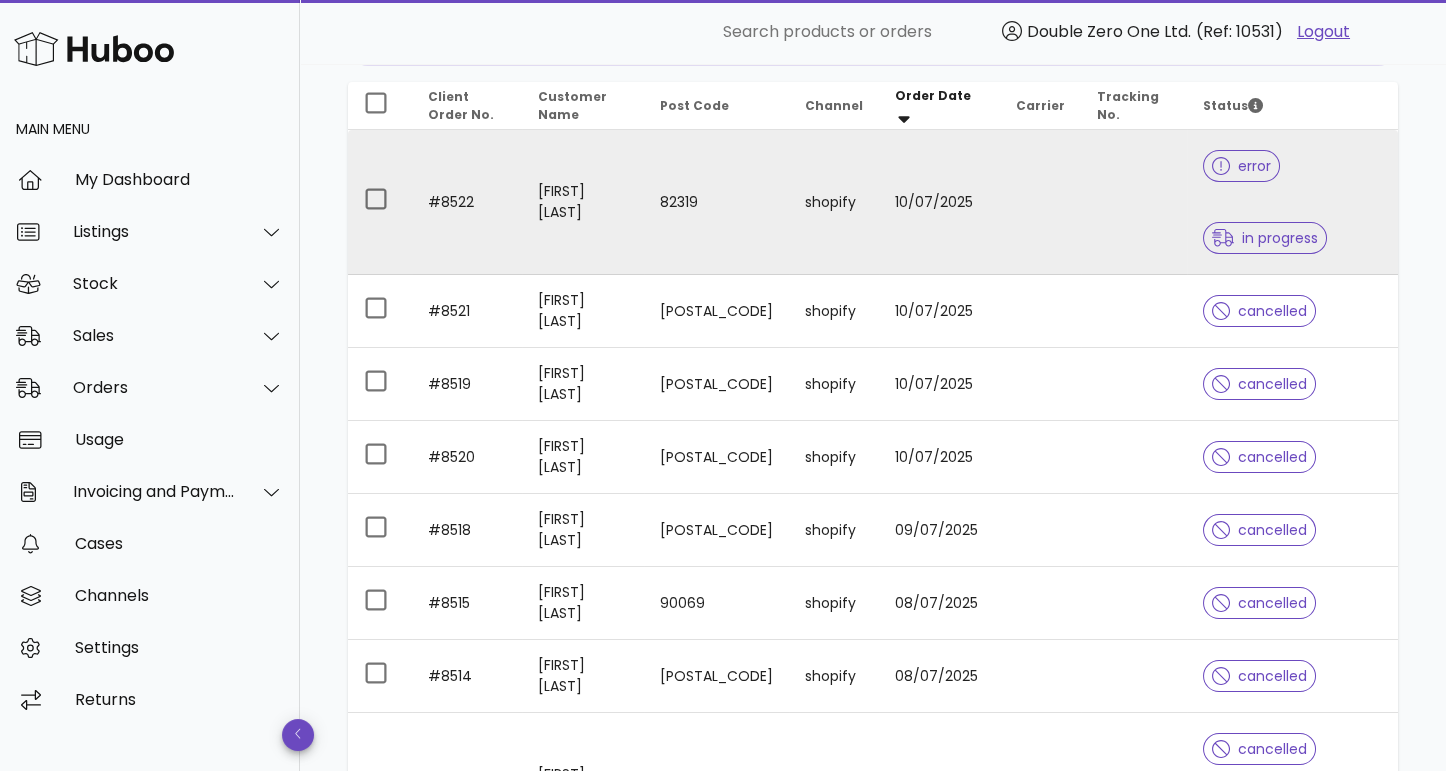 click at bounding box center [1134, 202] 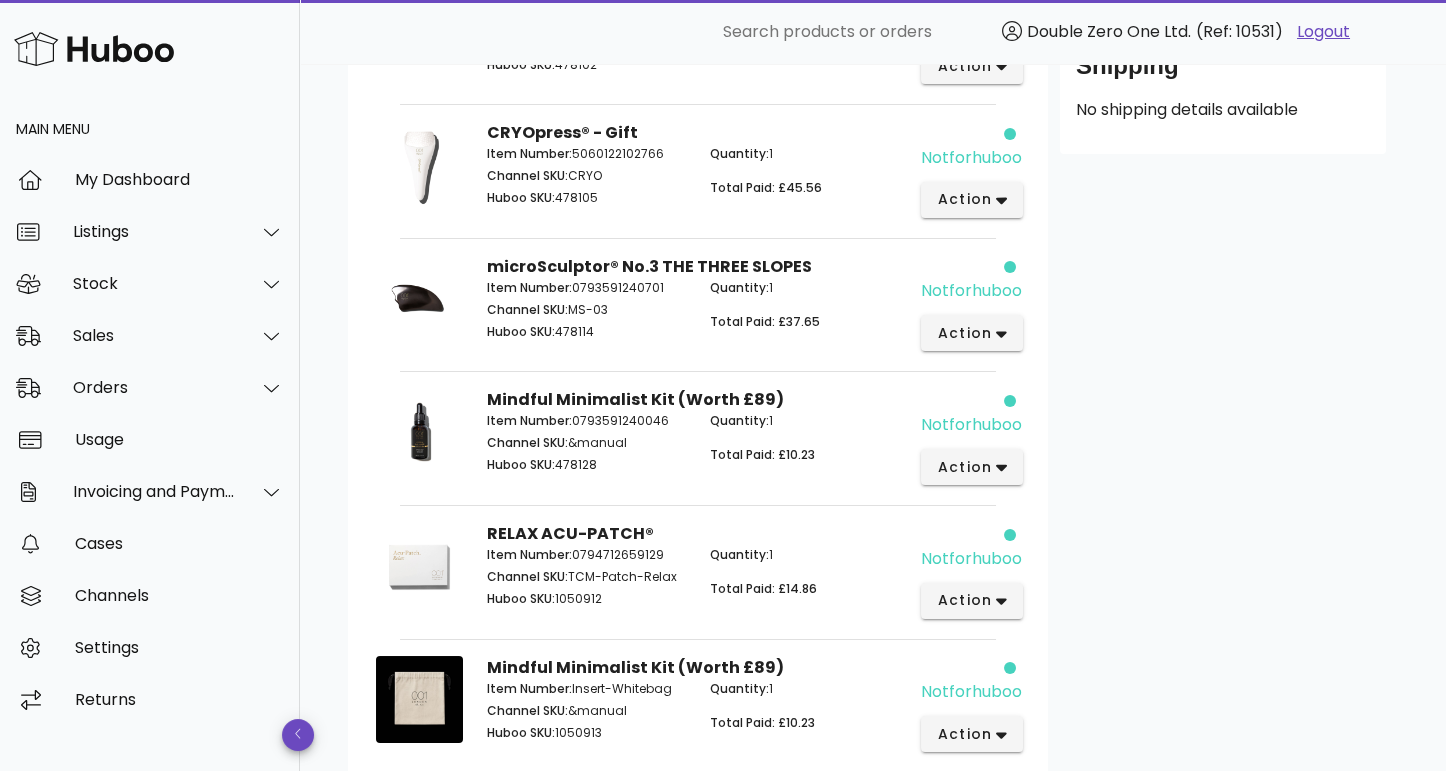 scroll, scrollTop: 595, scrollLeft: 0, axis: vertical 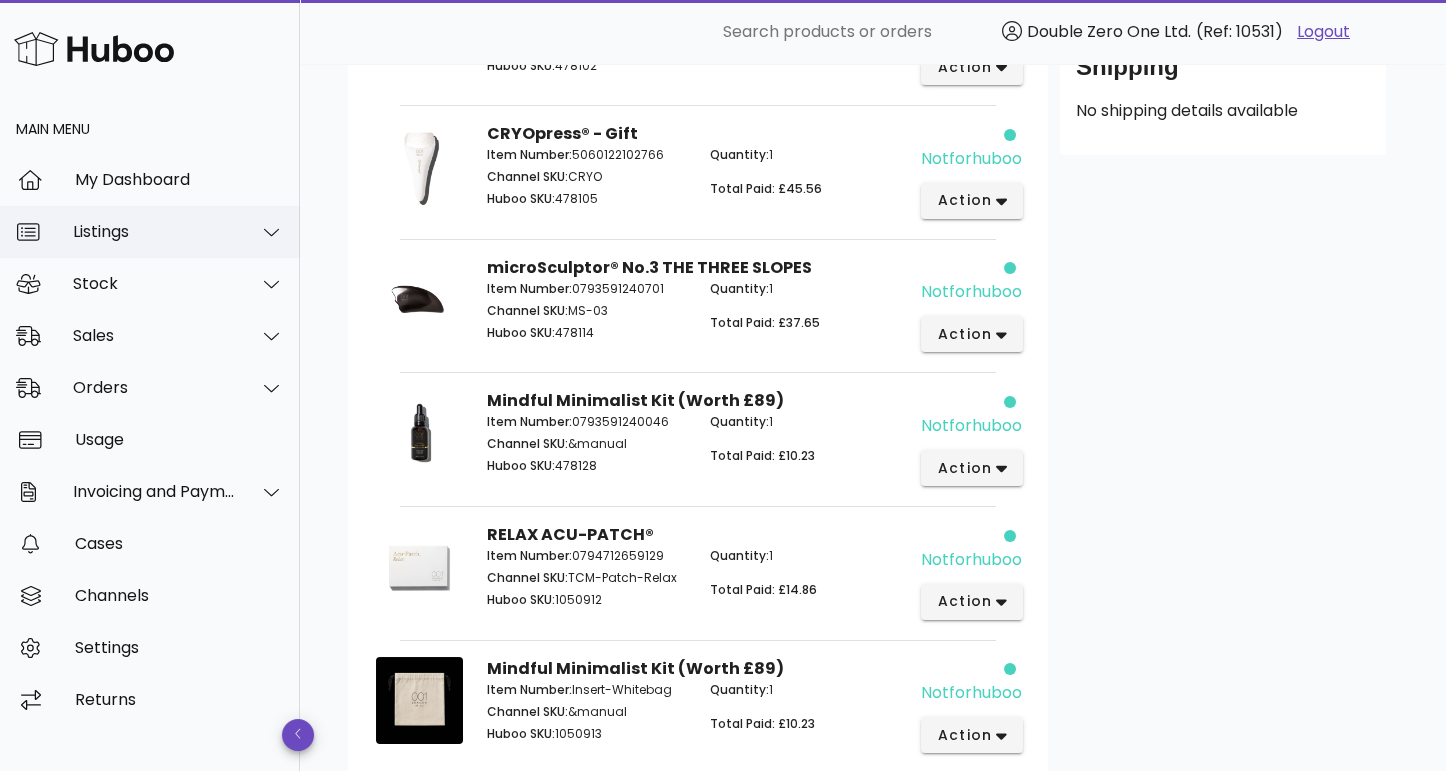 click on "Listings" at bounding box center [154, 231] 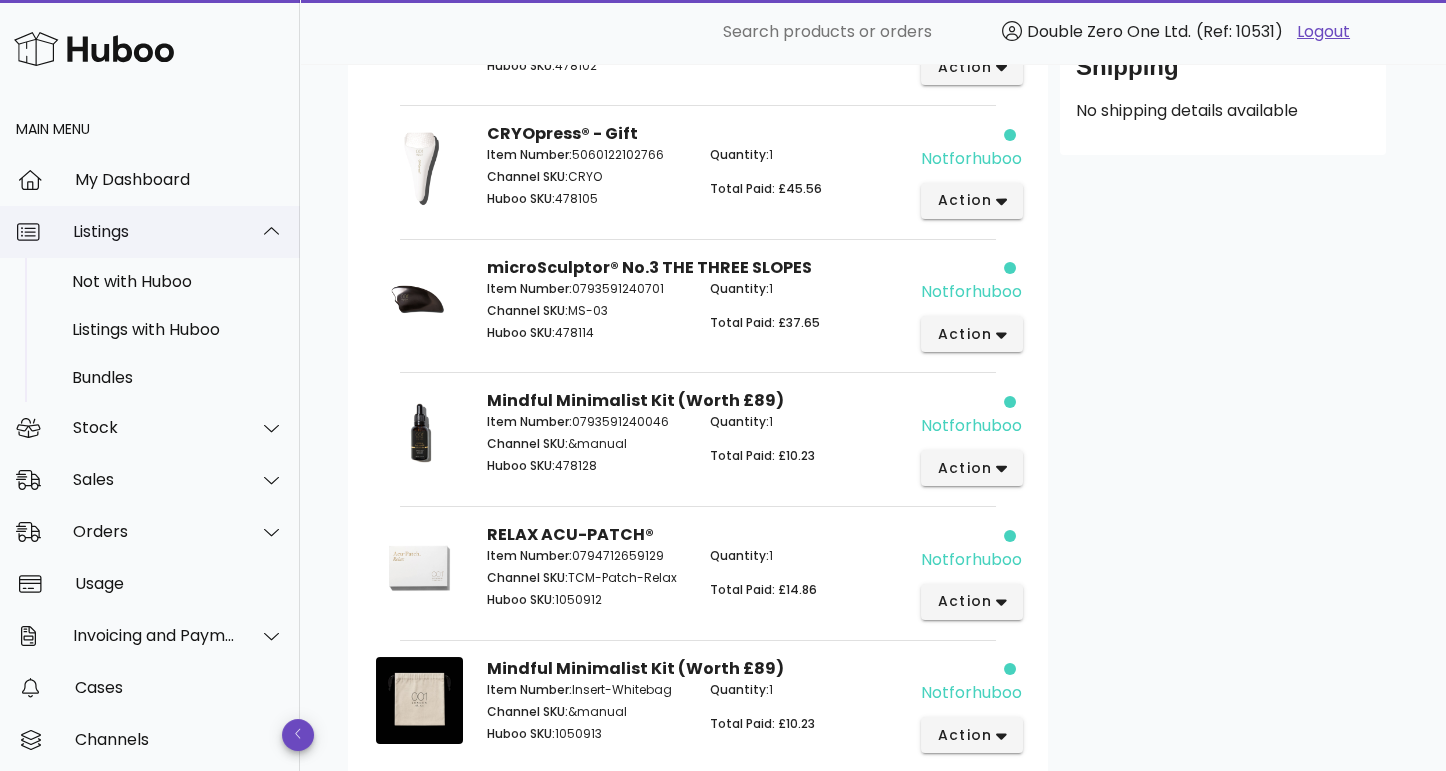 click on "Listings" at bounding box center [154, 231] 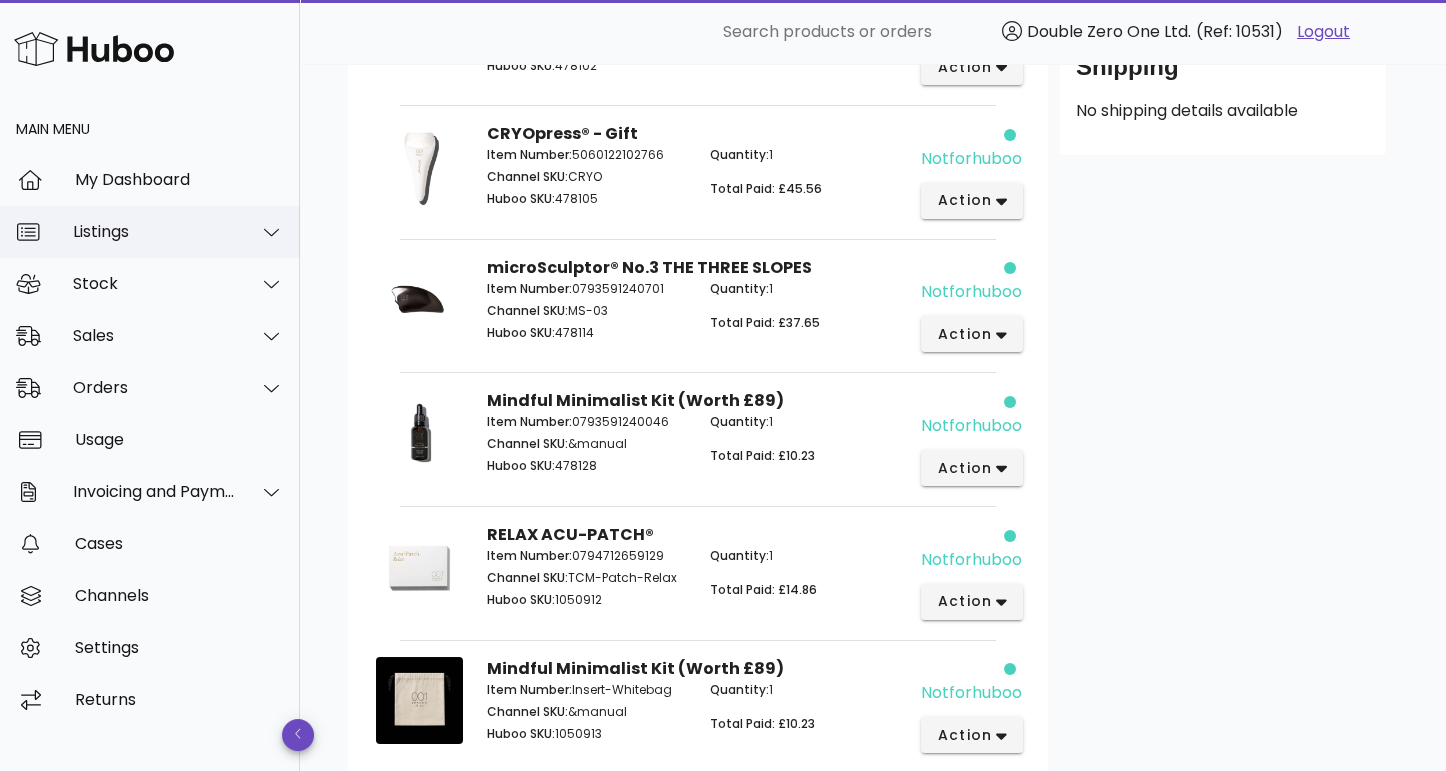 click on "Listings" at bounding box center [154, 231] 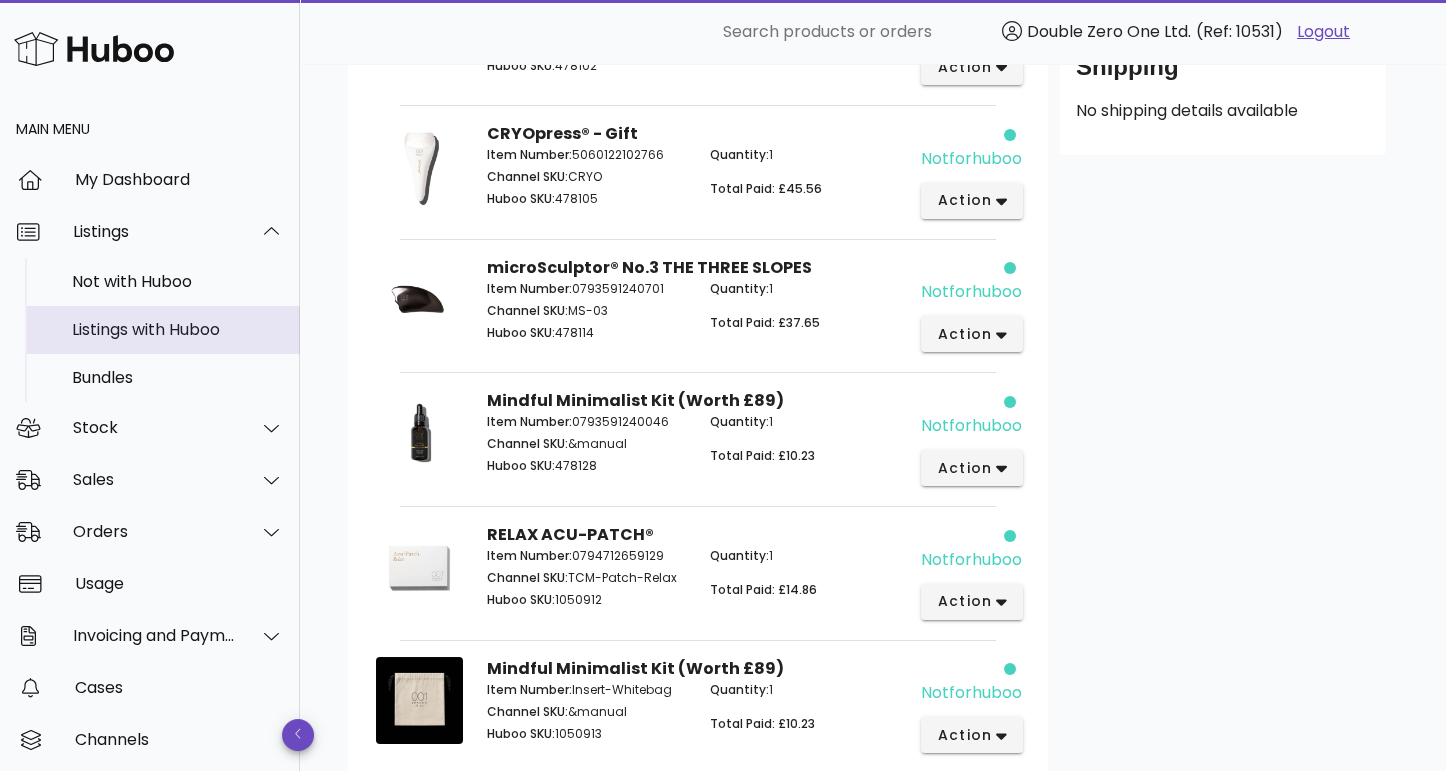 click on "Listings with Huboo" at bounding box center [178, 329] 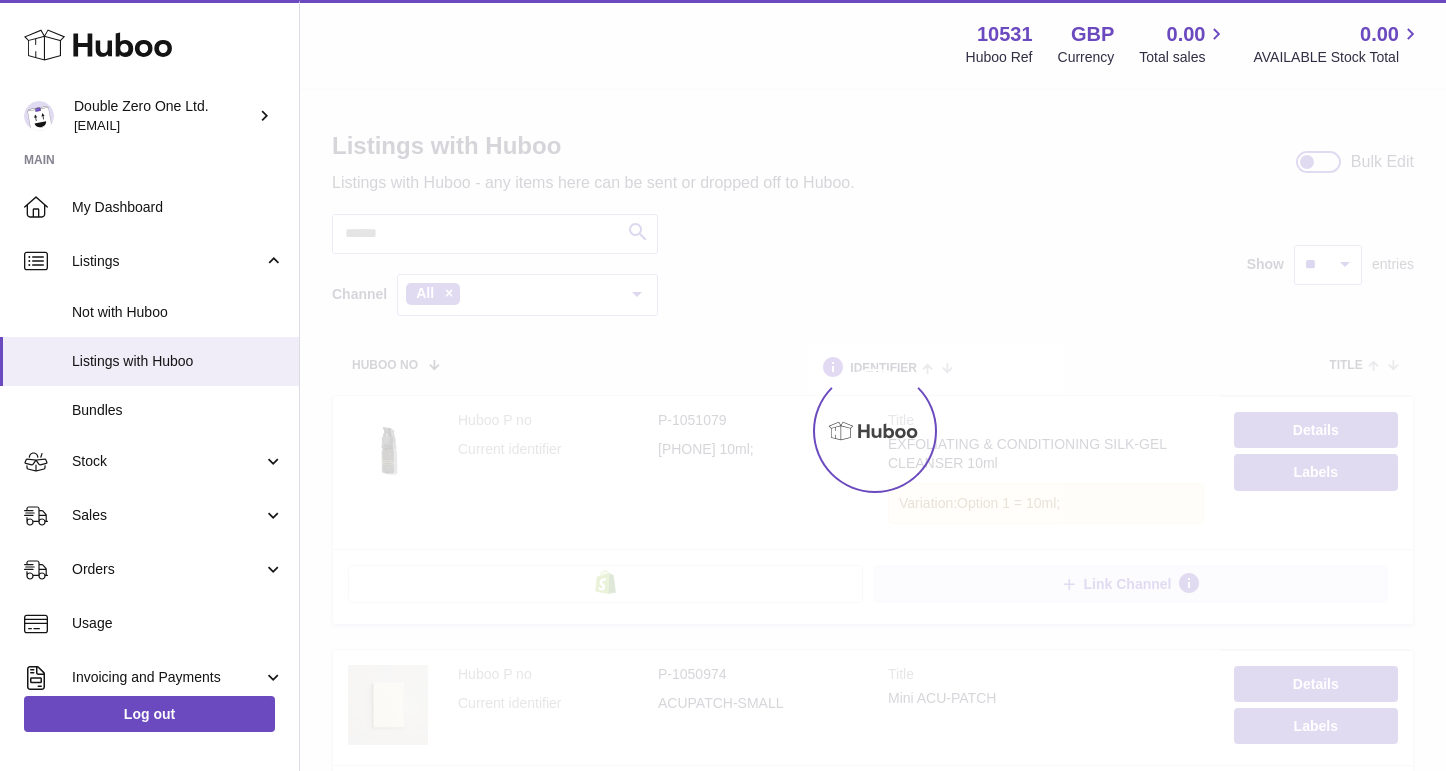scroll, scrollTop: 0, scrollLeft: 0, axis: both 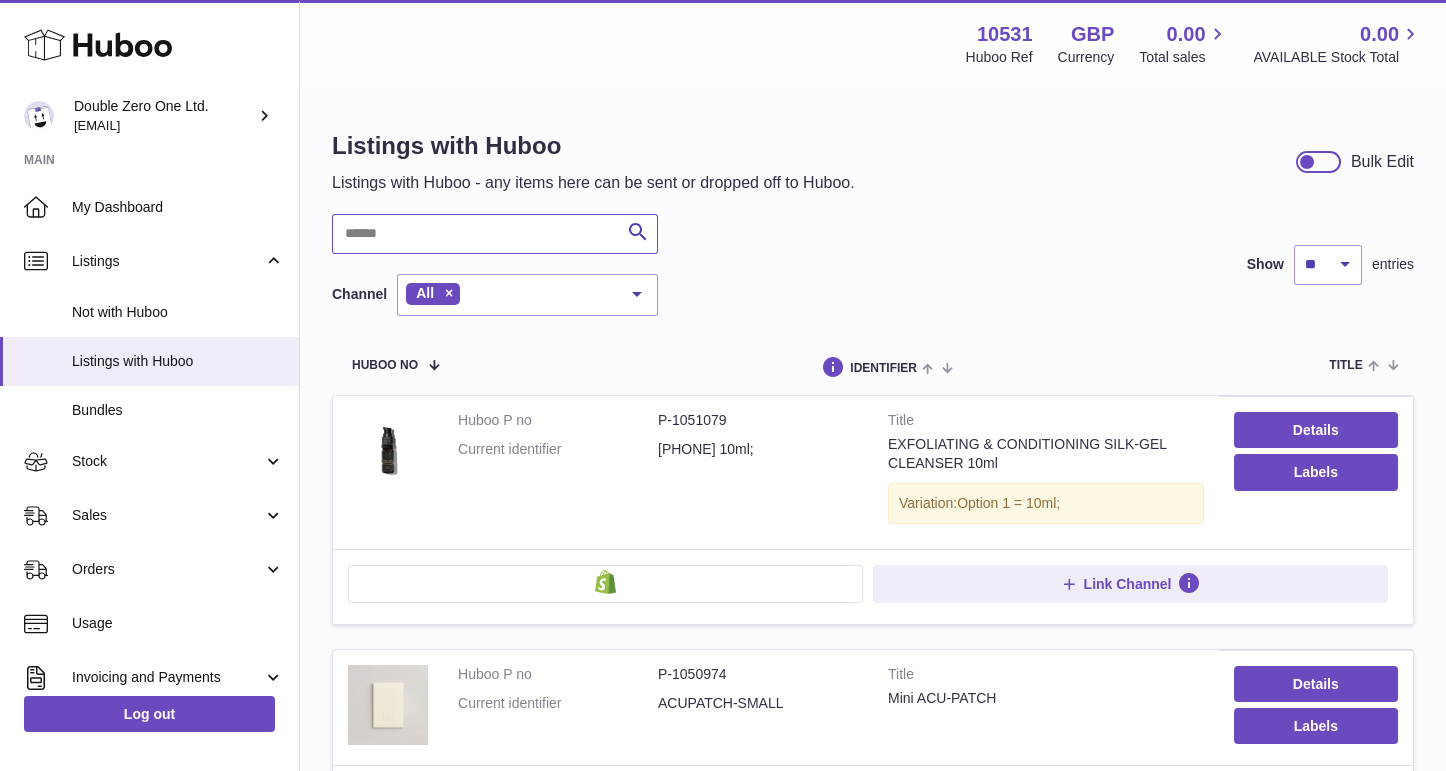 click at bounding box center [495, 234] 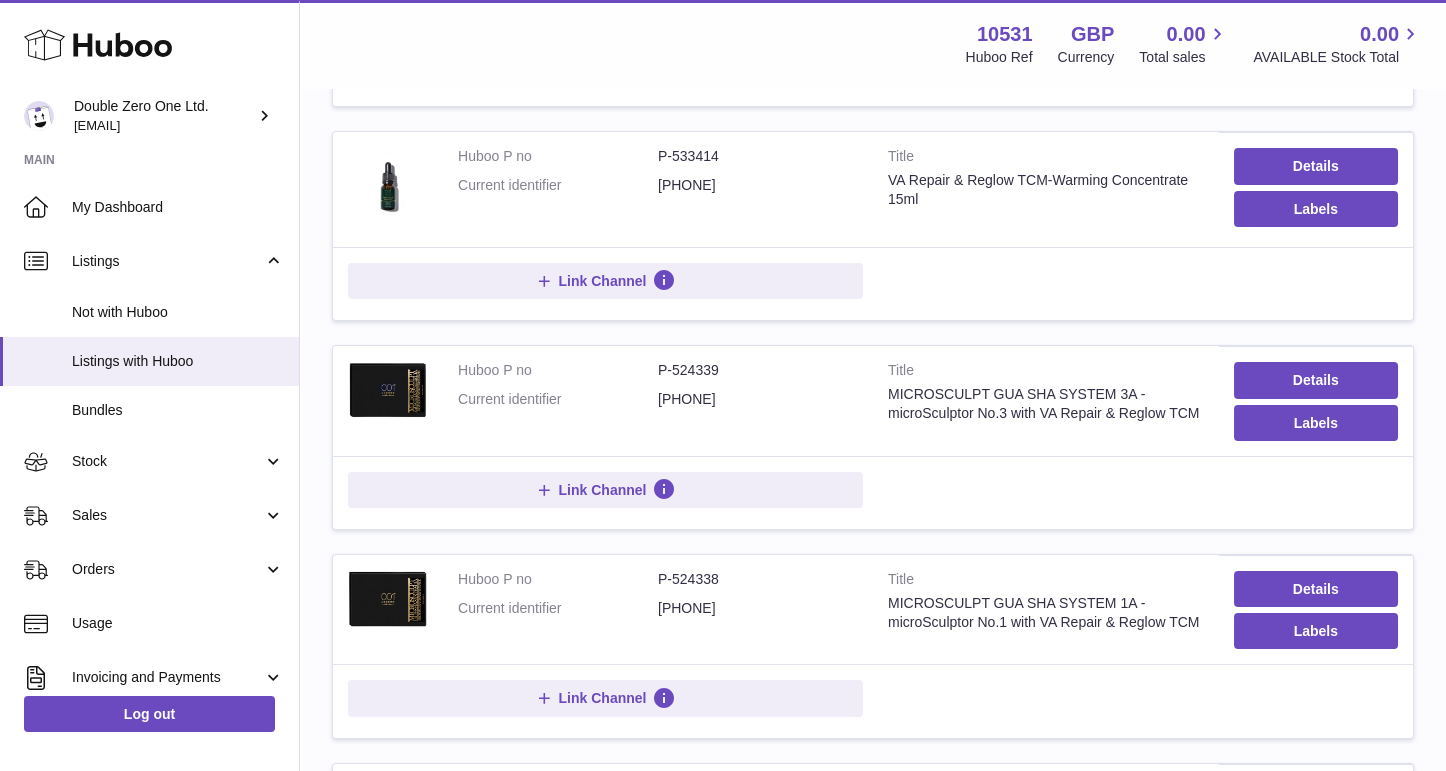 scroll, scrollTop: 468, scrollLeft: 0, axis: vertical 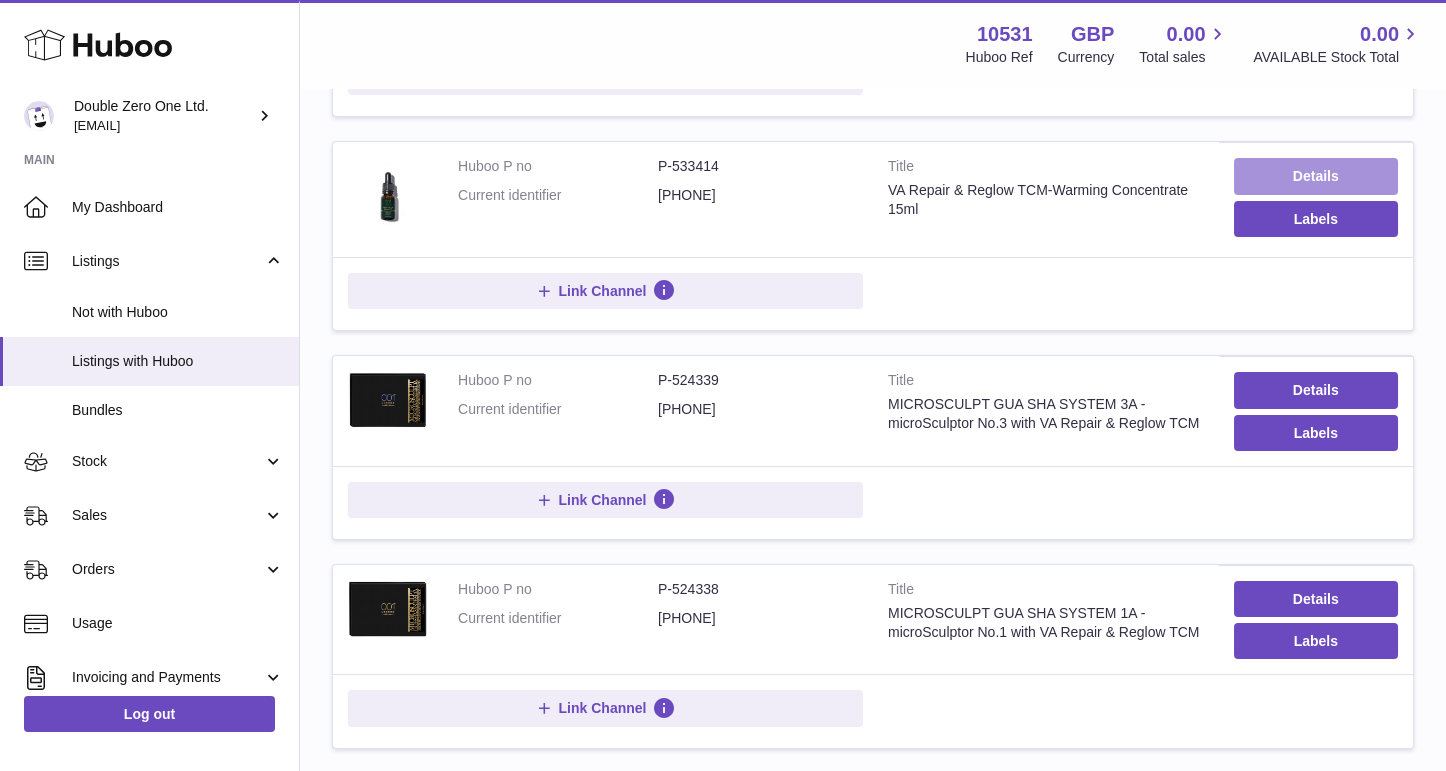 type on "**" 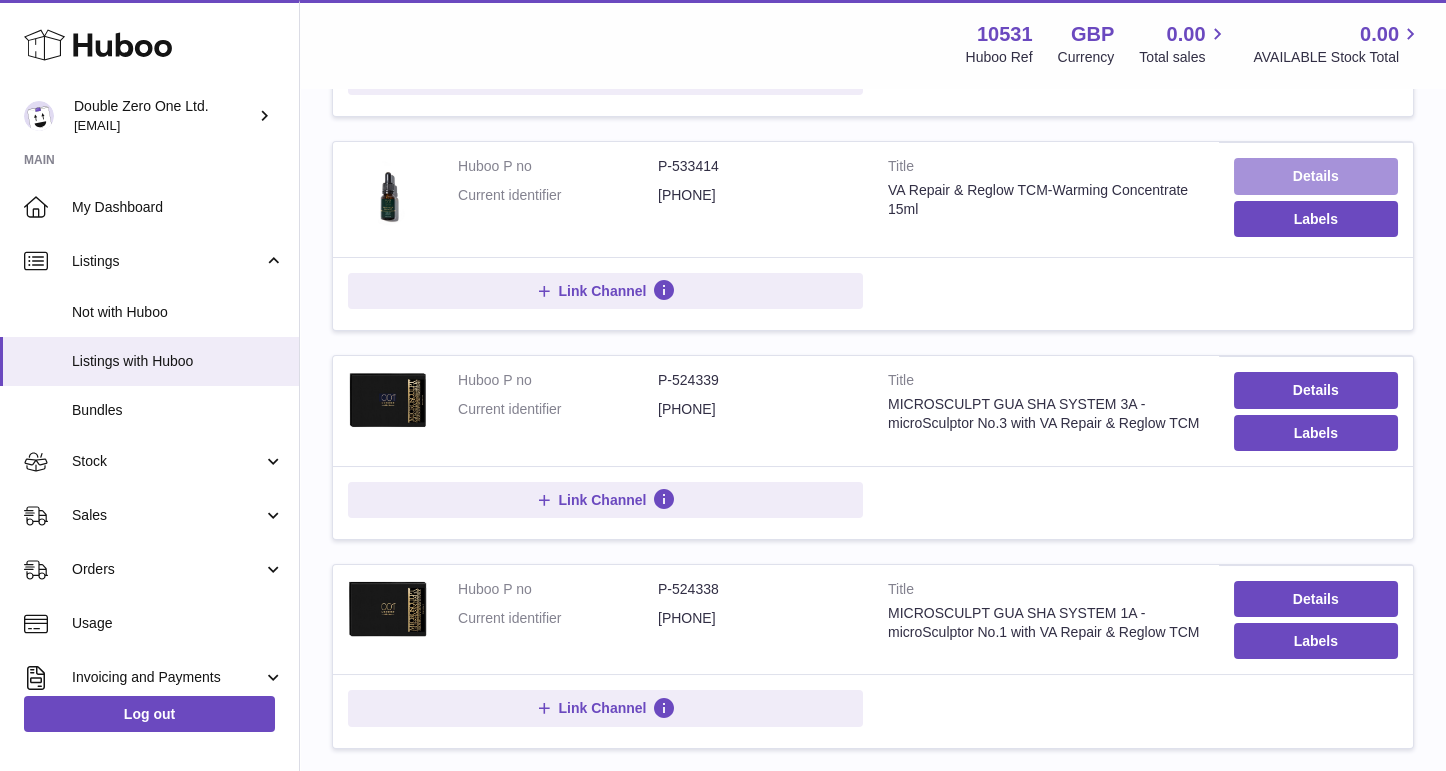 click on "Details" at bounding box center [1316, 176] 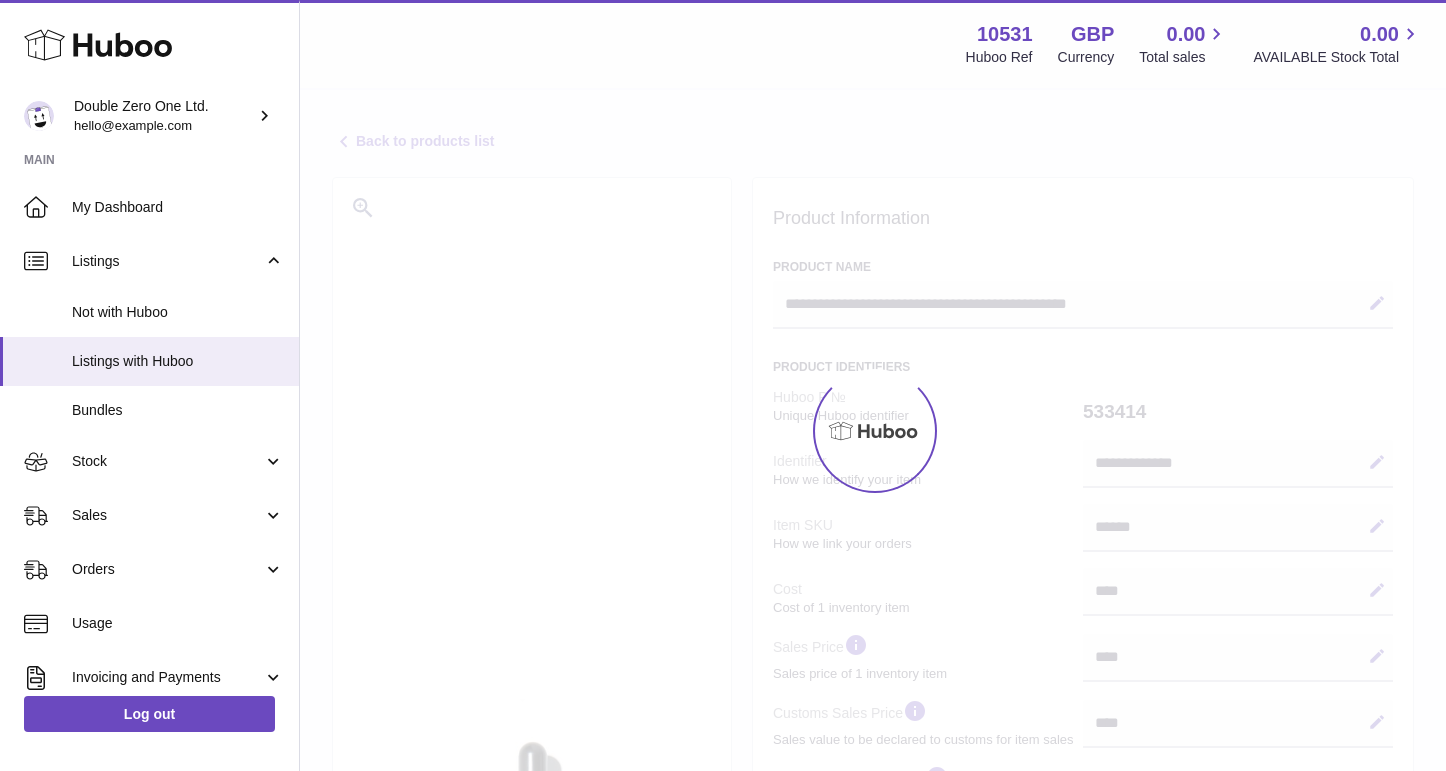 select on "***" 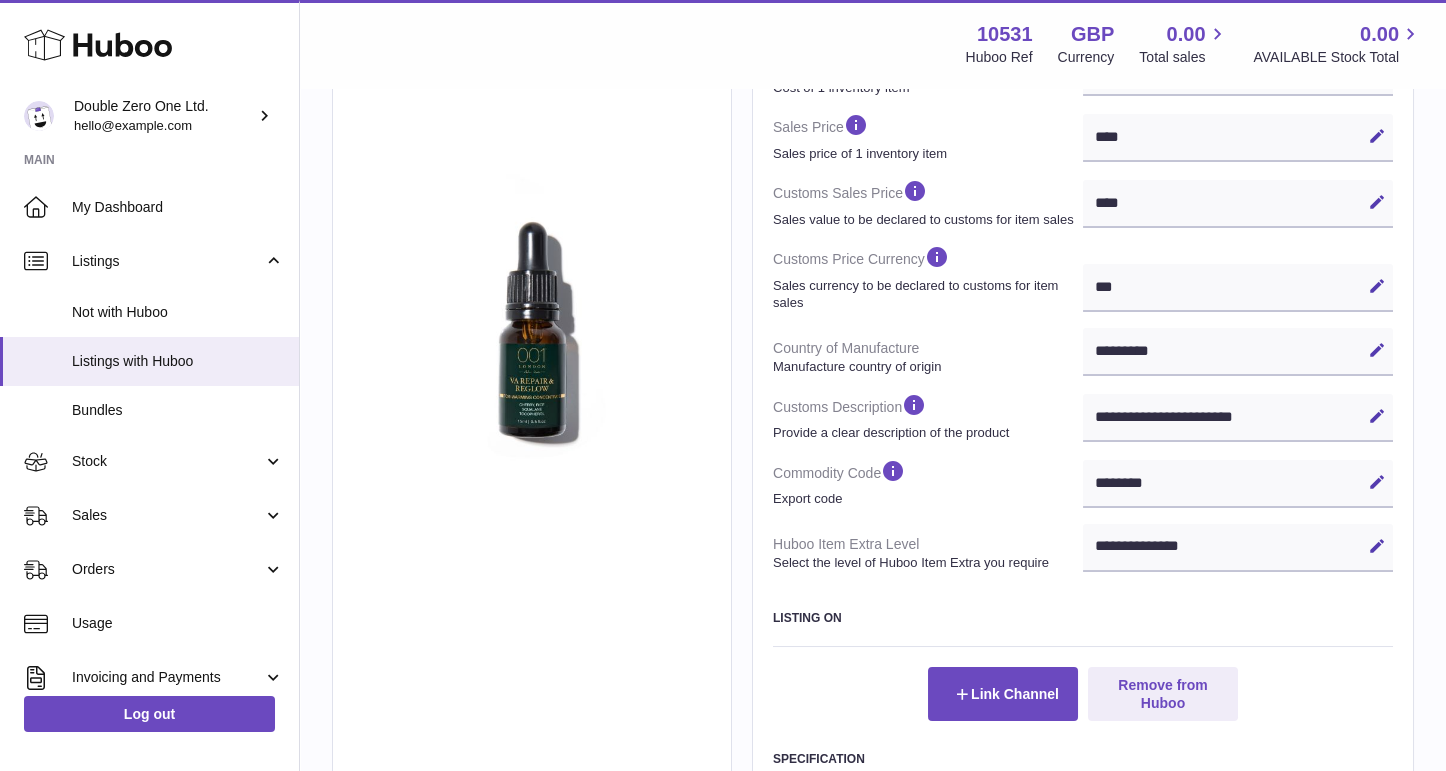scroll, scrollTop: 524, scrollLeft: 0, axis: vertical 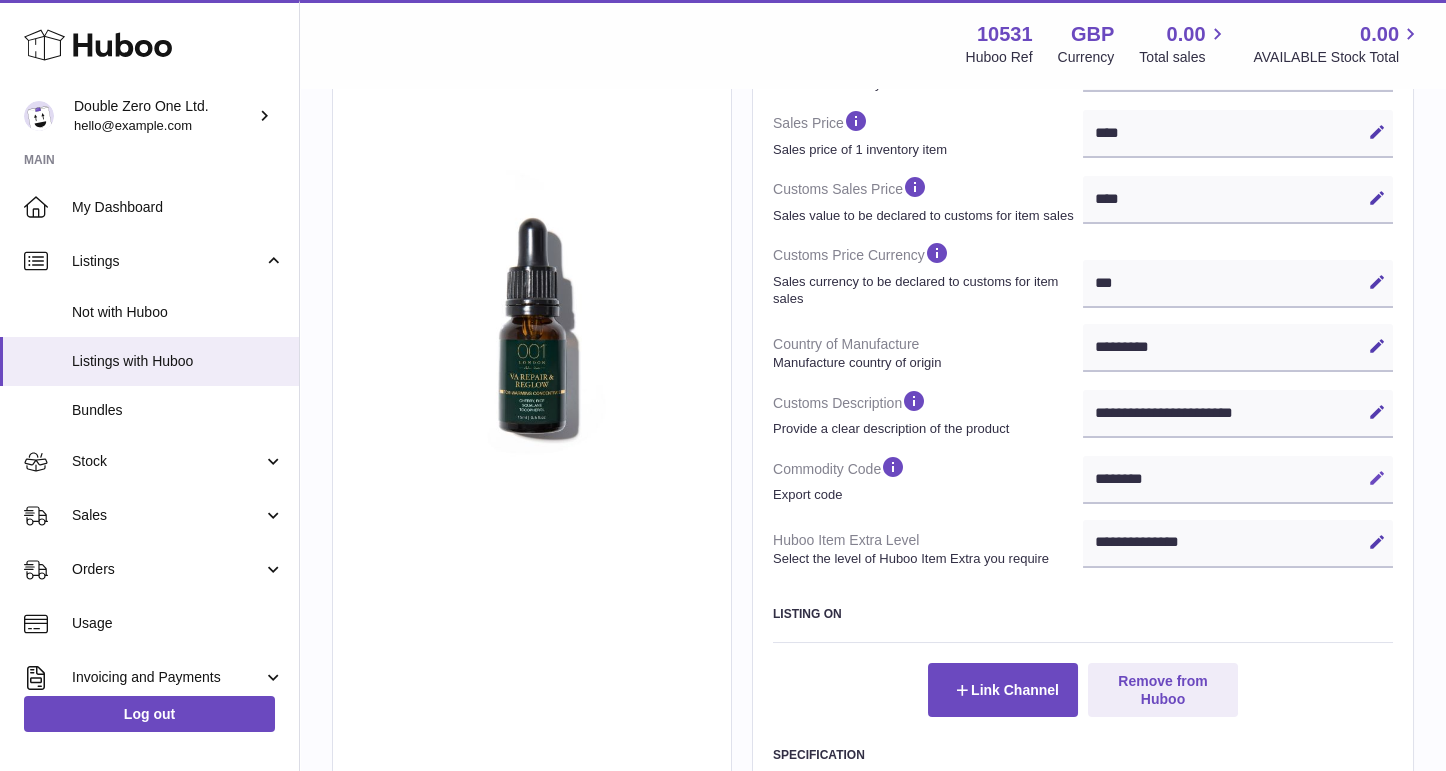 click at bounding box center [1377, 478] 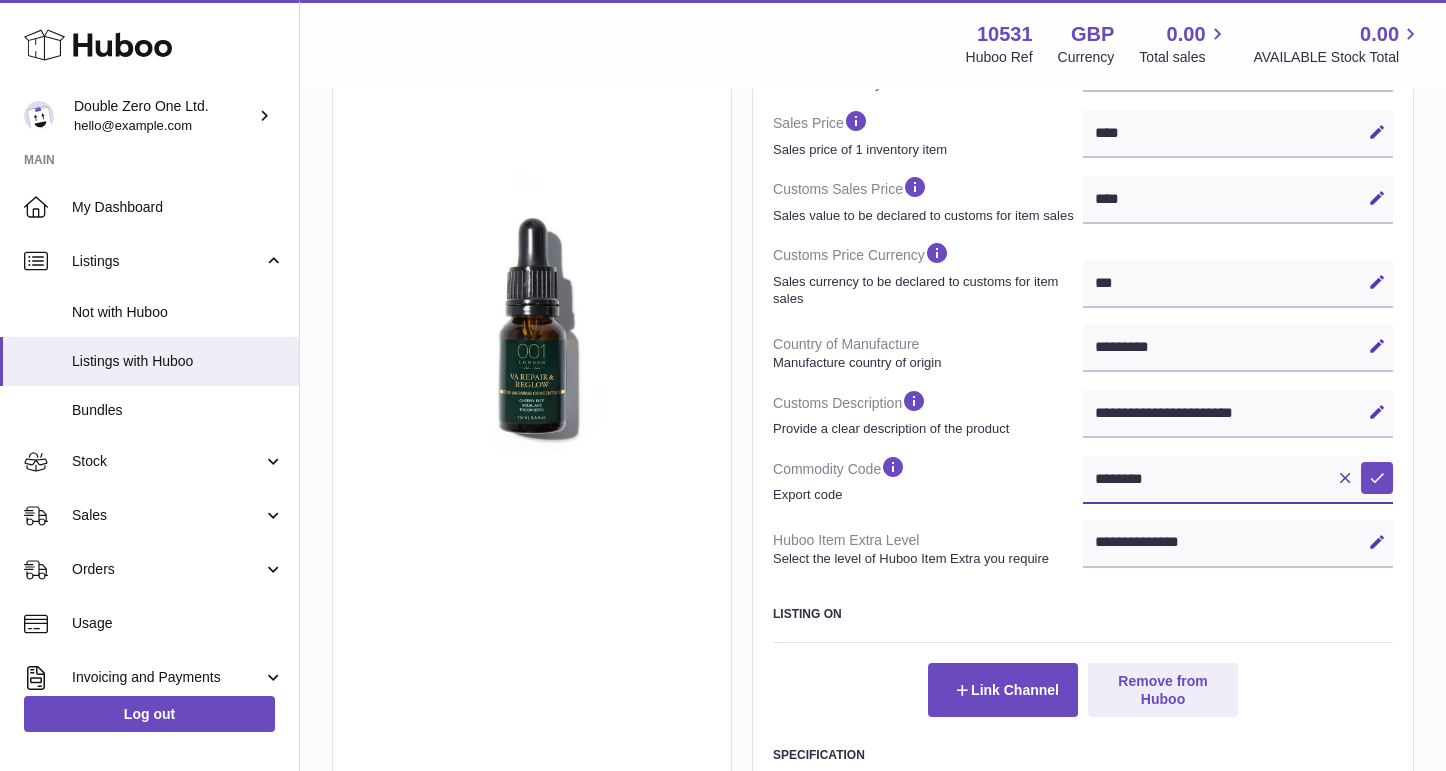 click on "********" at bounding box center [1238, 480] 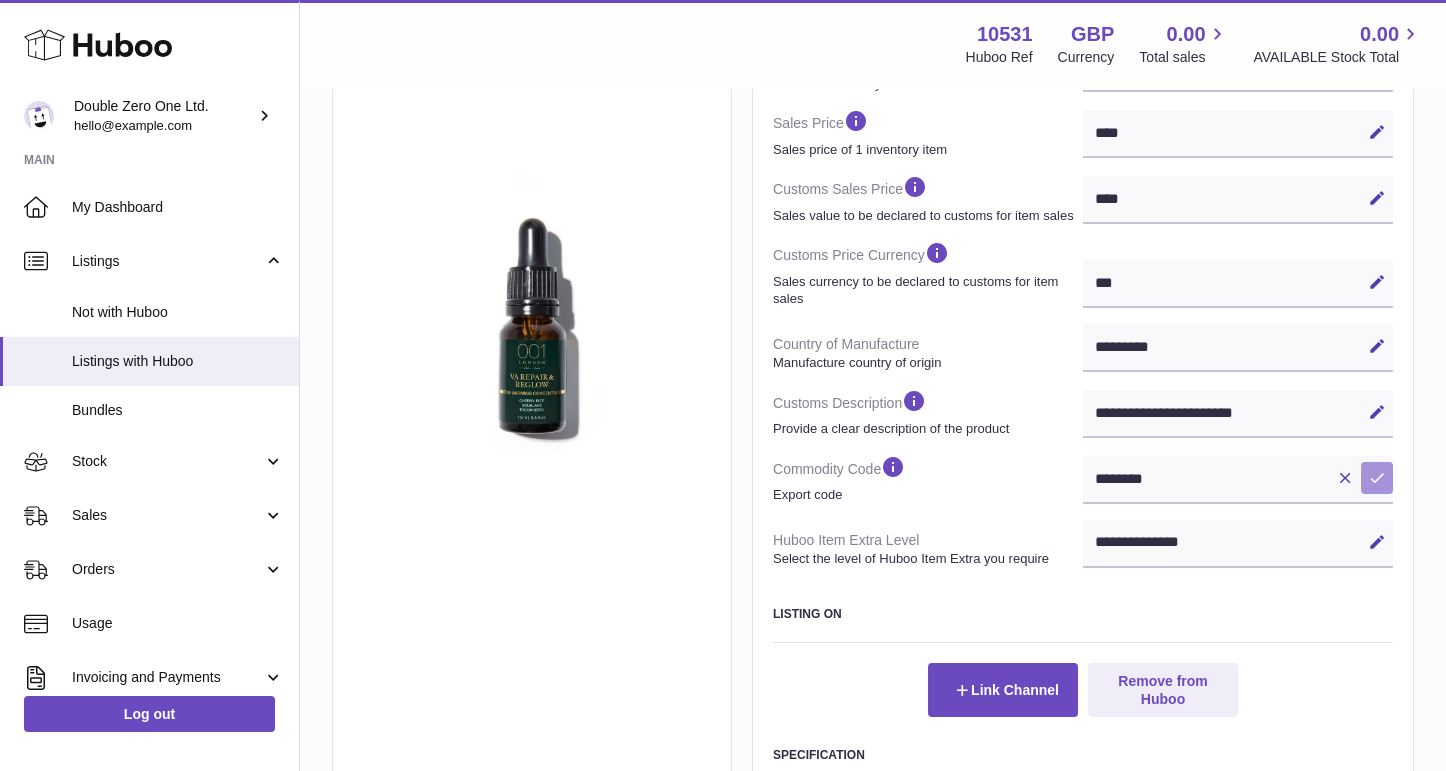 click at bounding box center (1377, 478) 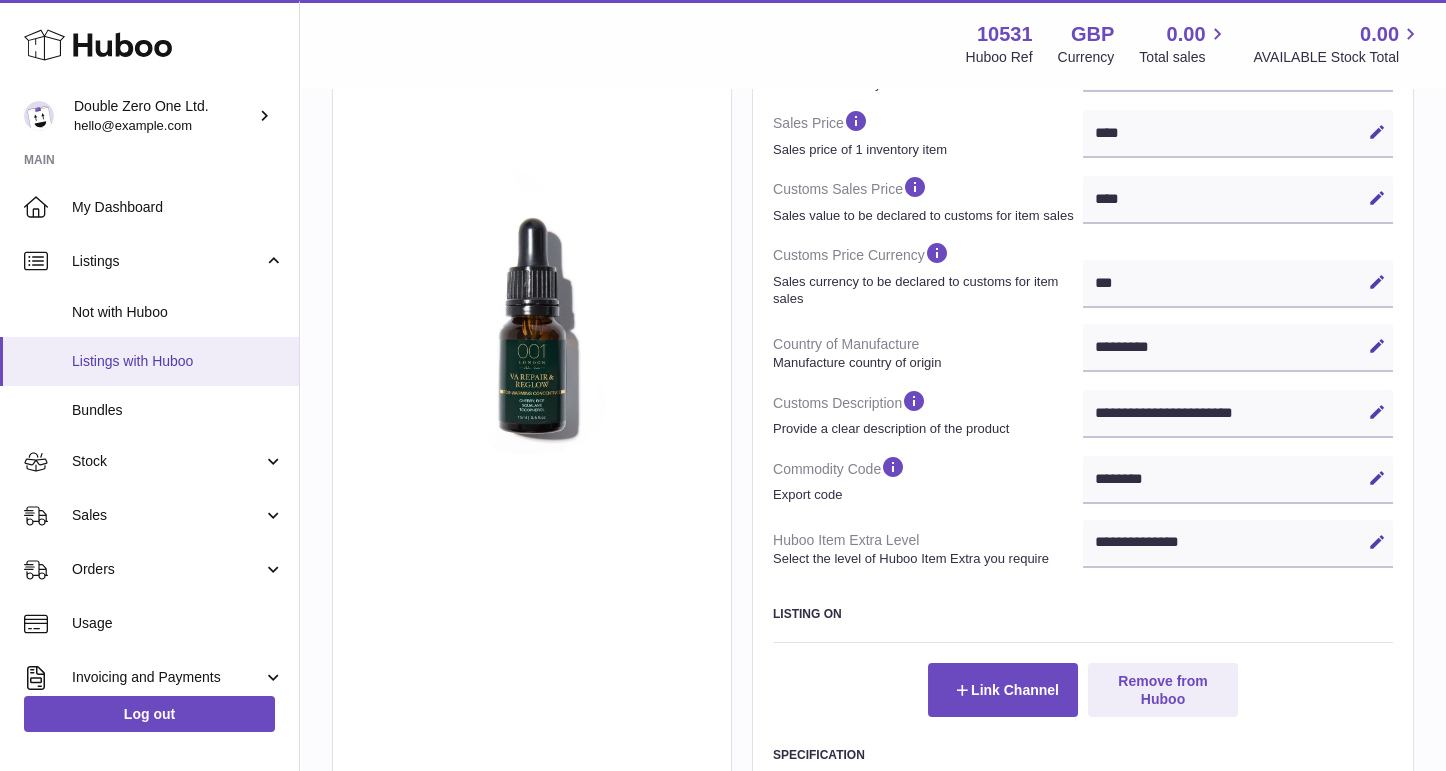 click on "Listings with Huboo" at bounding box center (178, 361) 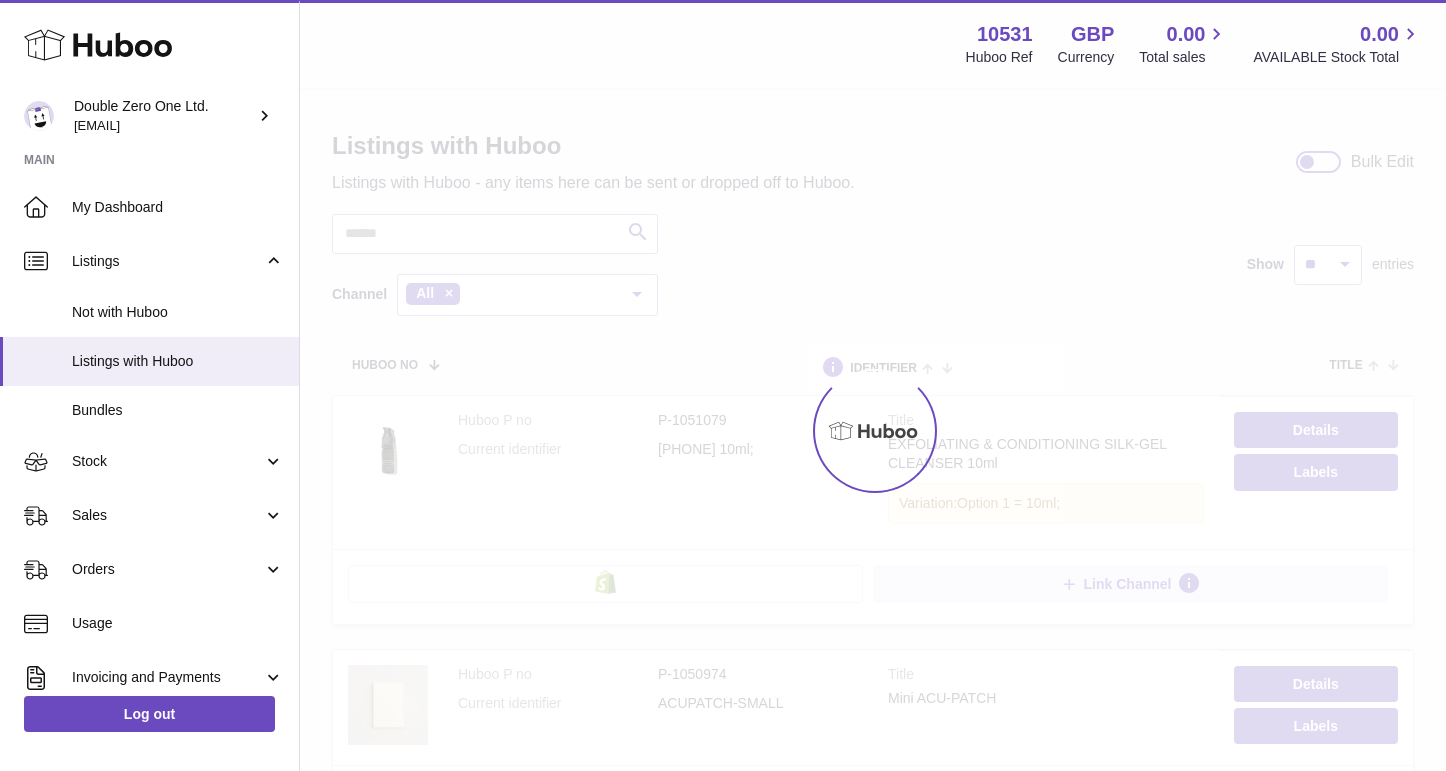 scroll, scrollTop: 0, scrollLeft: 0, axis: both 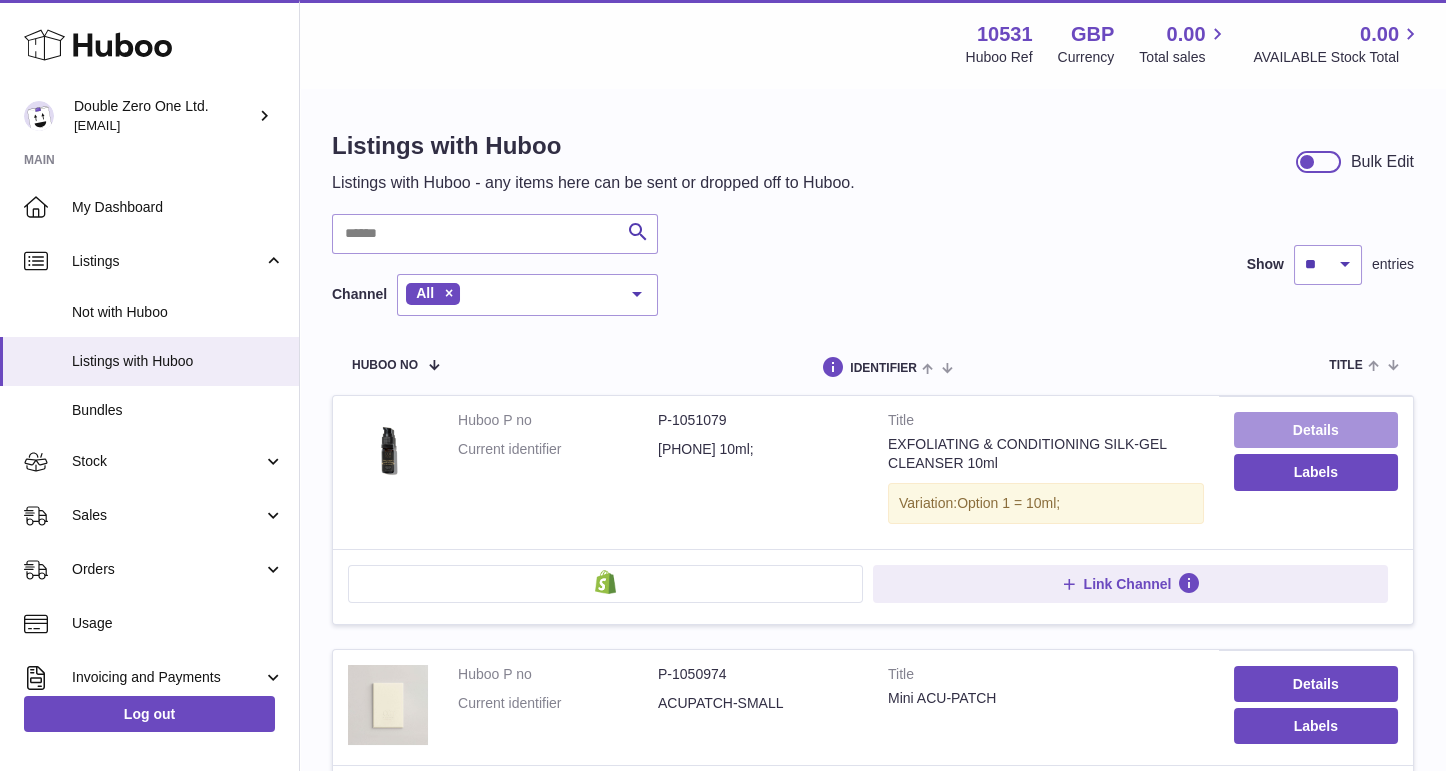 click on "Details" at bounding box center [1316, 430] 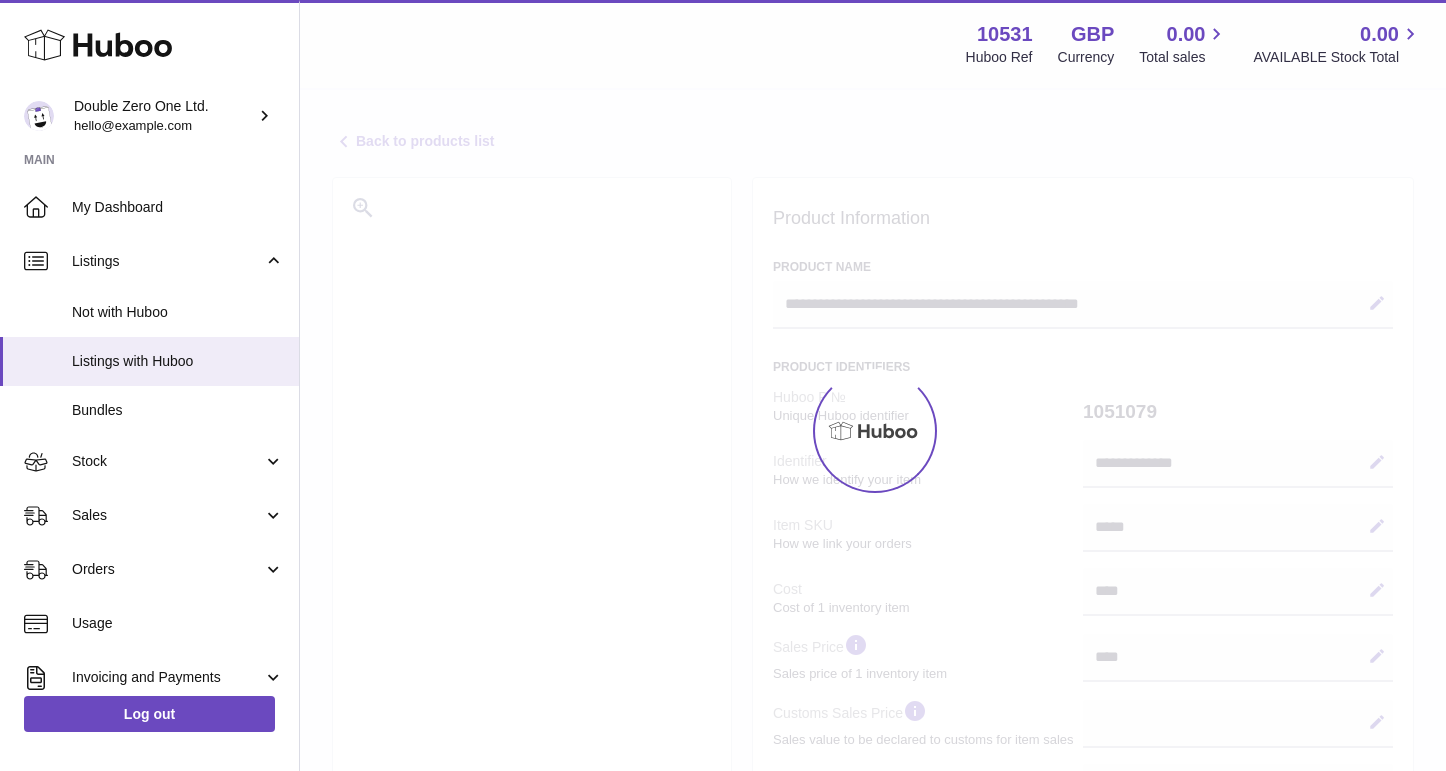 select on "***" 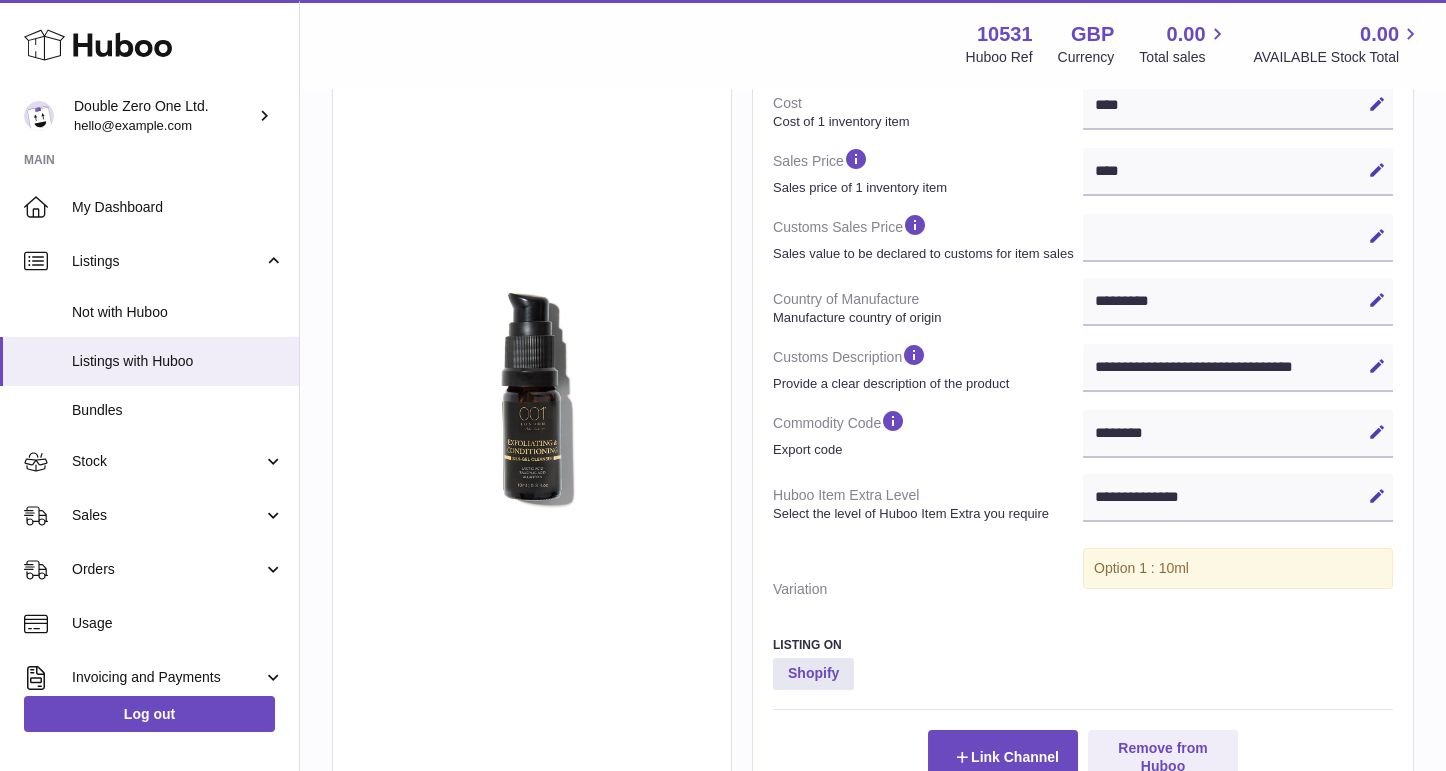 scroll, scrollTop: 488, scrollLeft: 0, axis: vertical 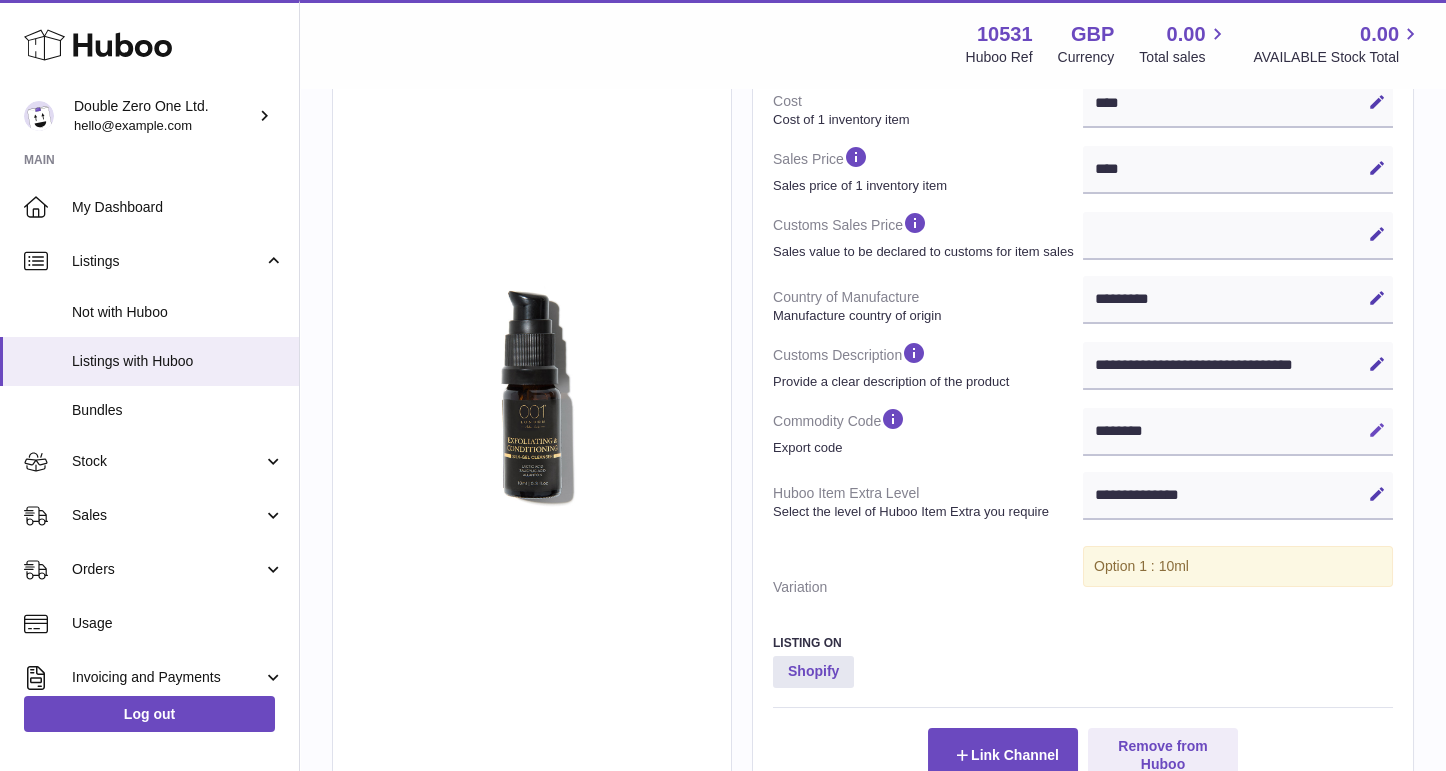 click on "Edit" at bounding box center [1377, 430] 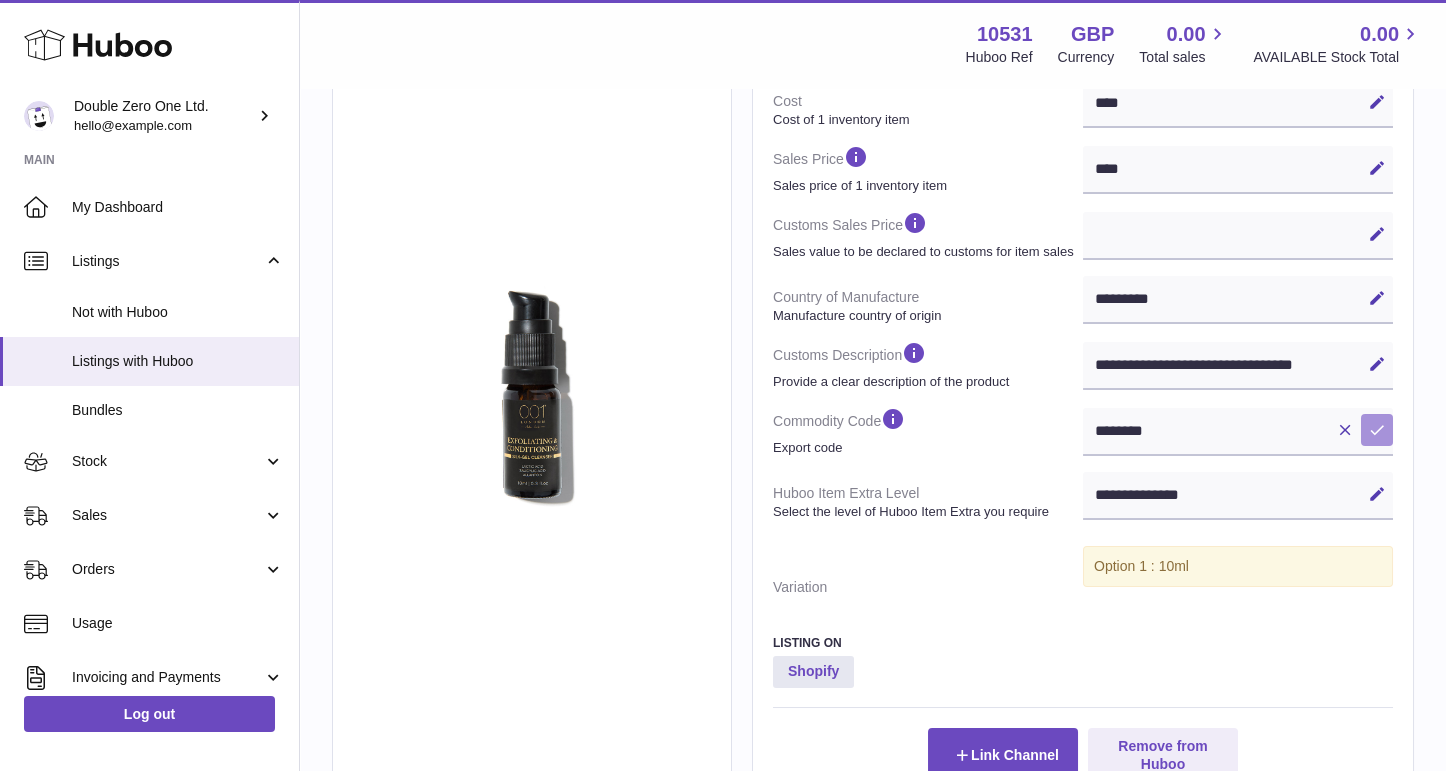 click on "Save" at bounding box center (1377, 430) 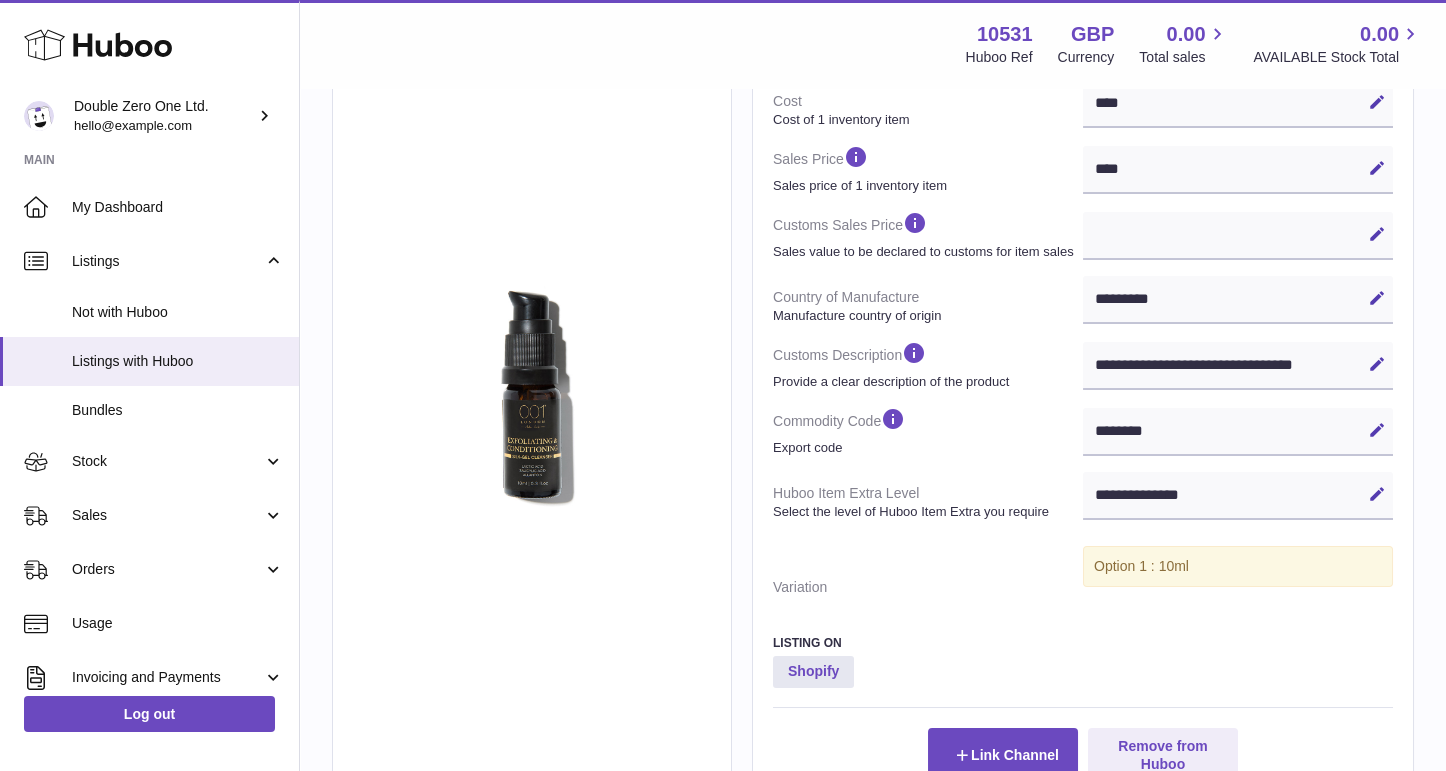 click on "********     Edit     Cancel     Save" at bounding box center [1238, 432] 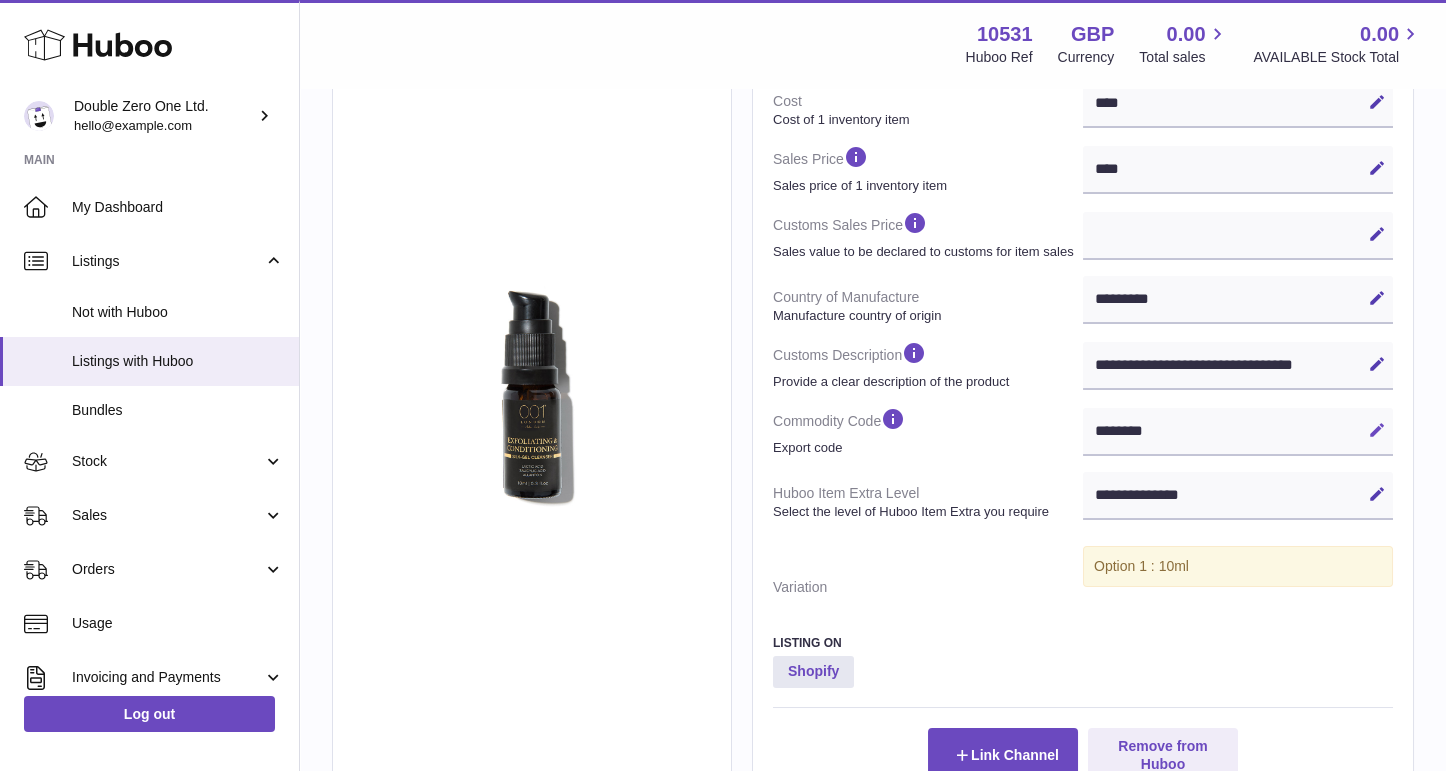 click at bounding box center [1377, 430] 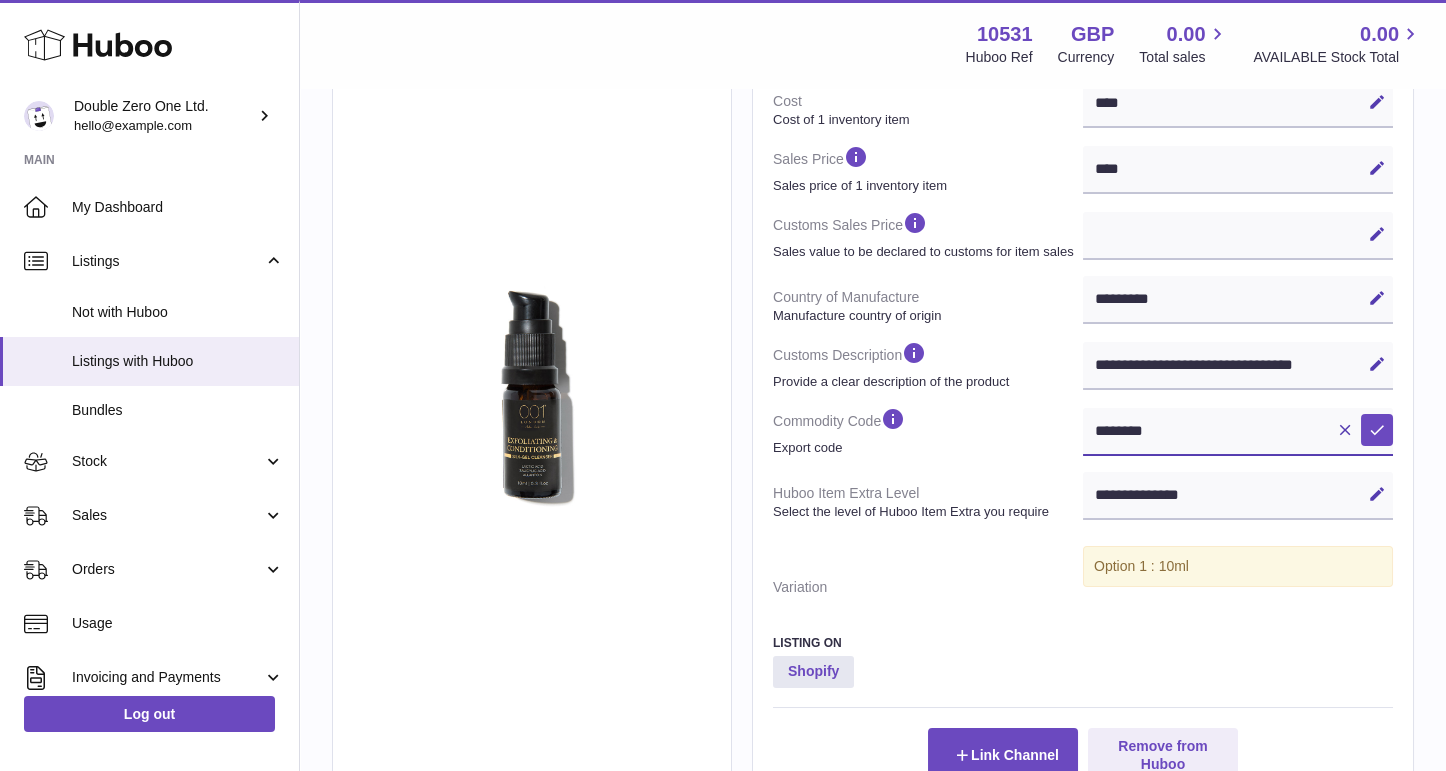 click on "********" at bounding box center [1238, 432] 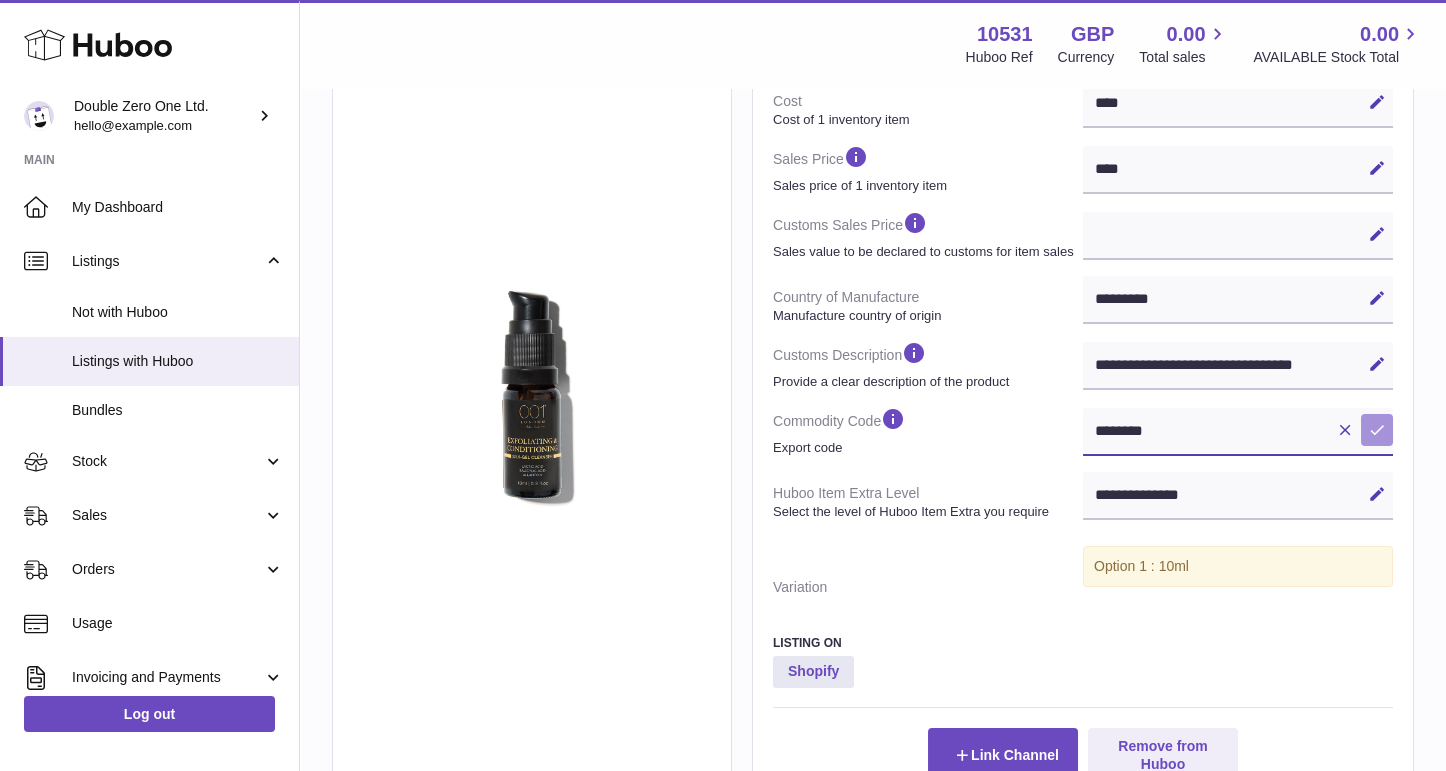 type on "********" 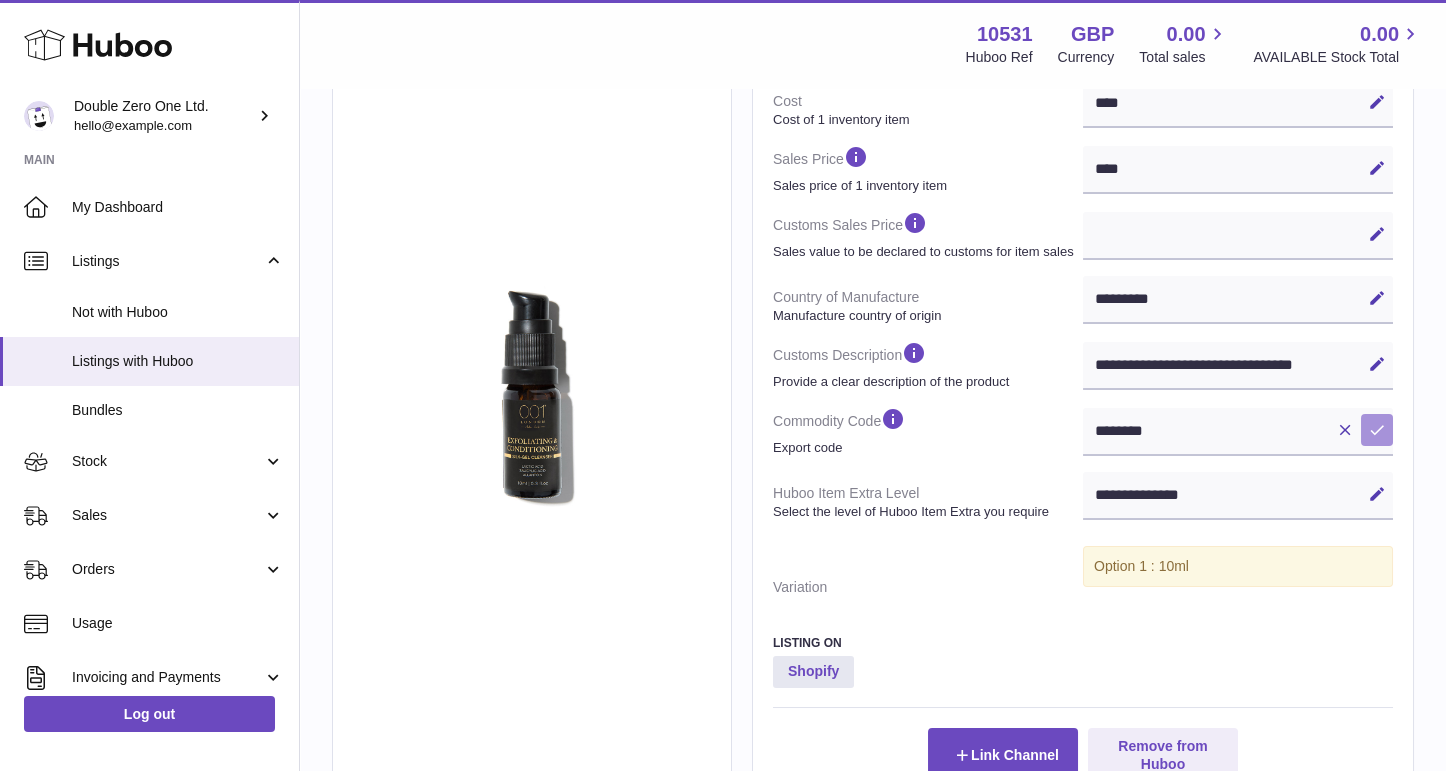 click on "Save" at bounding box center [1377, 430] 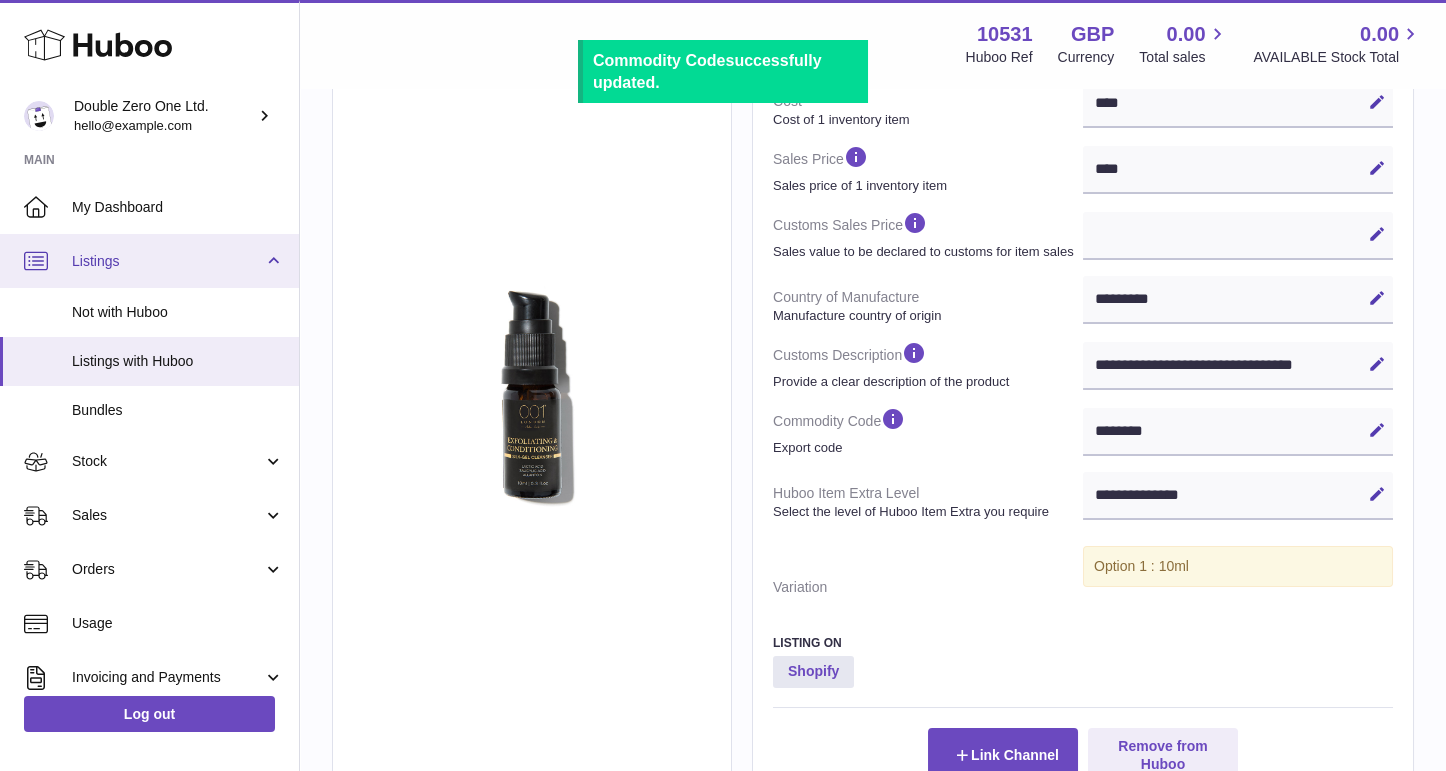 click on "Listings" at bounding box center [149, 261] 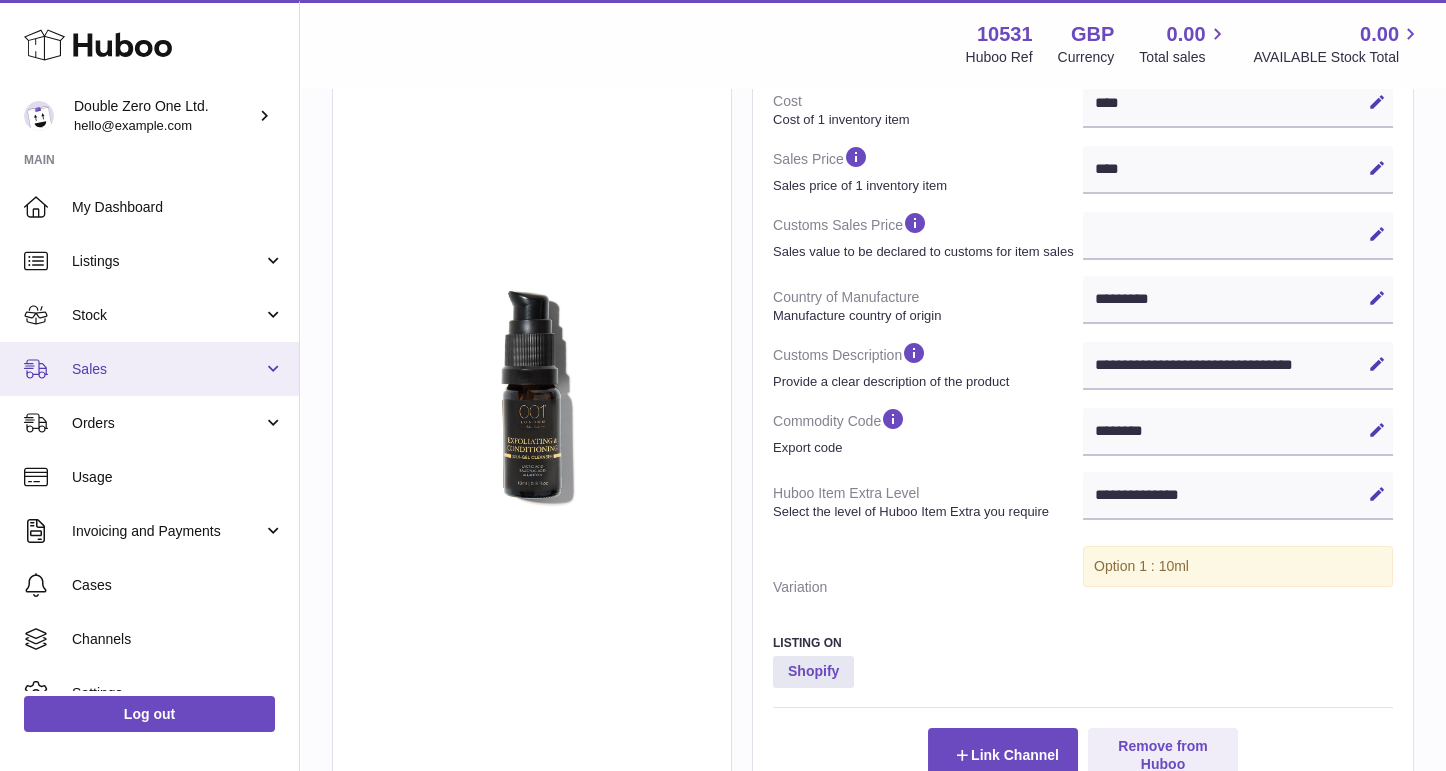 click on "Sales" at bounding box center [167, 369] 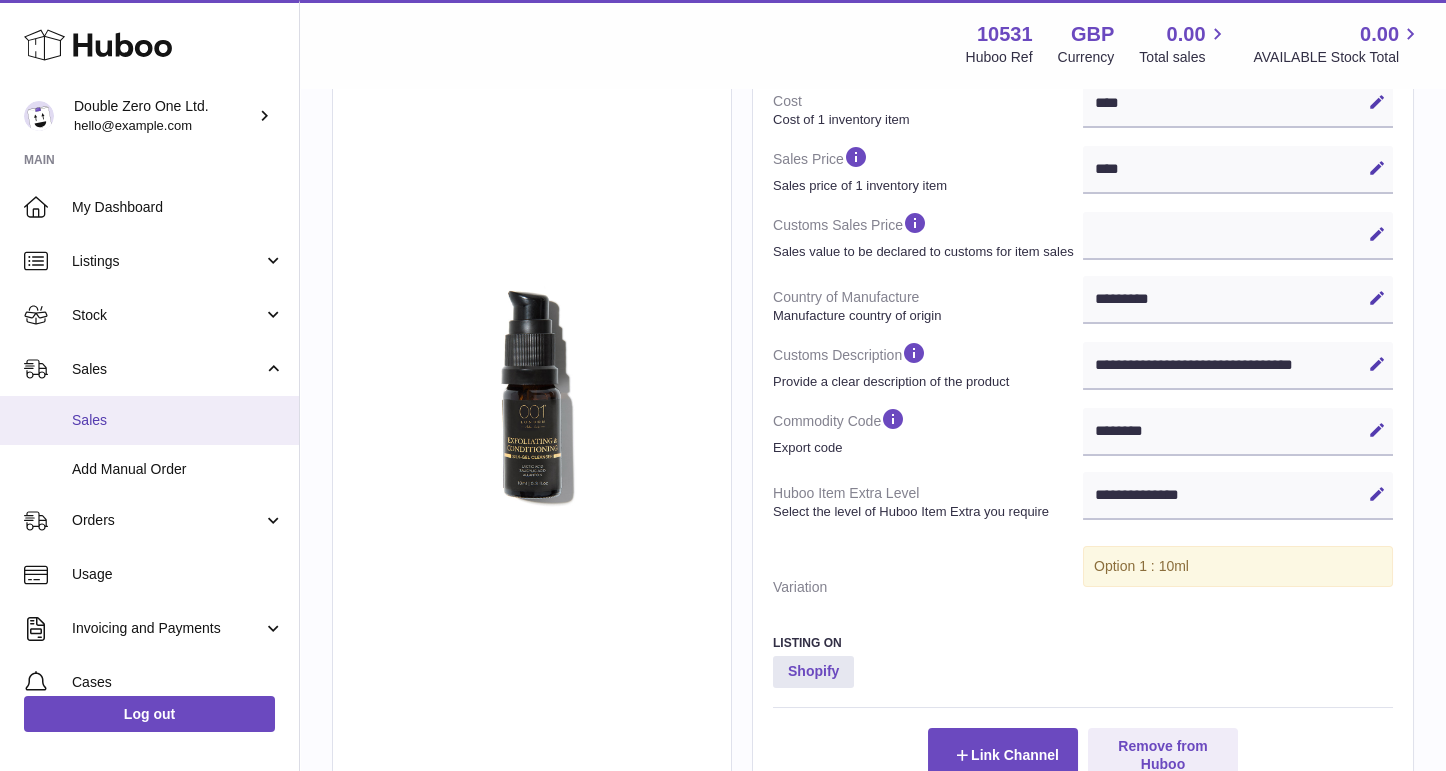 click on "Sales" at bounding box center [178, 420] 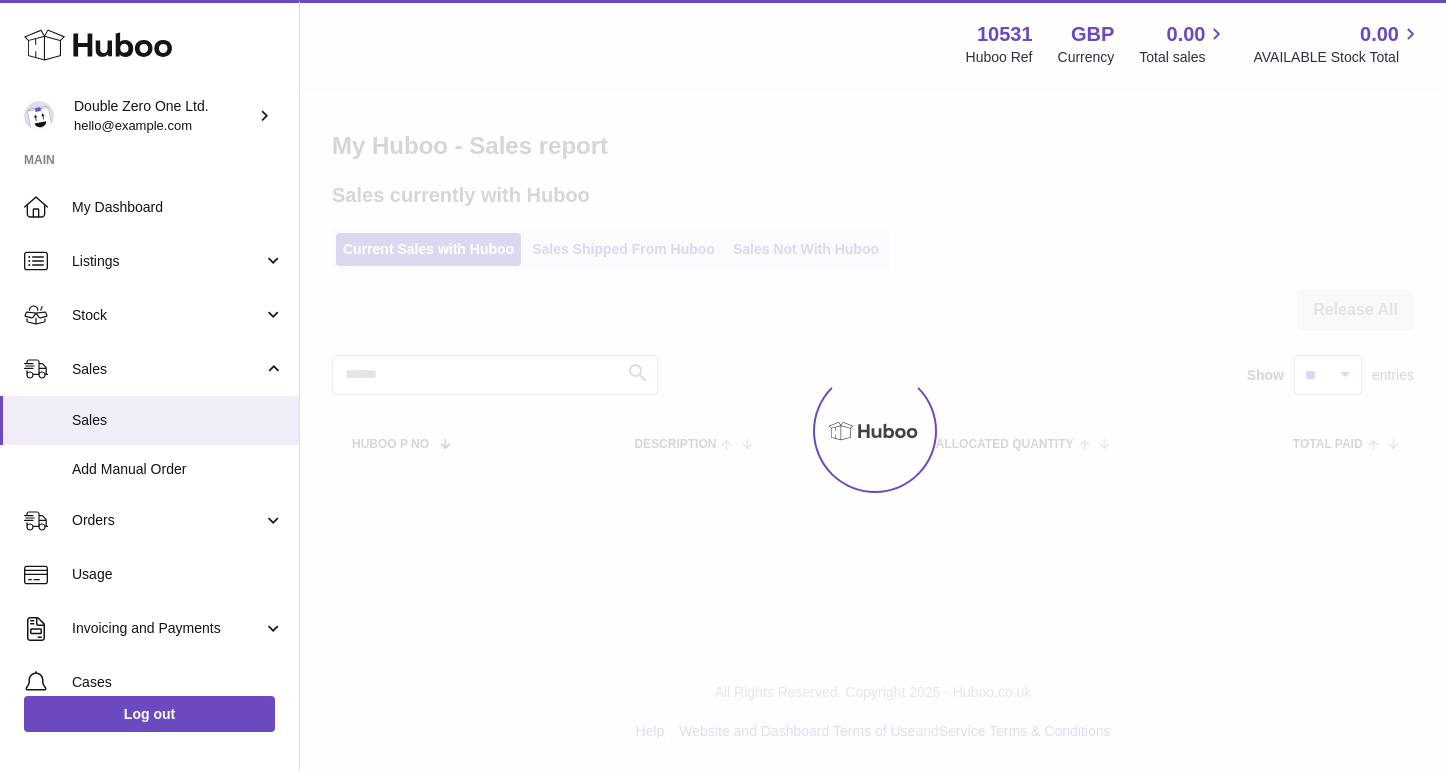 scroll, scrollTop: 0, scrollLeft: 0, axis: both 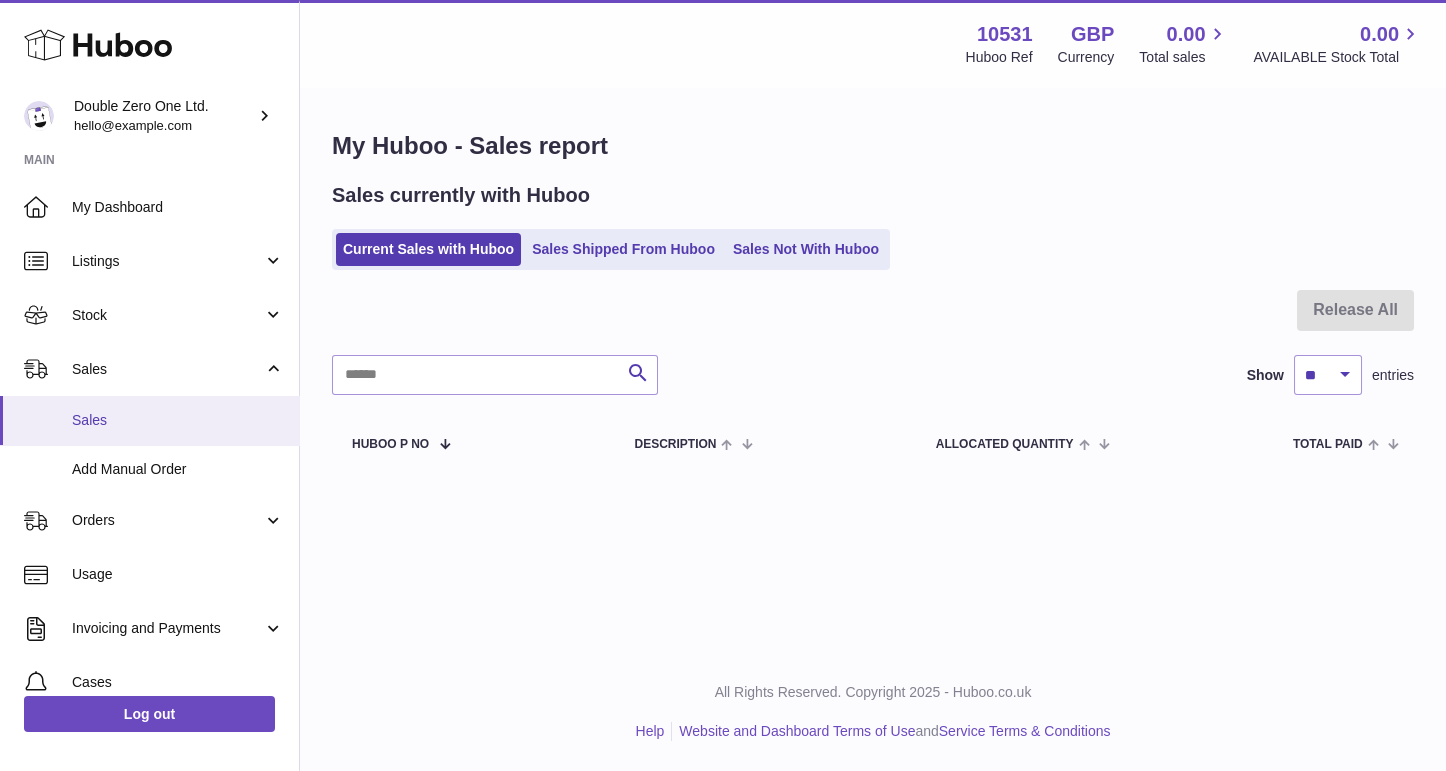 click on "Sales" at bounding box center (178, 420) 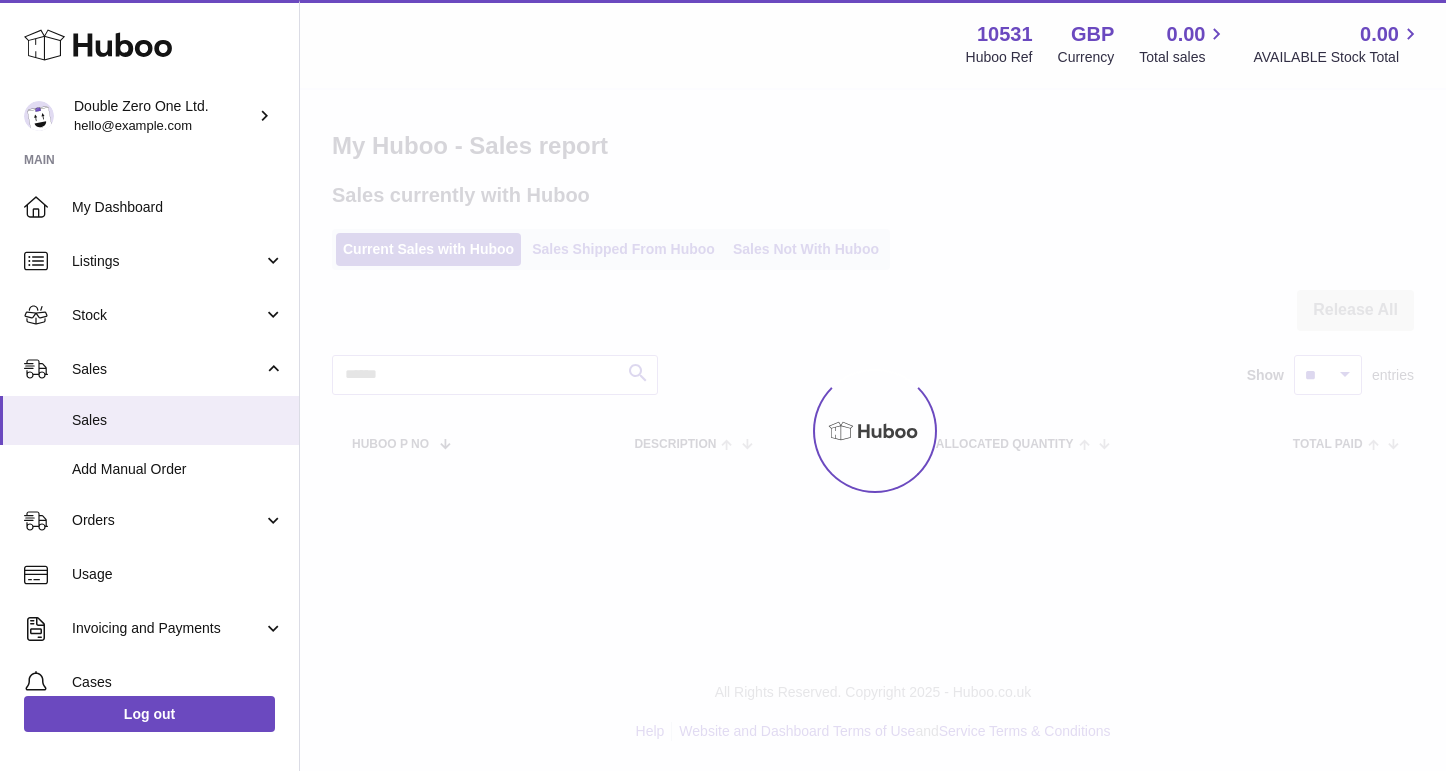 scroll, scrollTop: 0, scrollLeft: 0, axis: both 